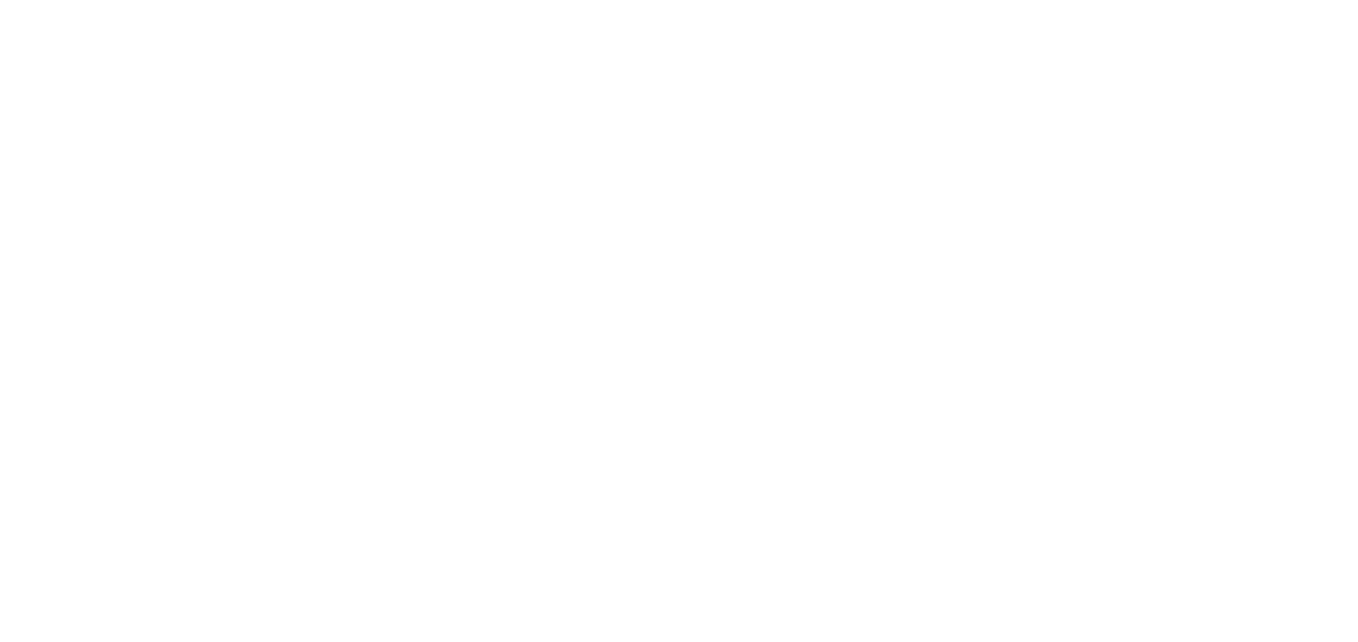 scroll, scrollTop: 0, scrollLeft: 0, axis: both 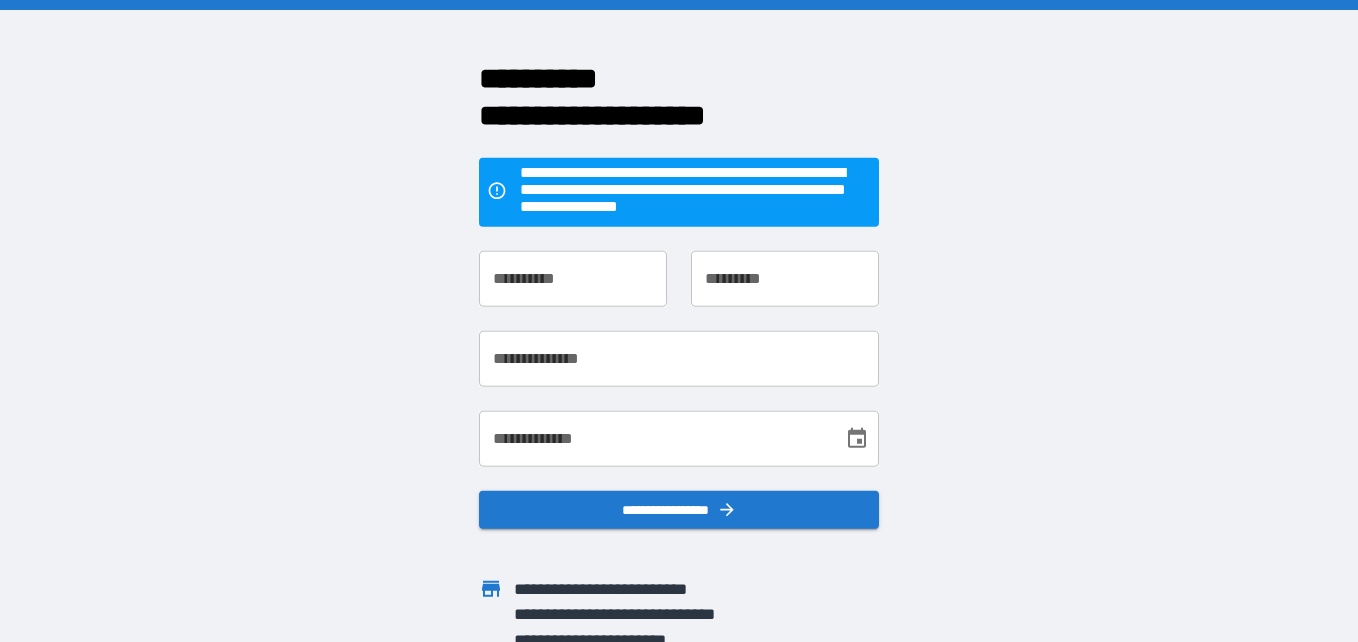 click on "**********" at bounding box center (573, 279) 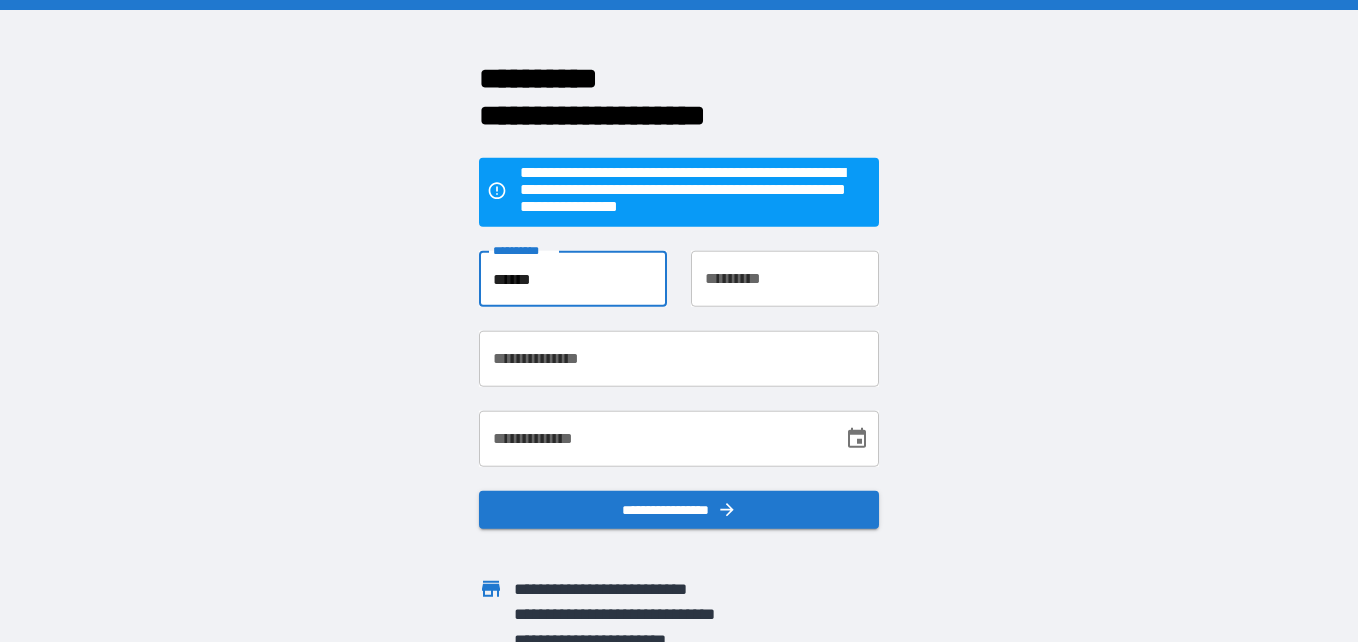 type on "******" 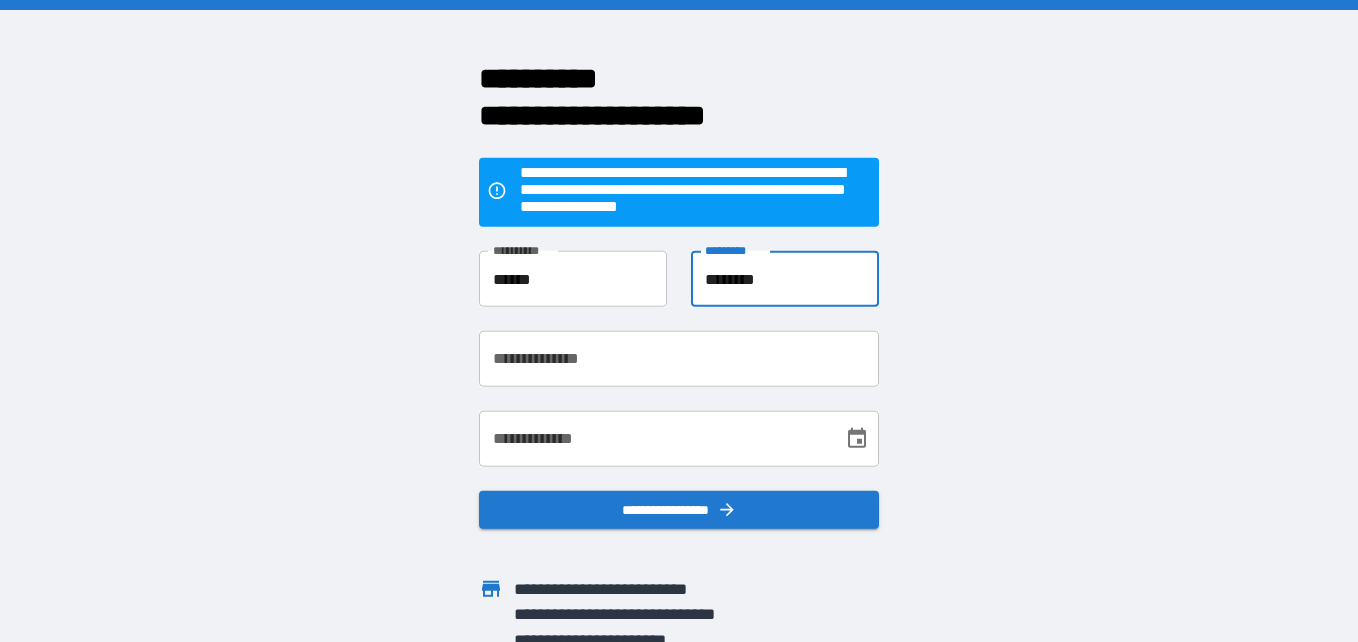type on "********" 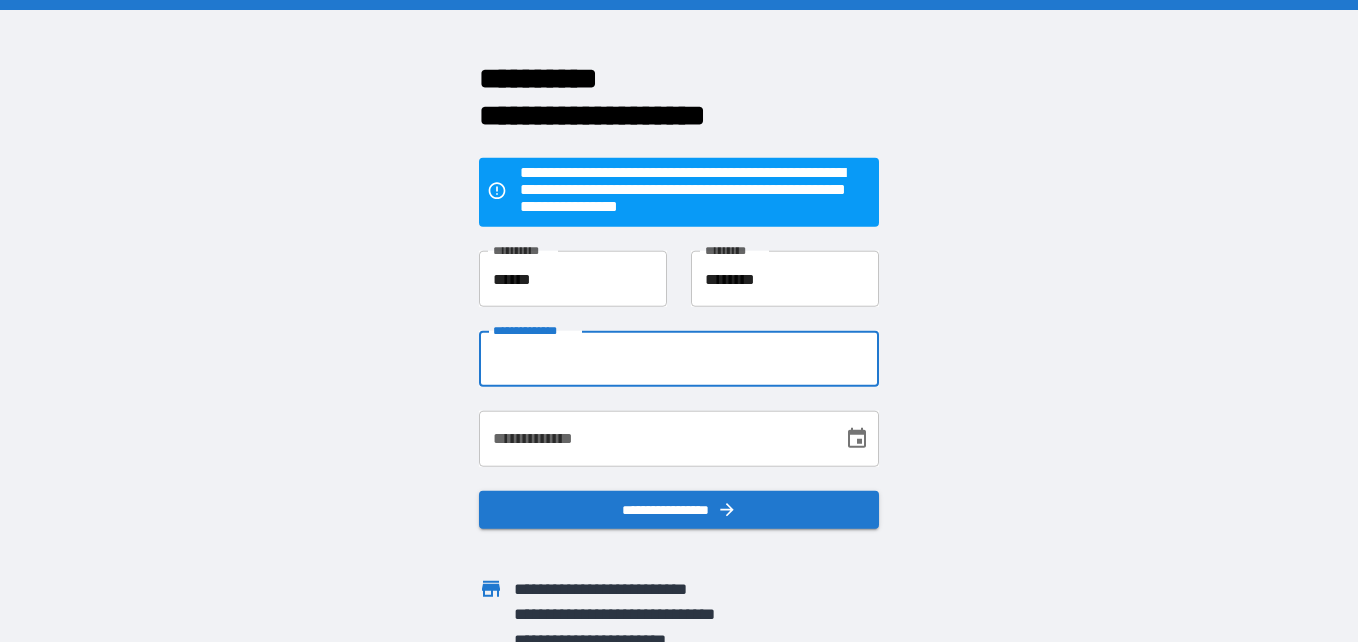 click on "**********" at bounding box center (679, 359) 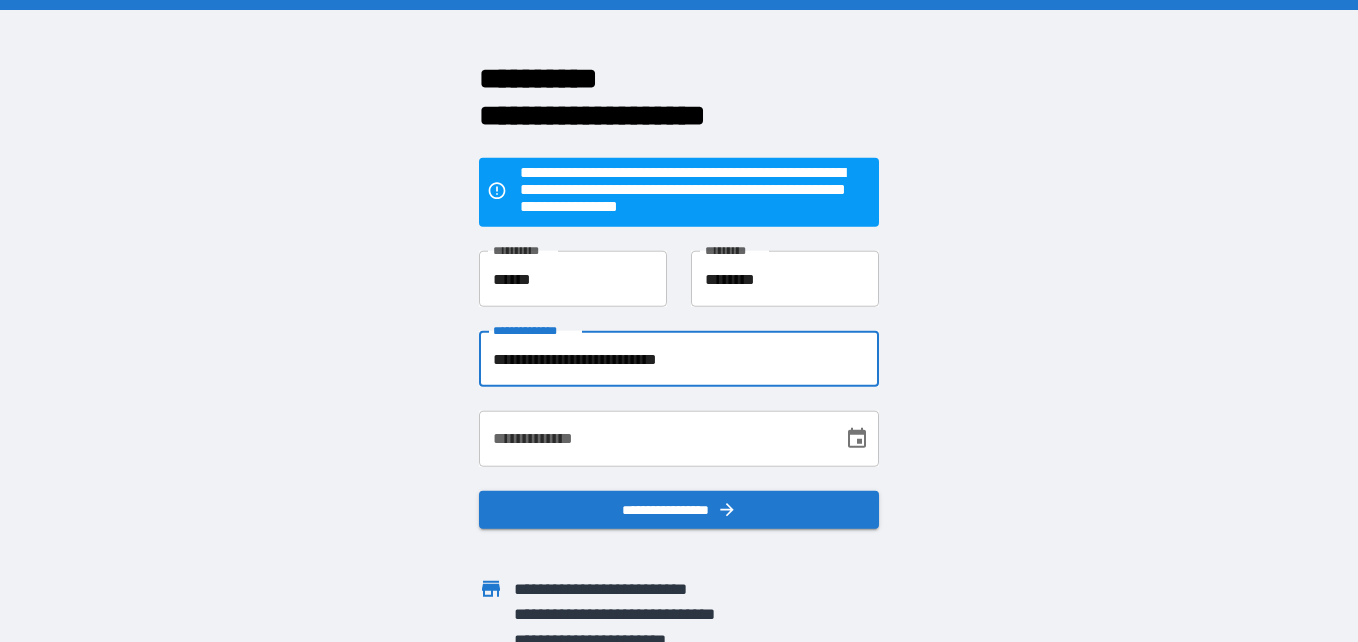 type on "**********" 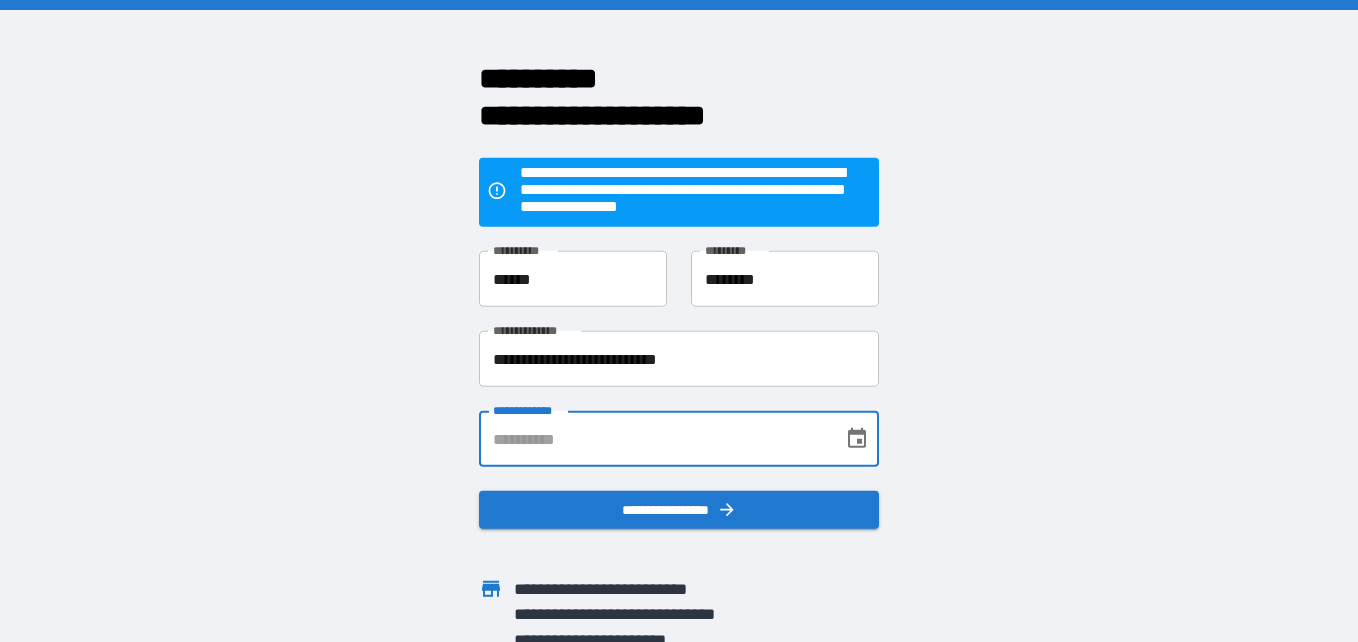 click on "**********" at bounding box center (654, 439) 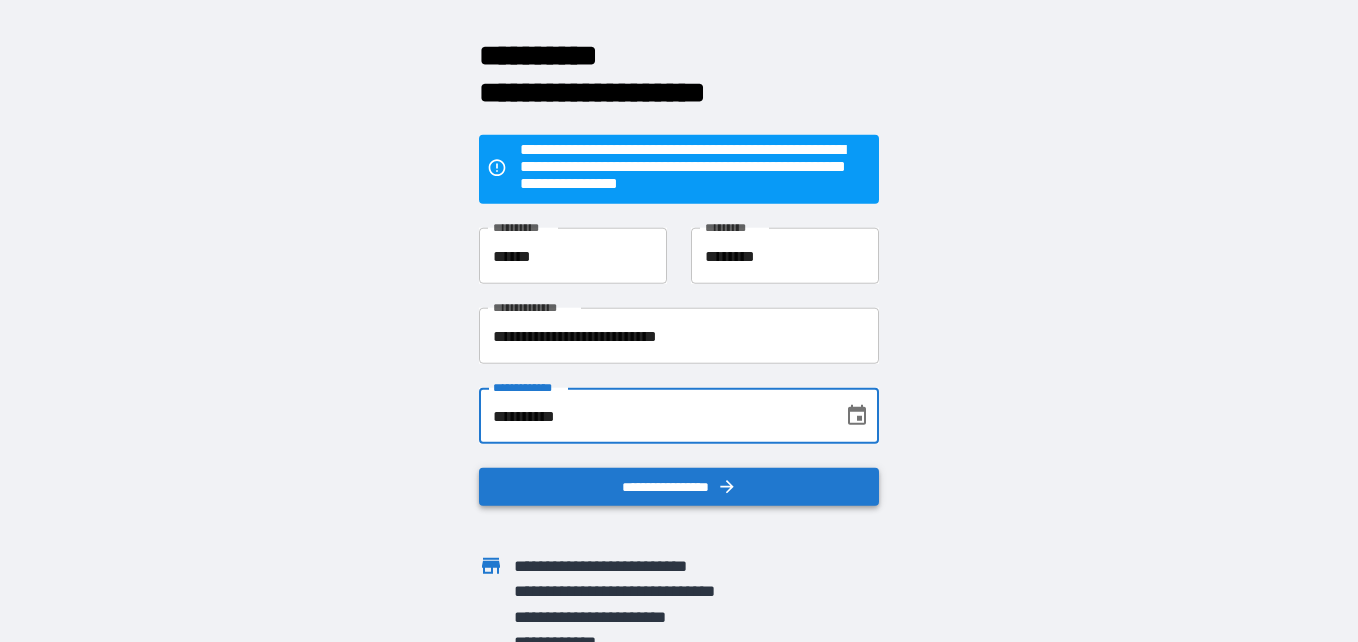scroll, scrollTop: 36, scrollLeft: 0, axis: vertical 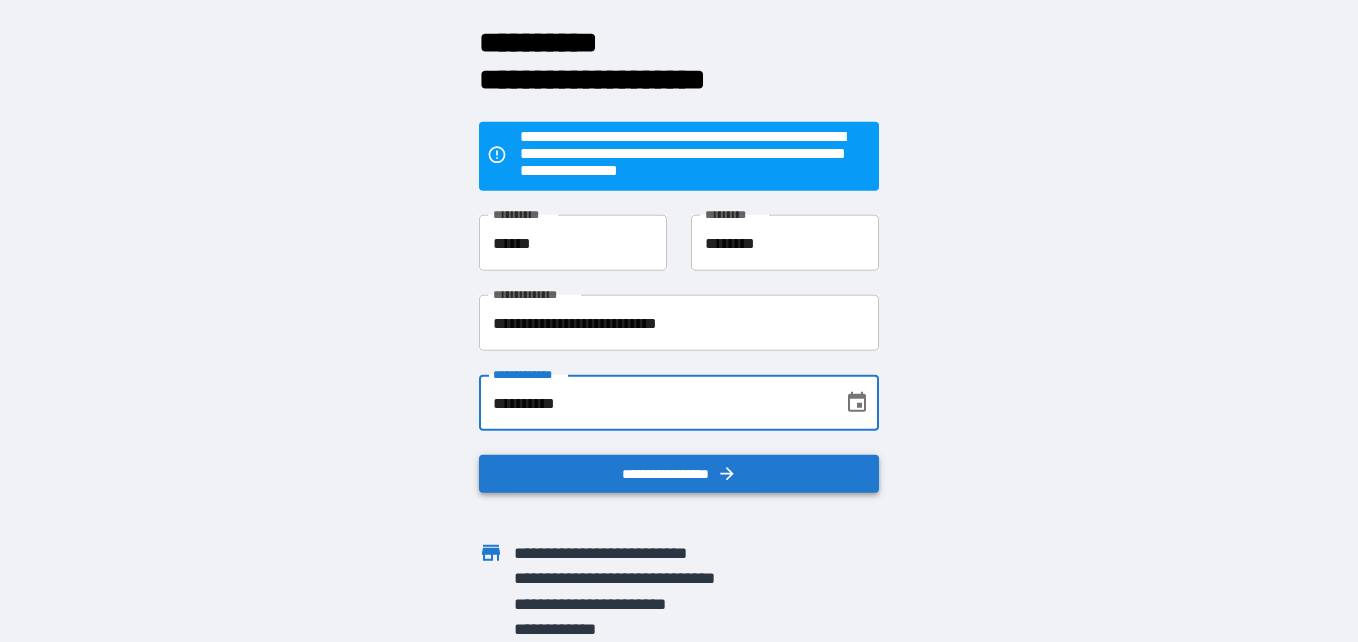 type on "**********" 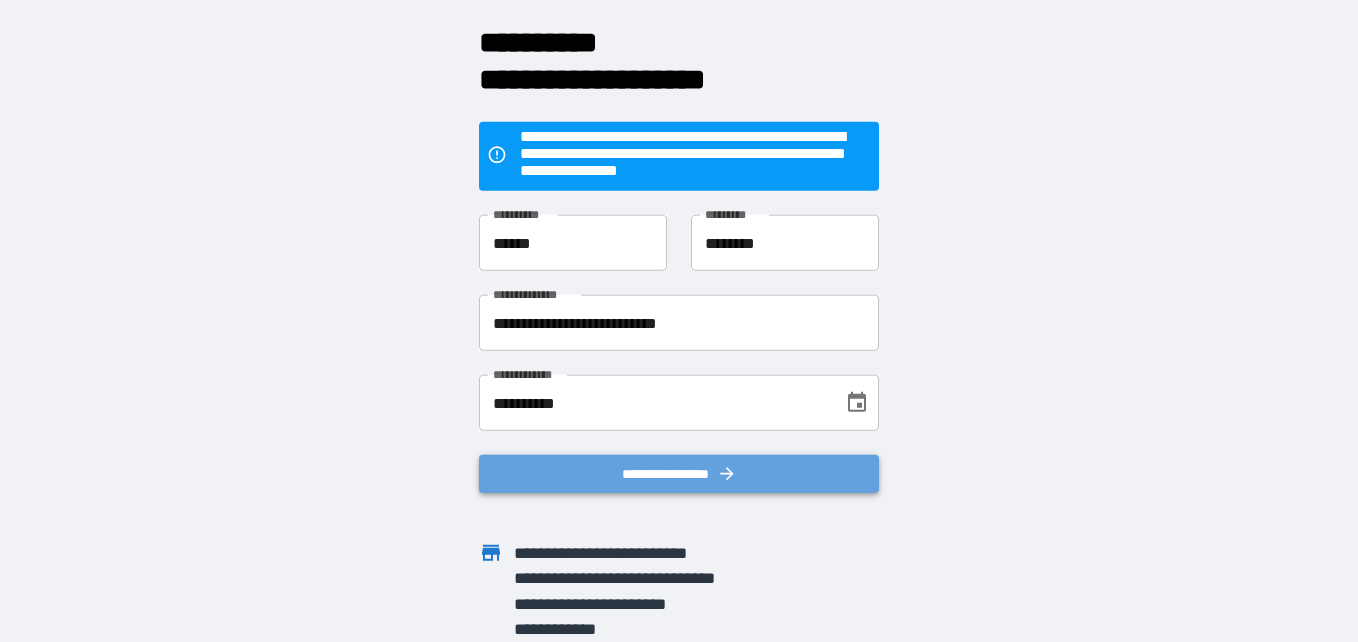 click on "**********" at bounding box center [679, 474] 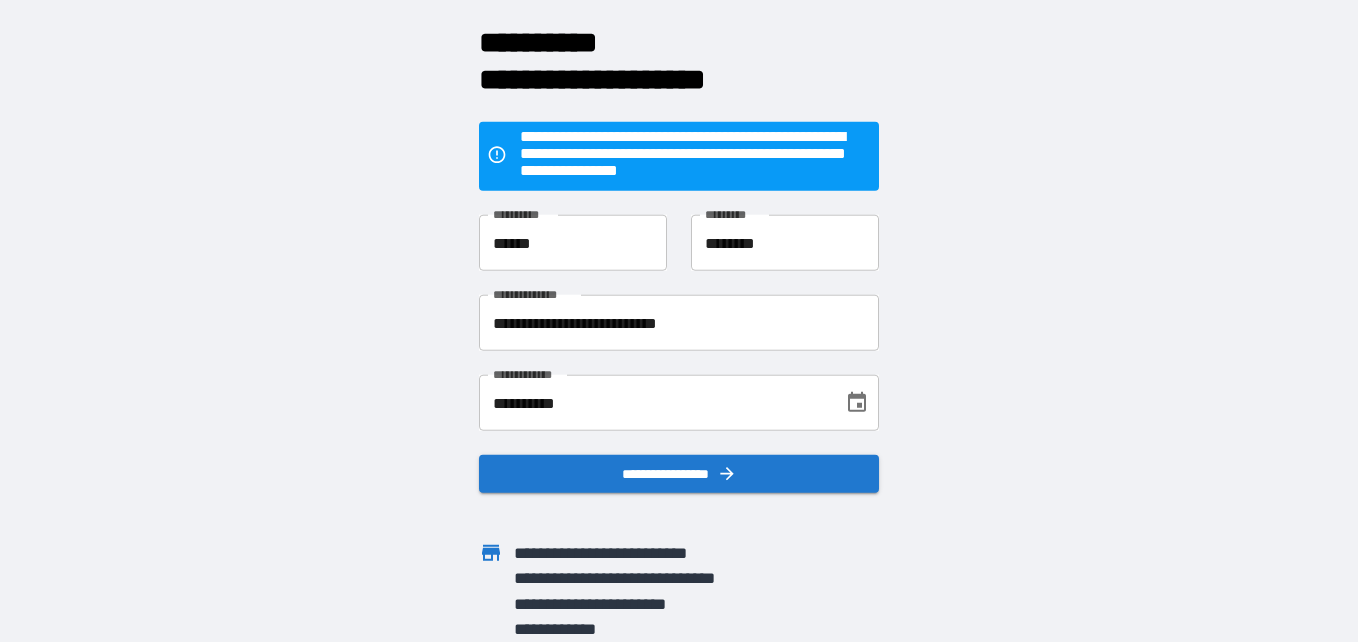 scroll, scrollTop: 0, scrollLeft: 0, axis: both 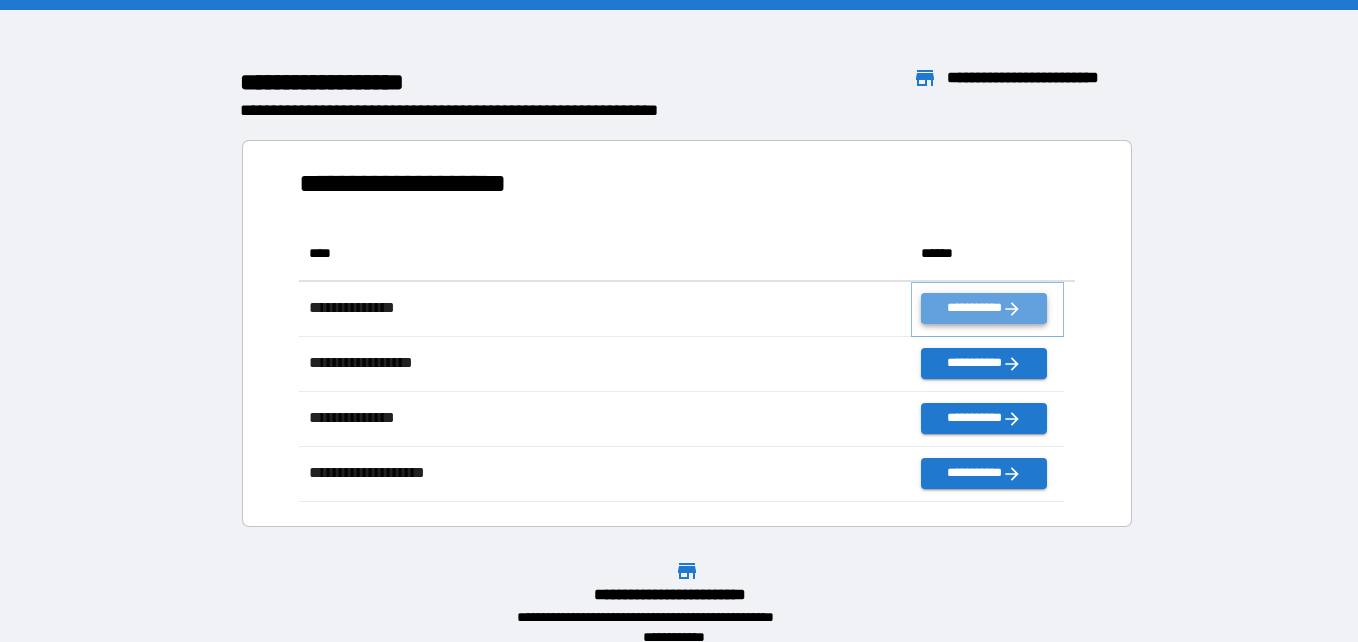 click on "**********" at bounding box center [983, 308] 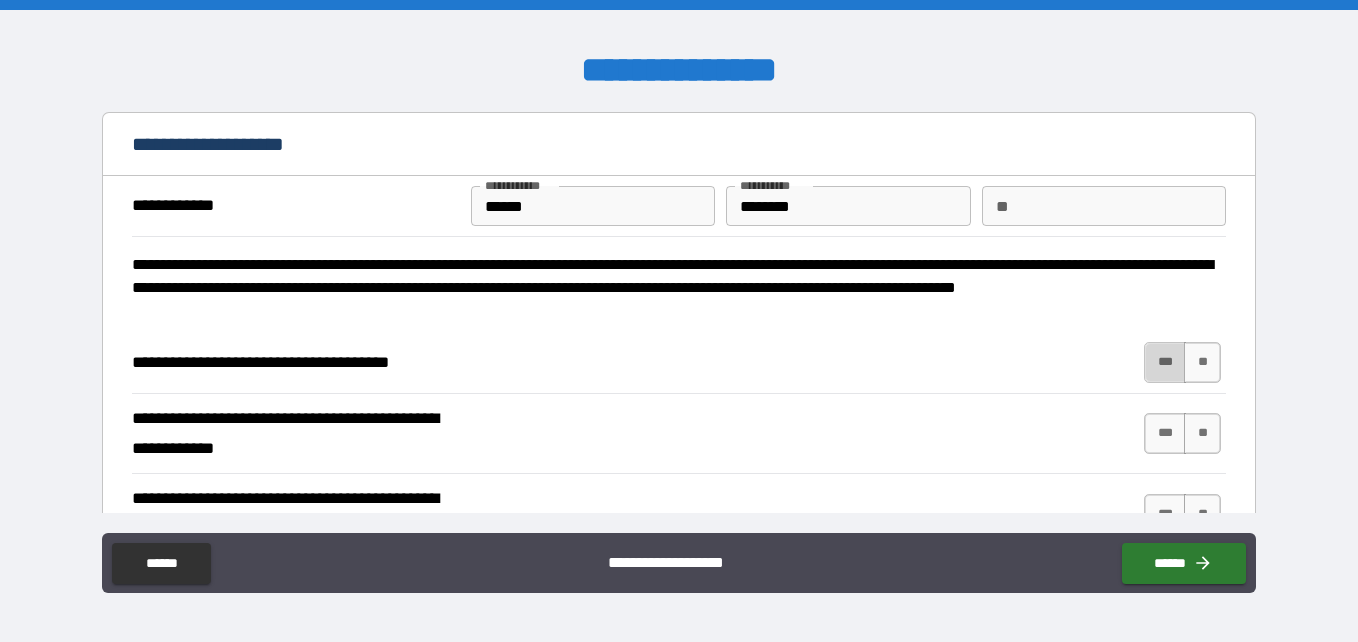 click on "***" at bounding box center (1165, 362) 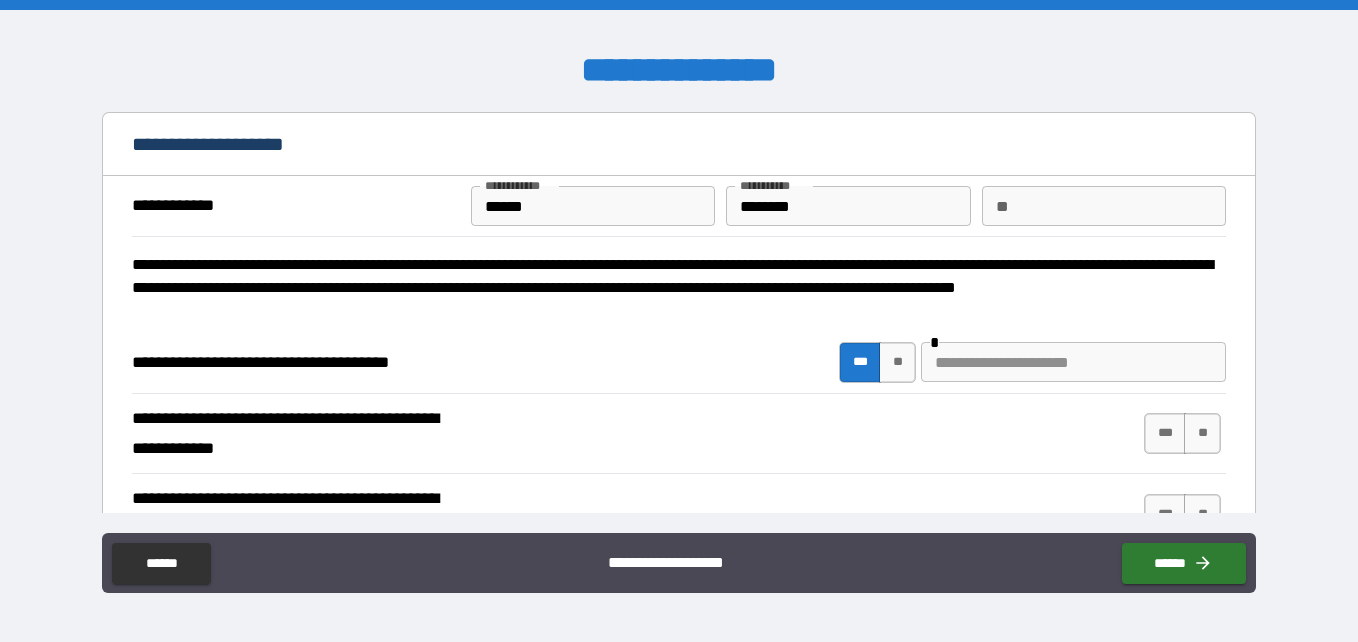 type on "****" 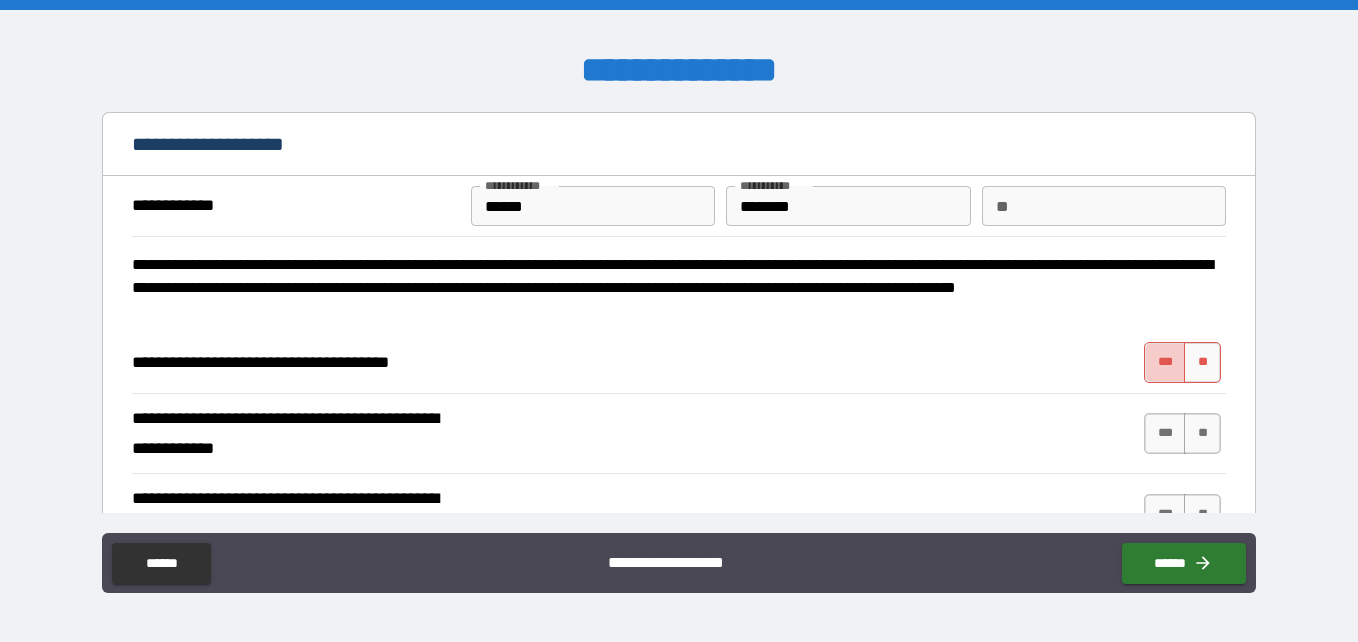 click on "***" at bounding box center (1165, 362) 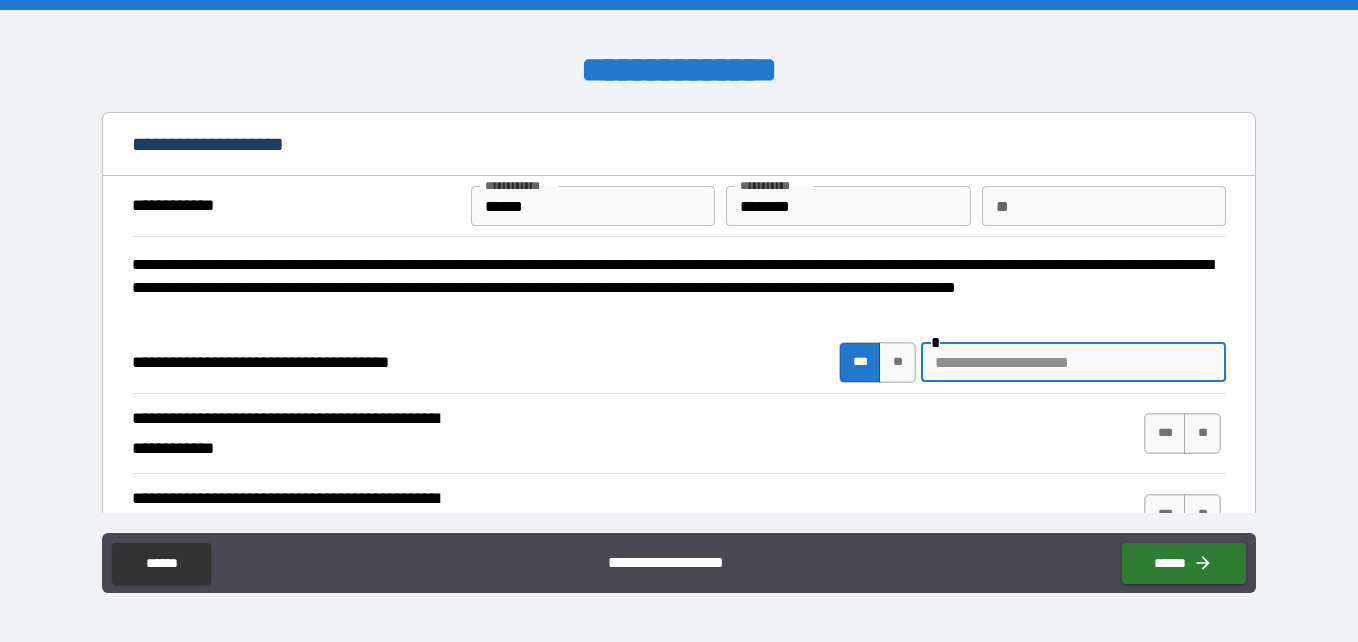 click at bounding box center (1073, 362) 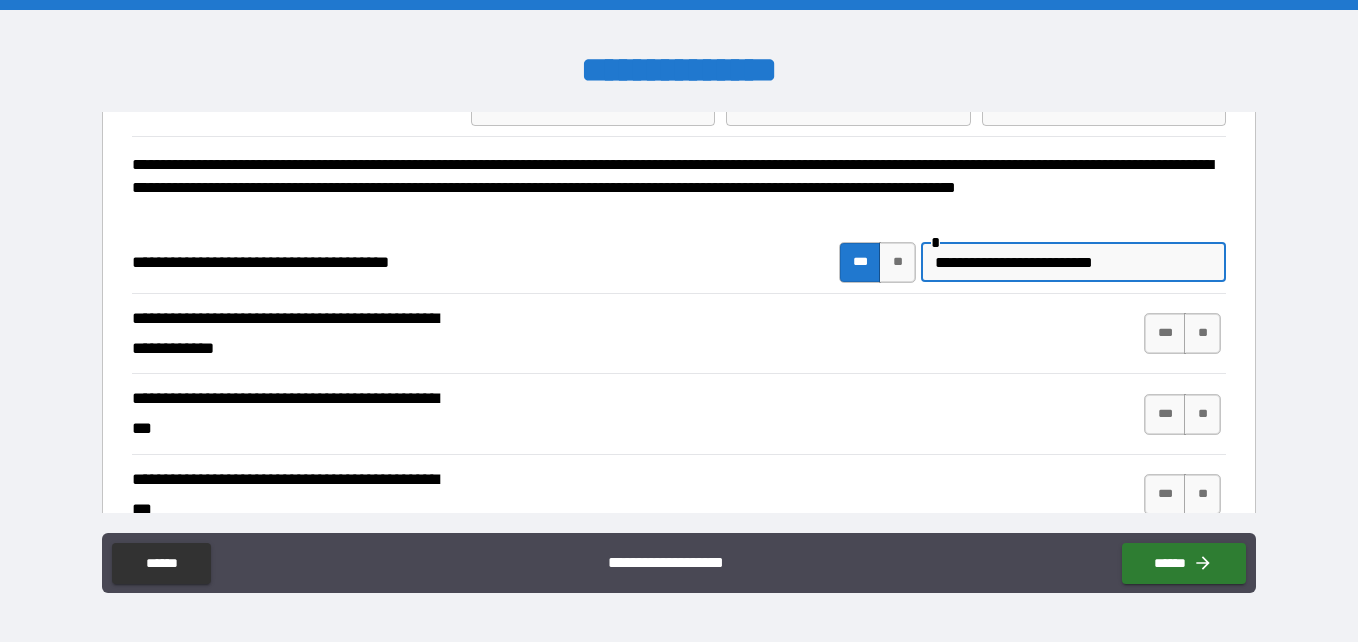 scroll, scrollTop: 200, scrollLeft: 0, axis: vertical 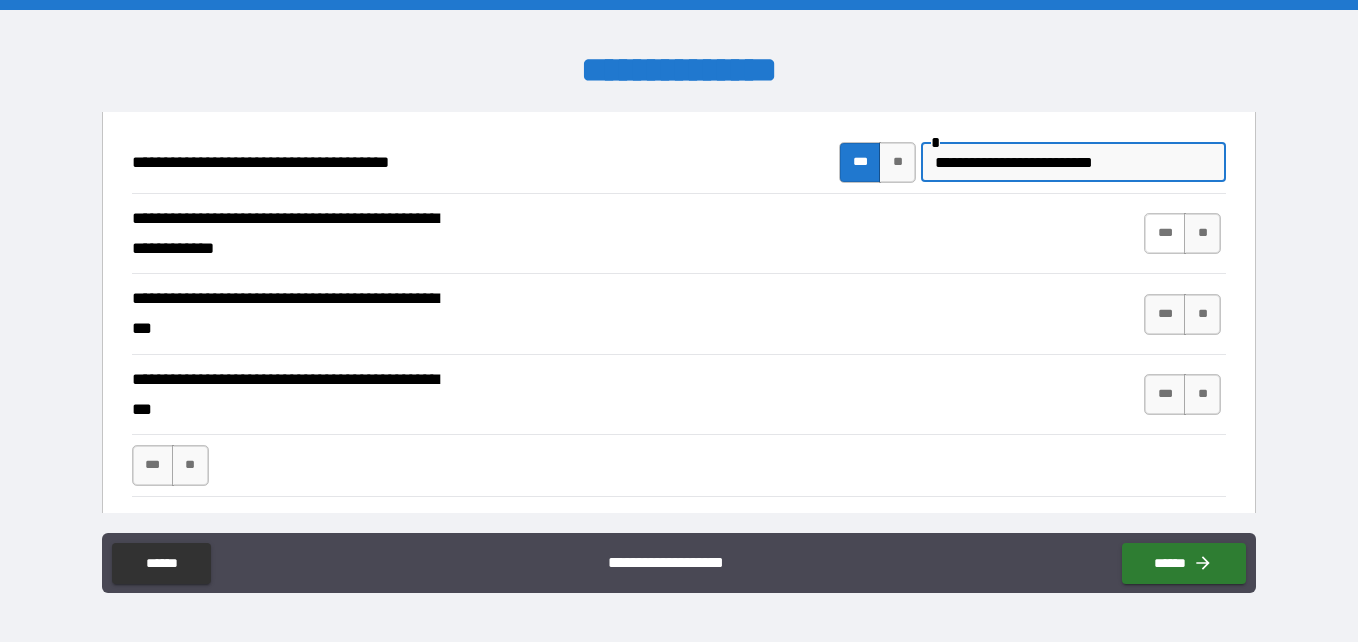 type on "**********" 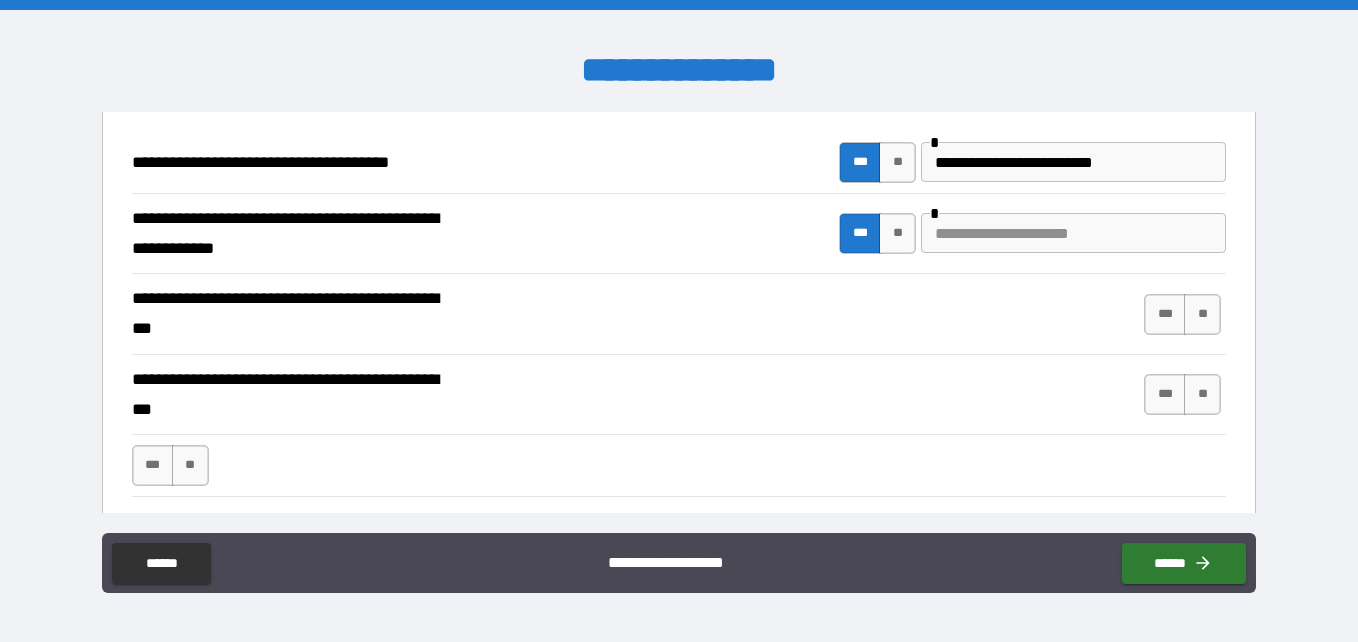 click at bounding box center [1073, 233] 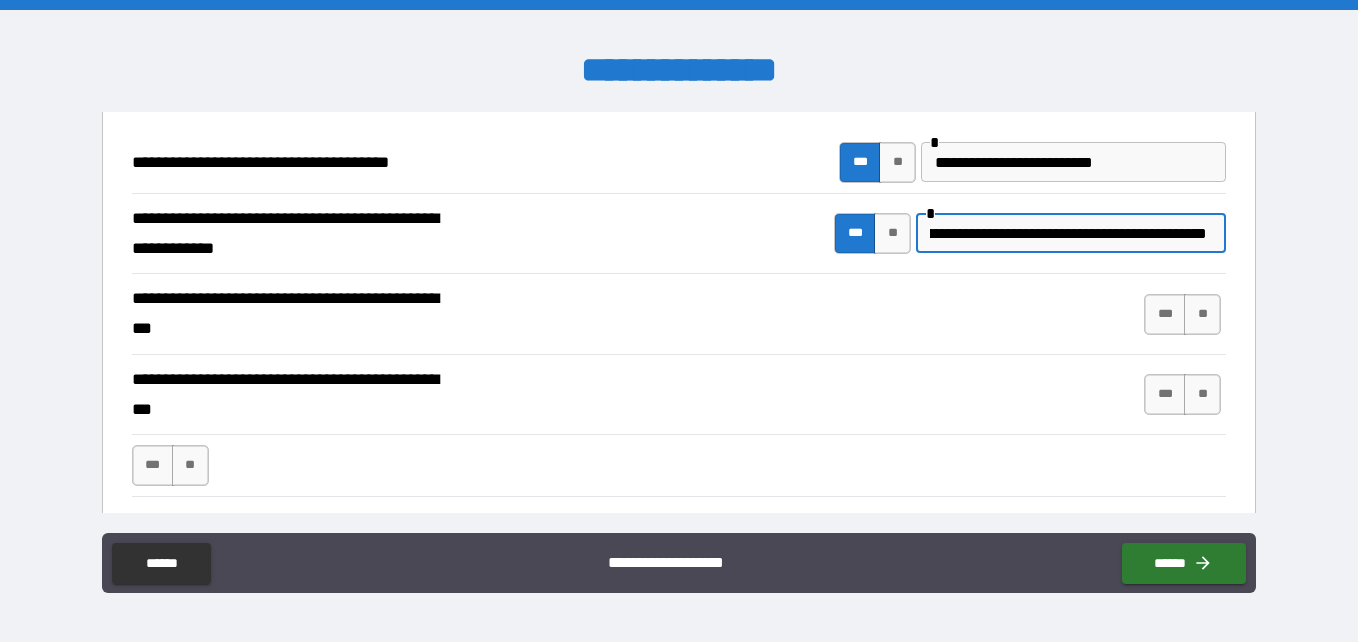 scroll, scrollTop: 0, scrollLeft: 113, axis: horizontal 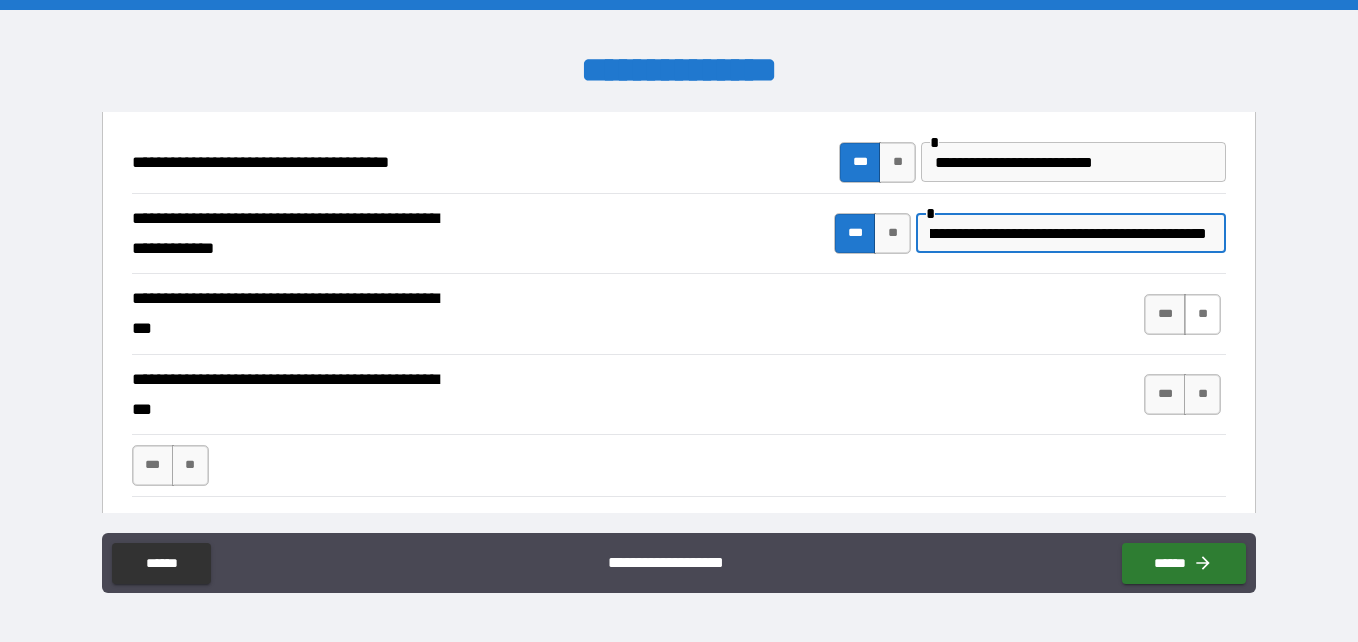 type on "**********" 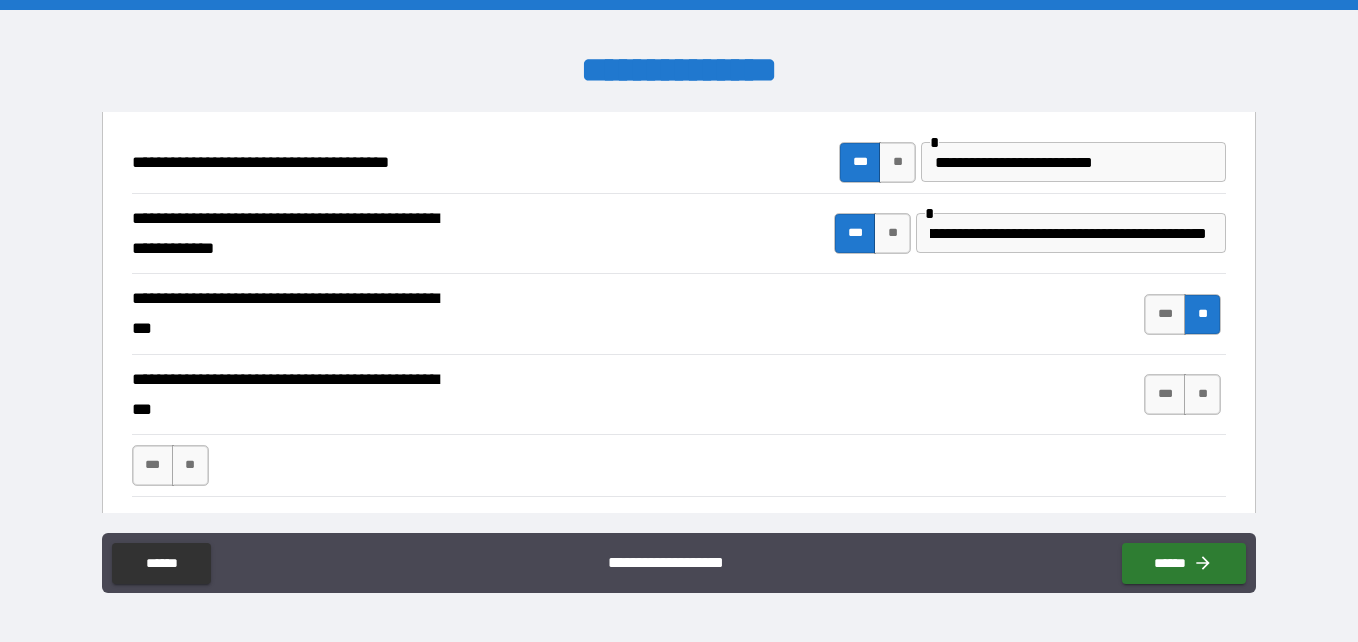 scroll, scrollTop: 0, scrollLeft: 0, axis: both 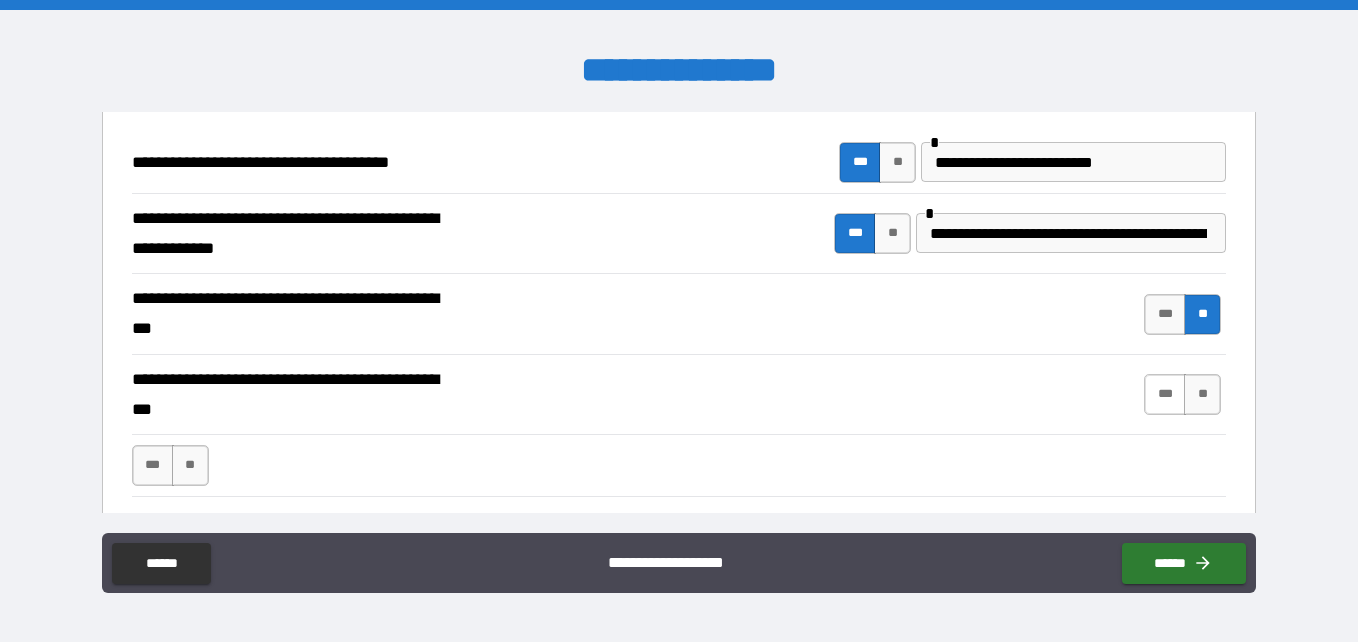click on "***" at bounding box center [1165, 394] 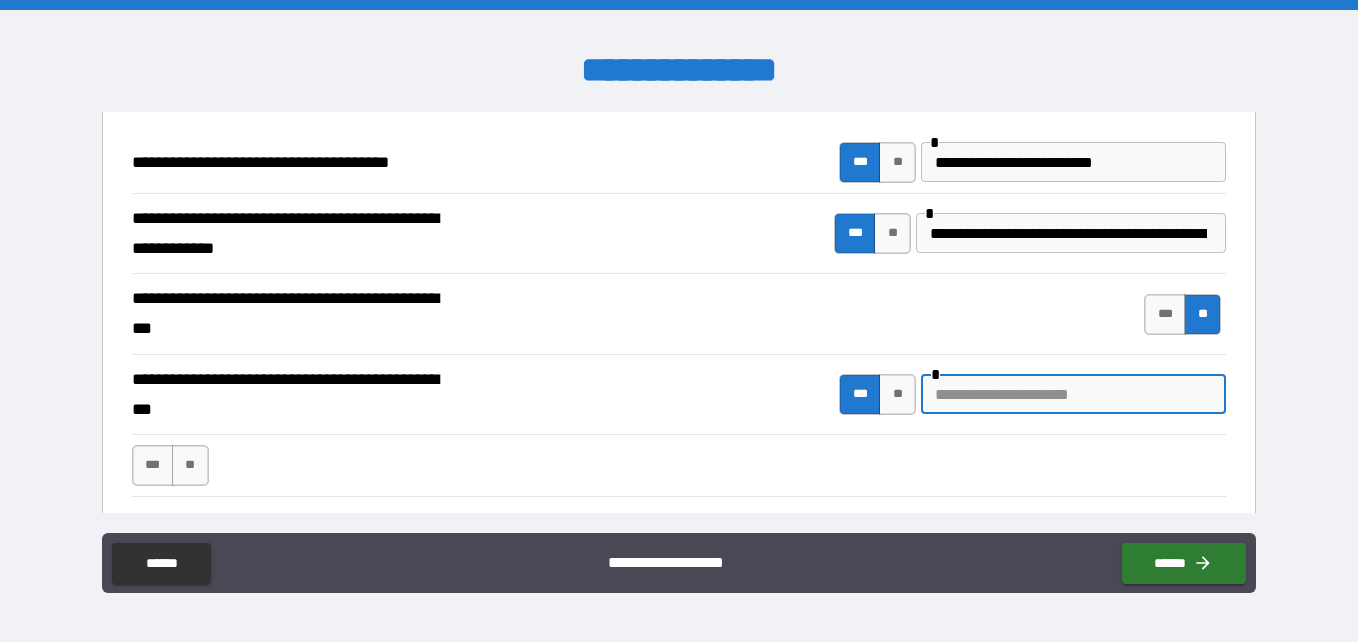 click at bounding box center (1073, 394) 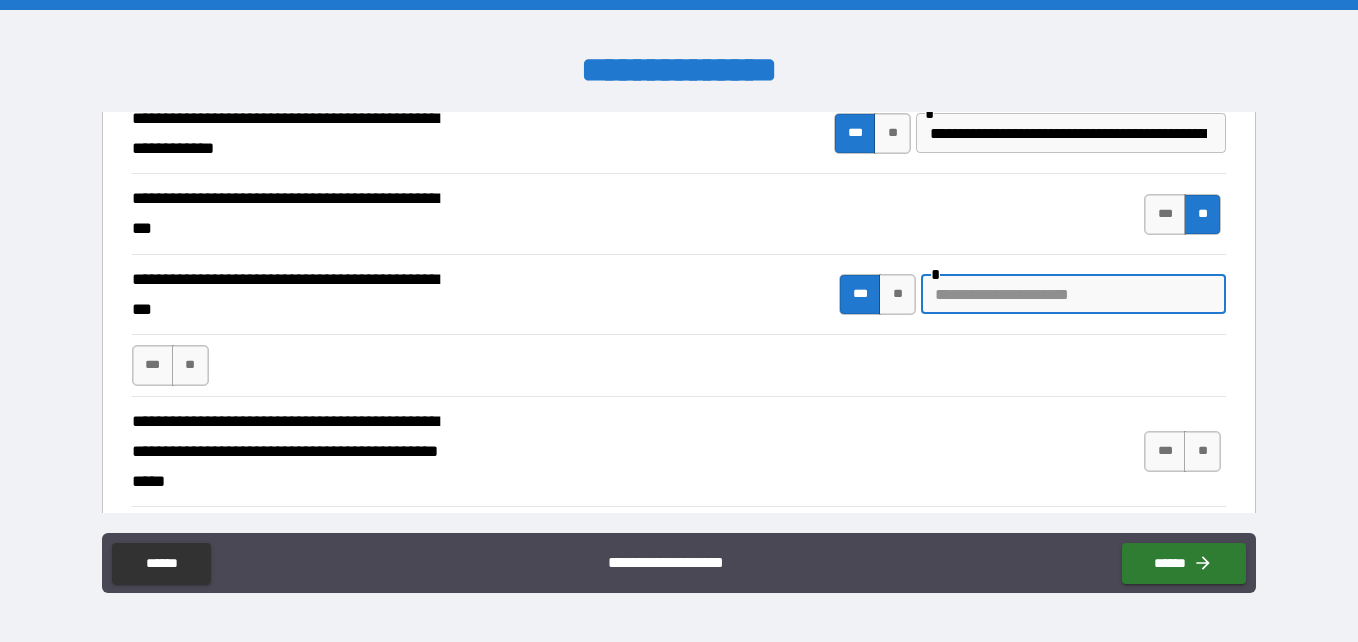 scroll, scrollTop: 400, scrollLeft: 0, axis: vertical 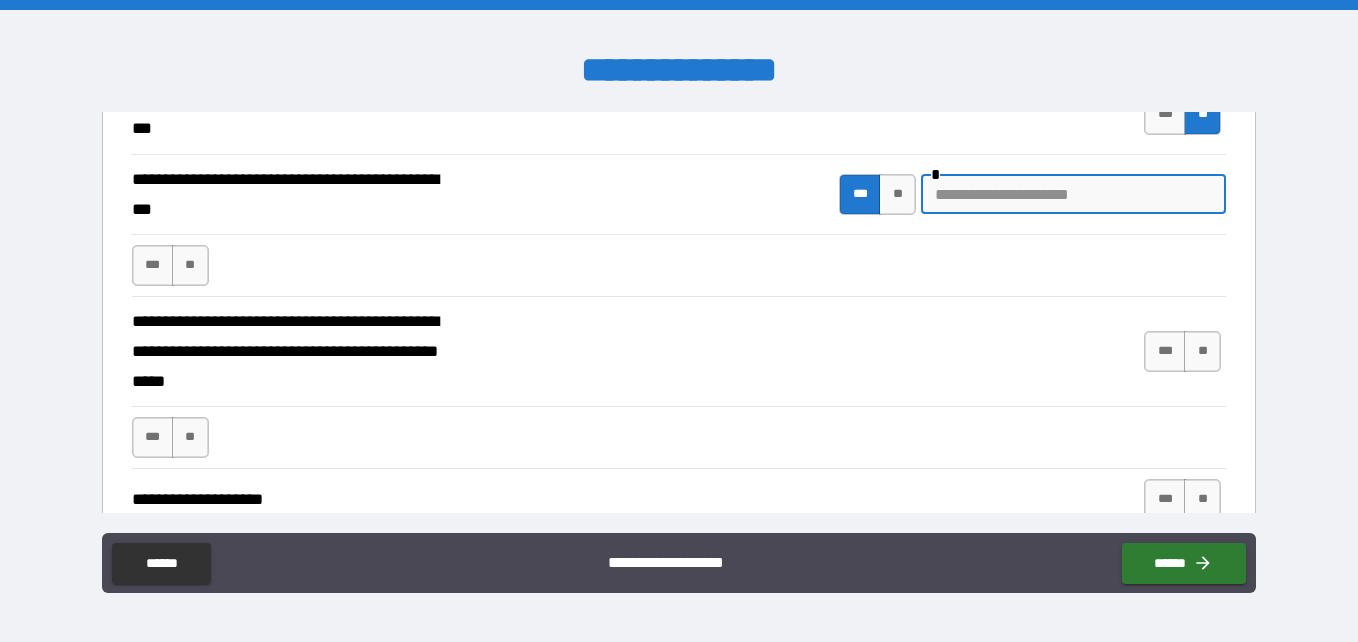 click at bounding box center (1073, 194) 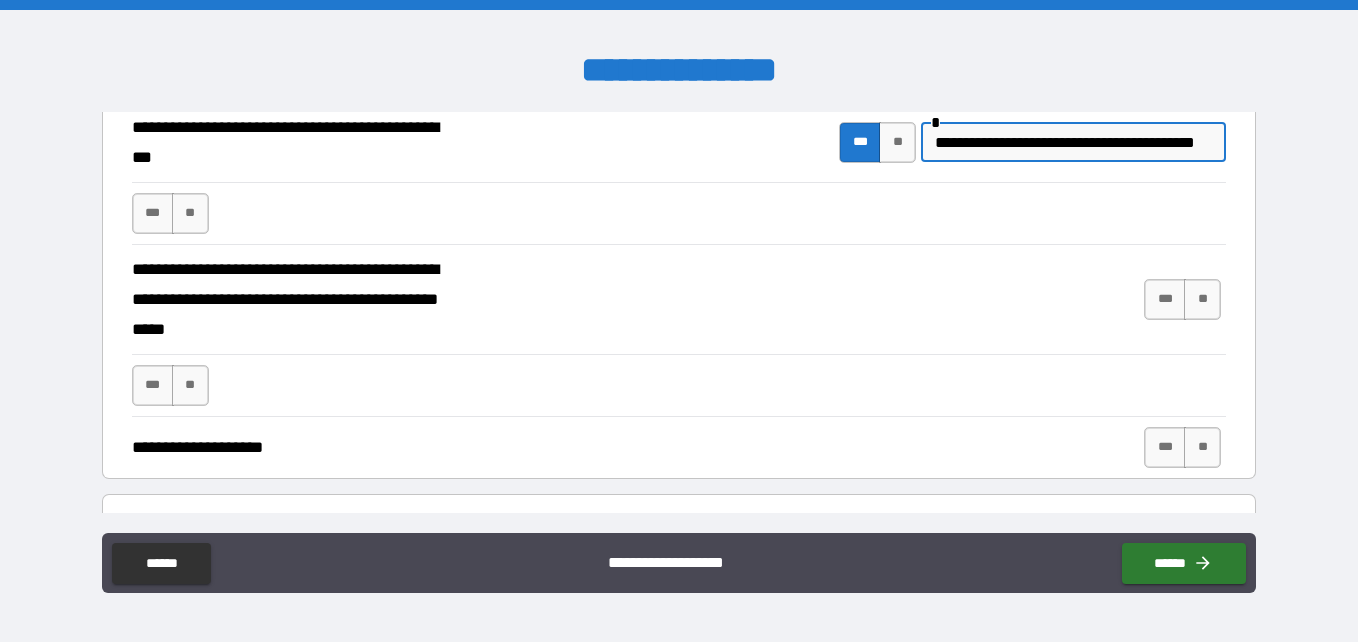 scroll, scrollTop: 500, scrollLeft: 0, axis: vertical 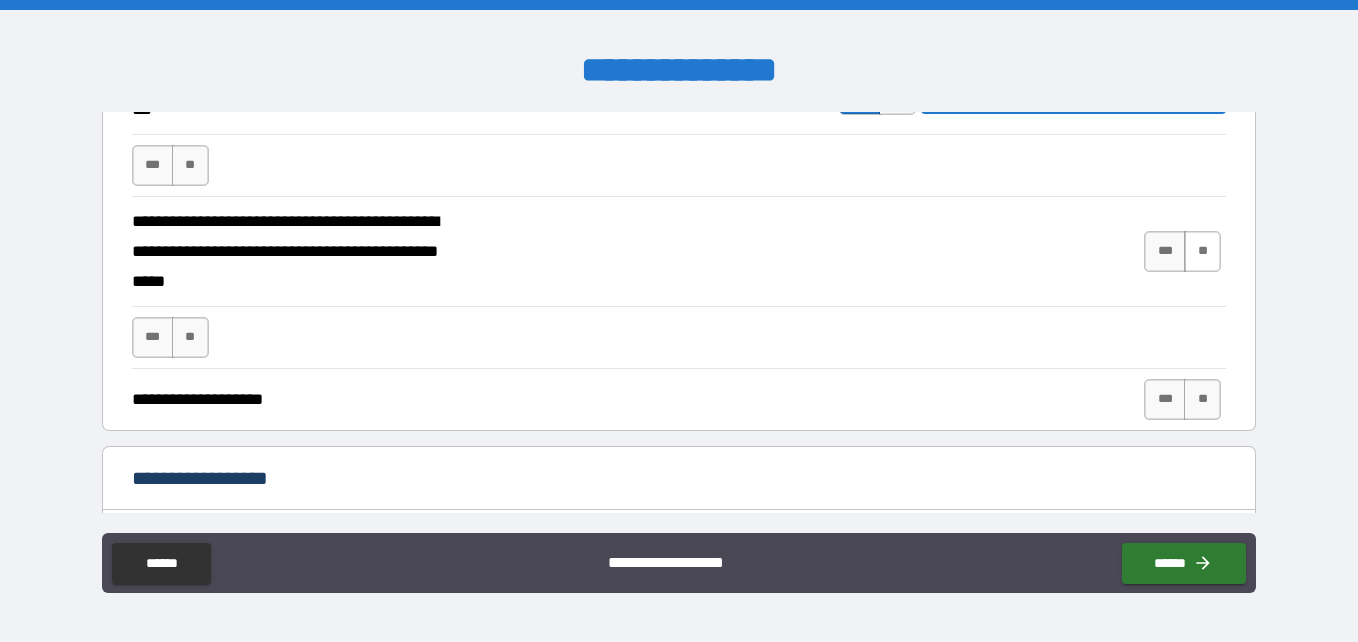 type on "**********" 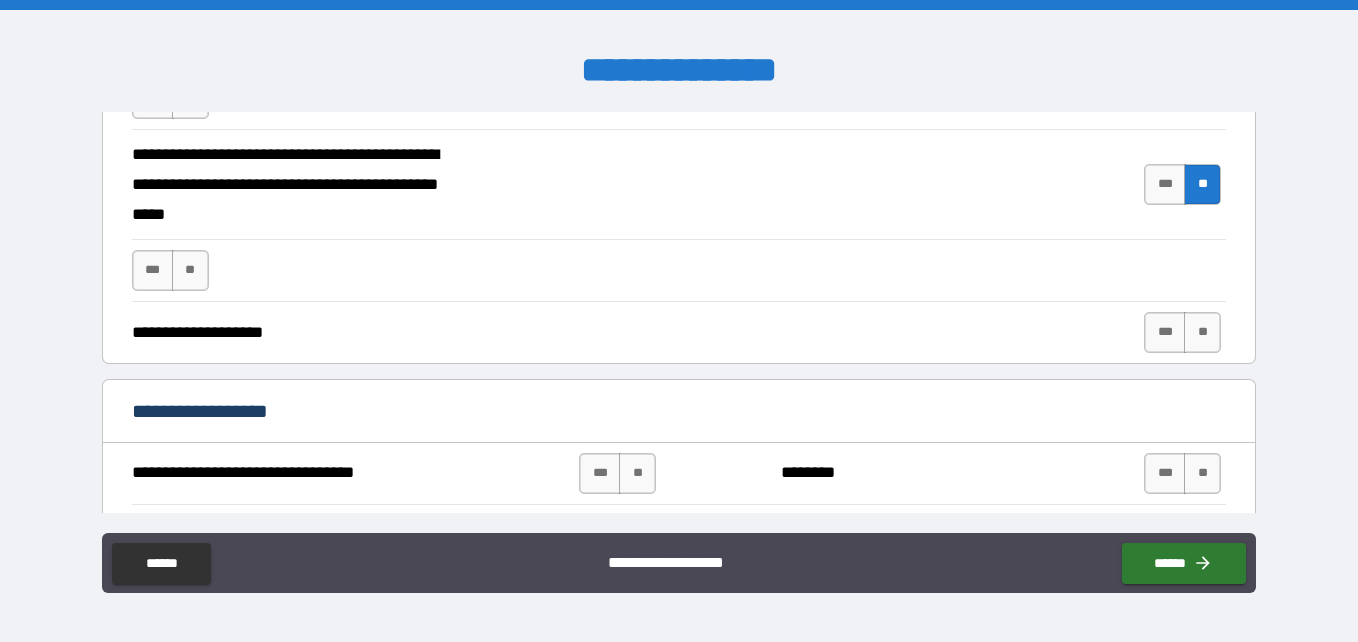 scroll, scrollTop: 600, scrollLeft: 0, axis: vertical 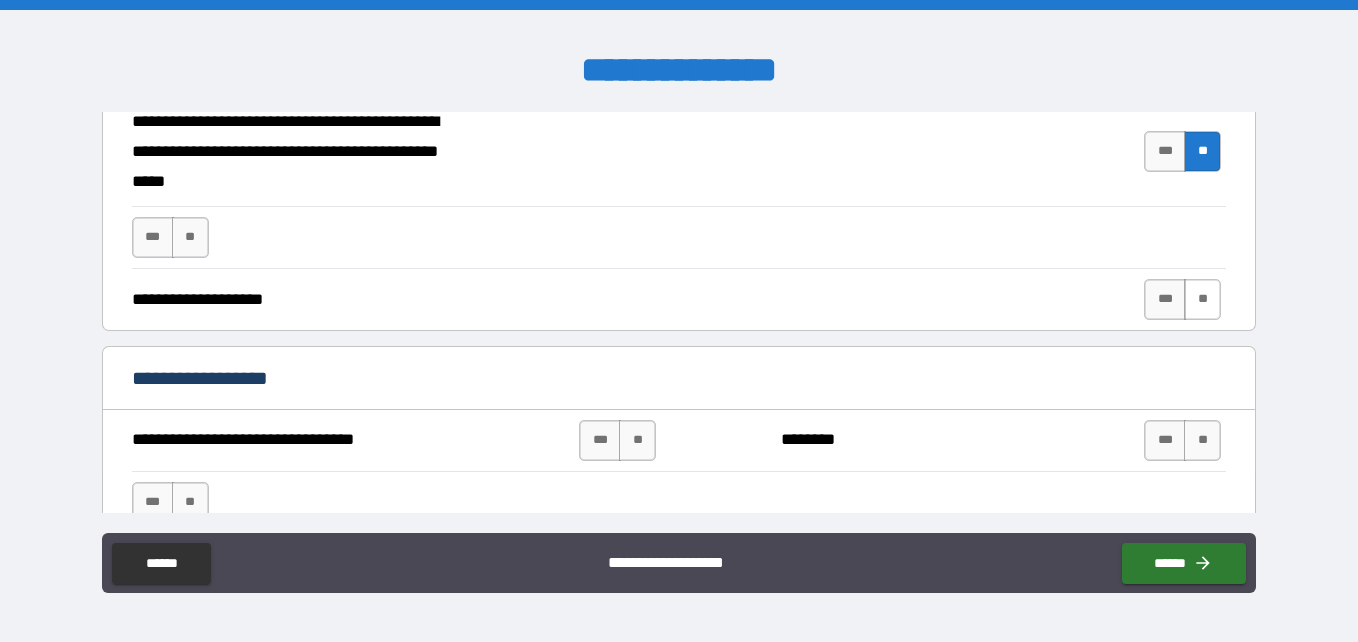 click on "**" at bounding box center (1202, 299) 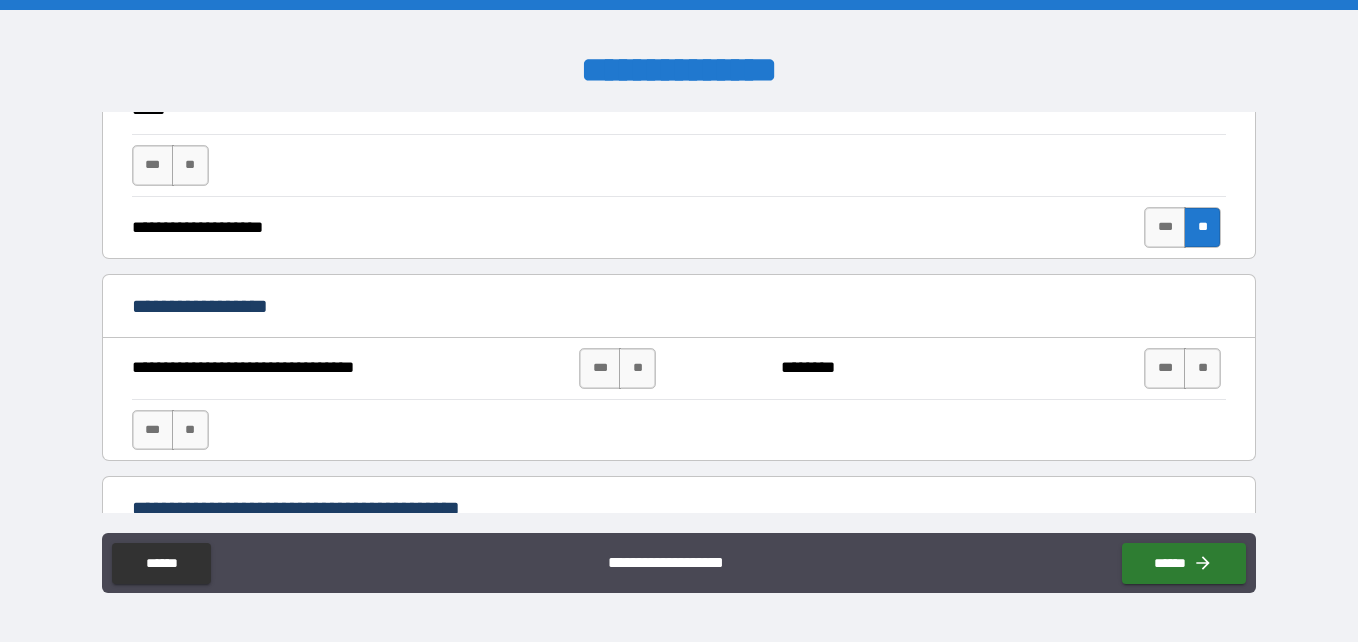 scroll, scrollTop: 700, scrollLeft: 0, axis: vertical 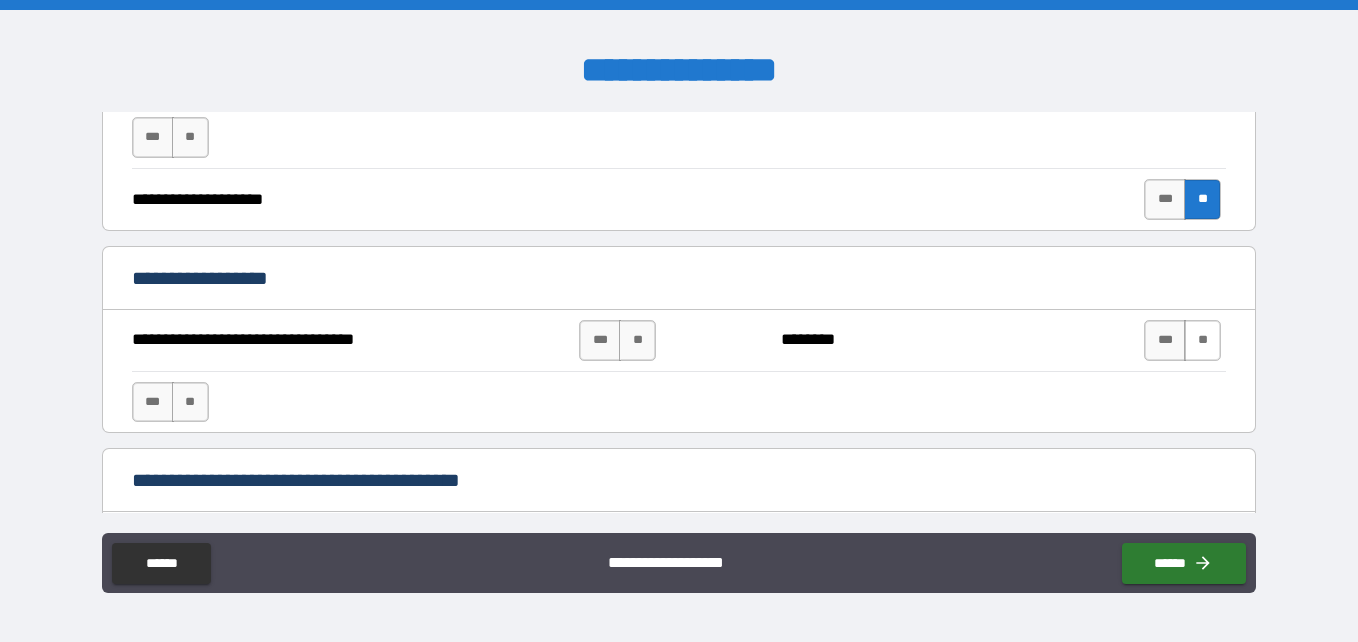 click on "**" at bounding box center (1202, 340) 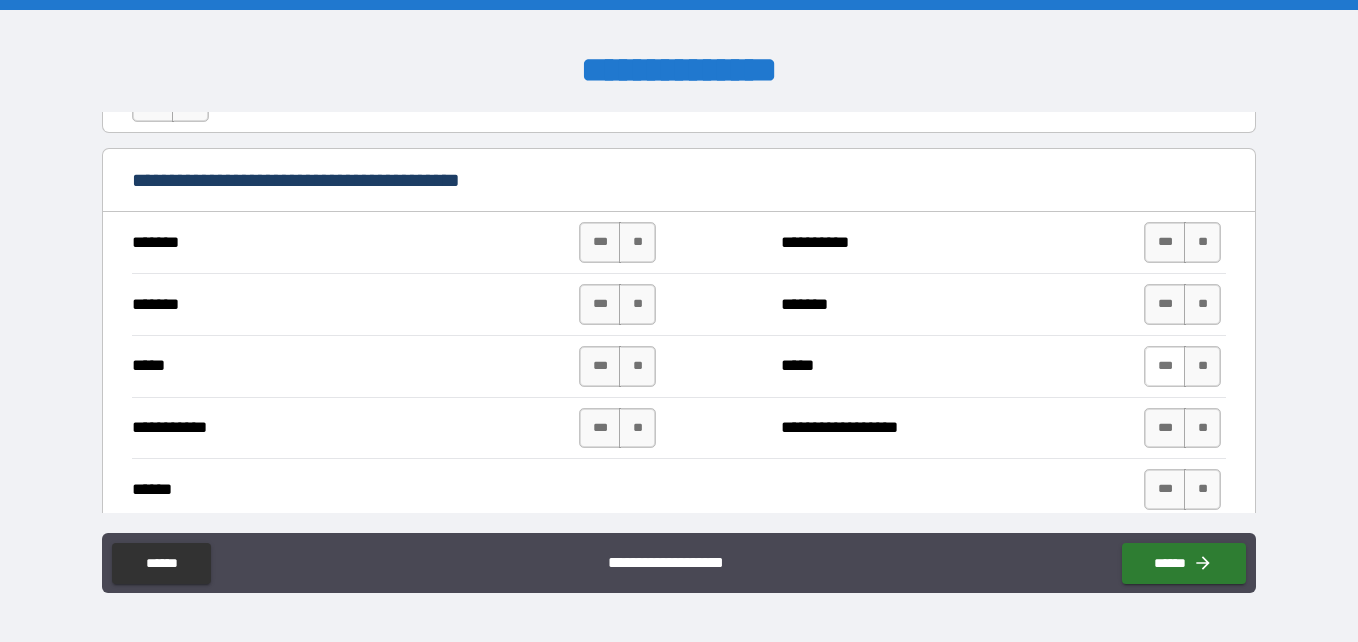 scroll, scrollTop: 1100, scrollLeft: 0, axis: vertical 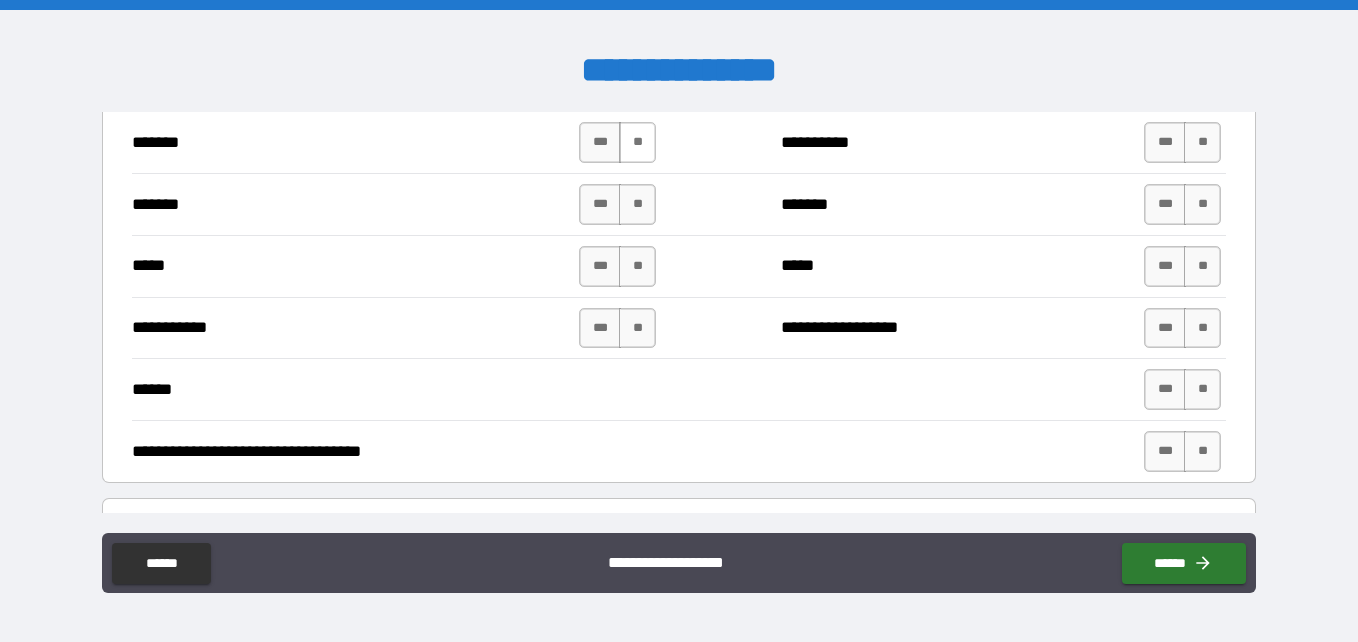 click on "**" at bounding box center [637, 142] 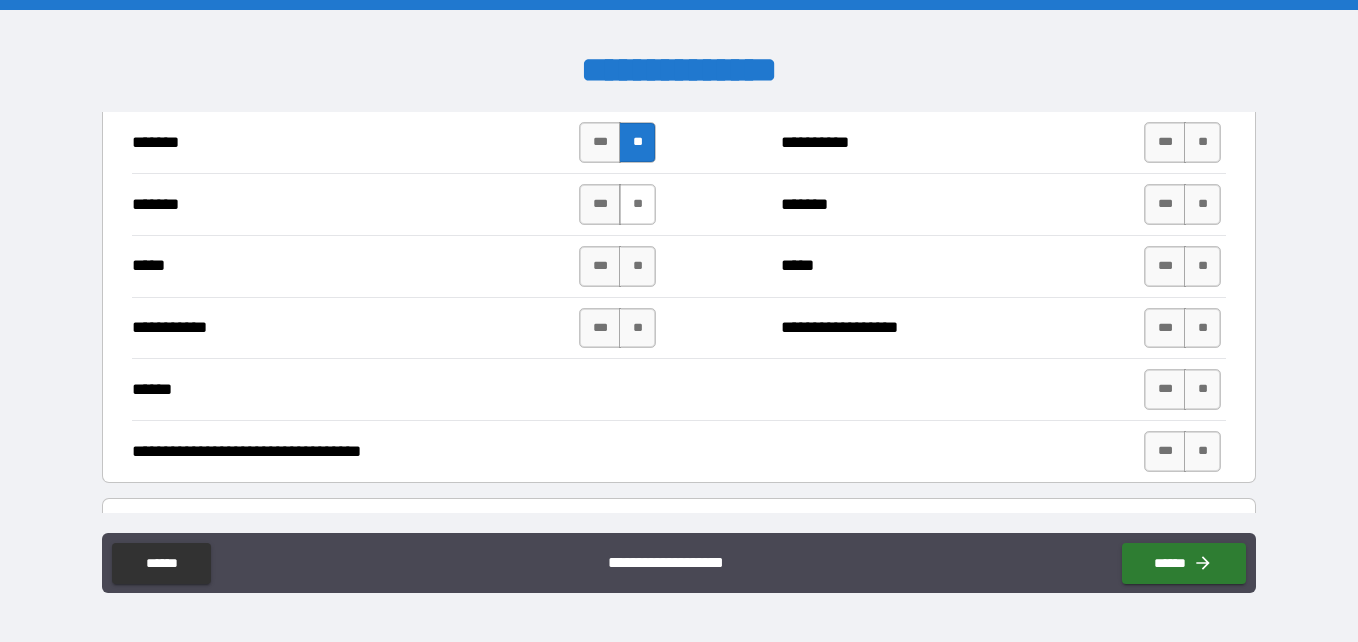 click on "**" at bounding box center (637, 204) 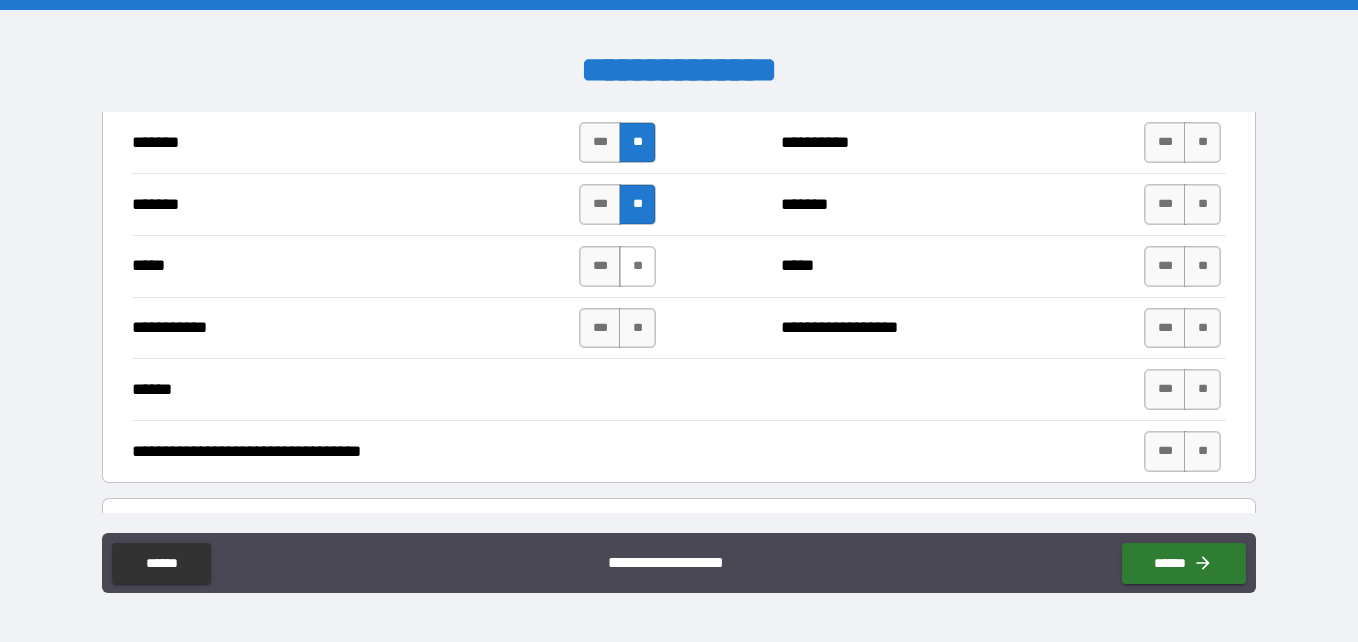 click on "**" at bounding box center (637, 266) 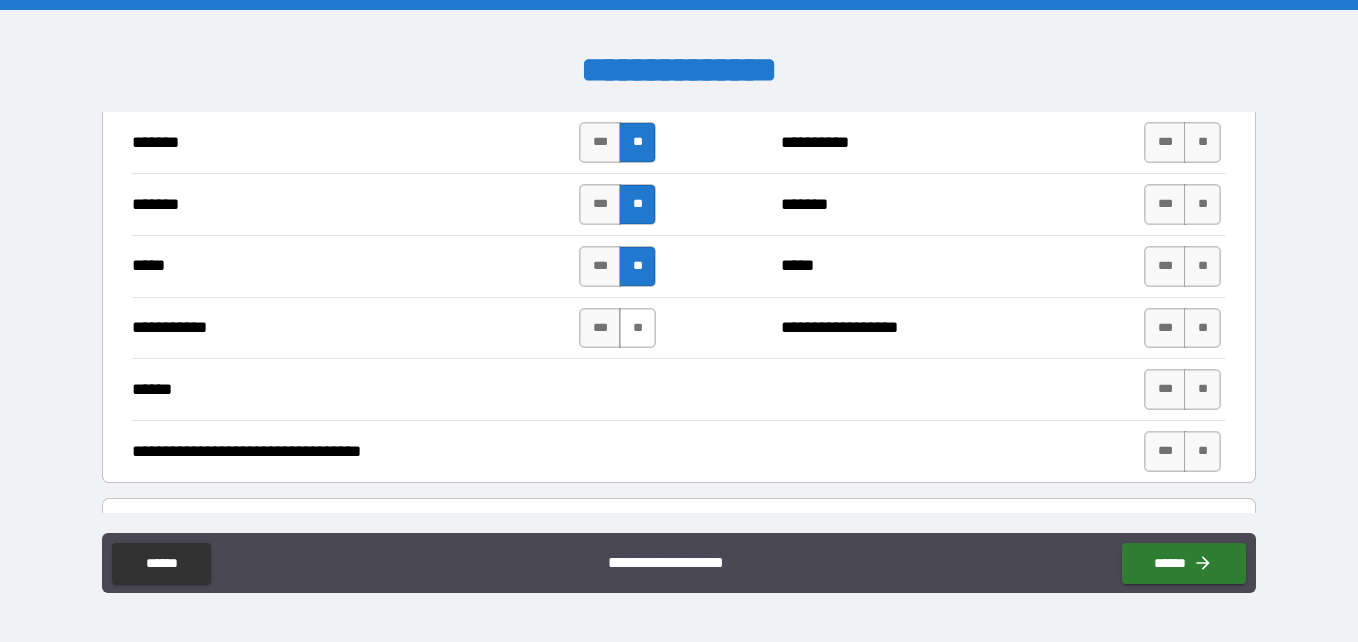 click on "**" at bounding box center (637, 328) 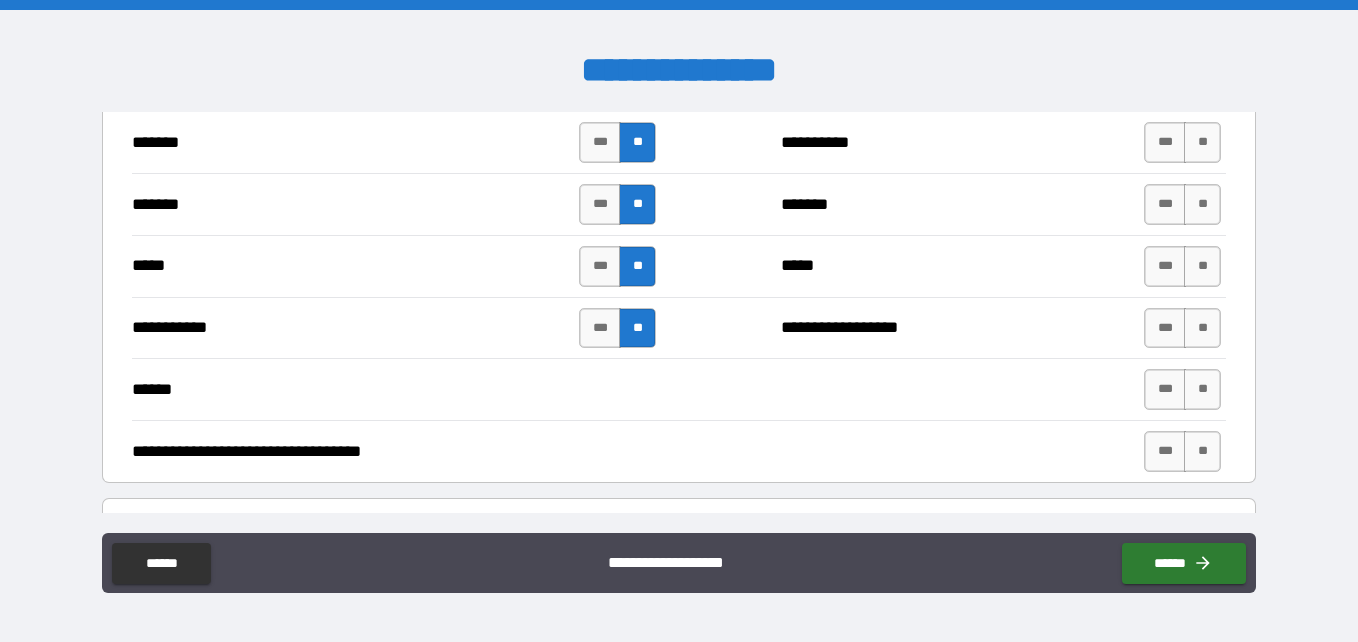drag, startPoint x: 1189, startPoint y: 142, endPoint x: 1206, endPoint y: 176, distance: 38.013157 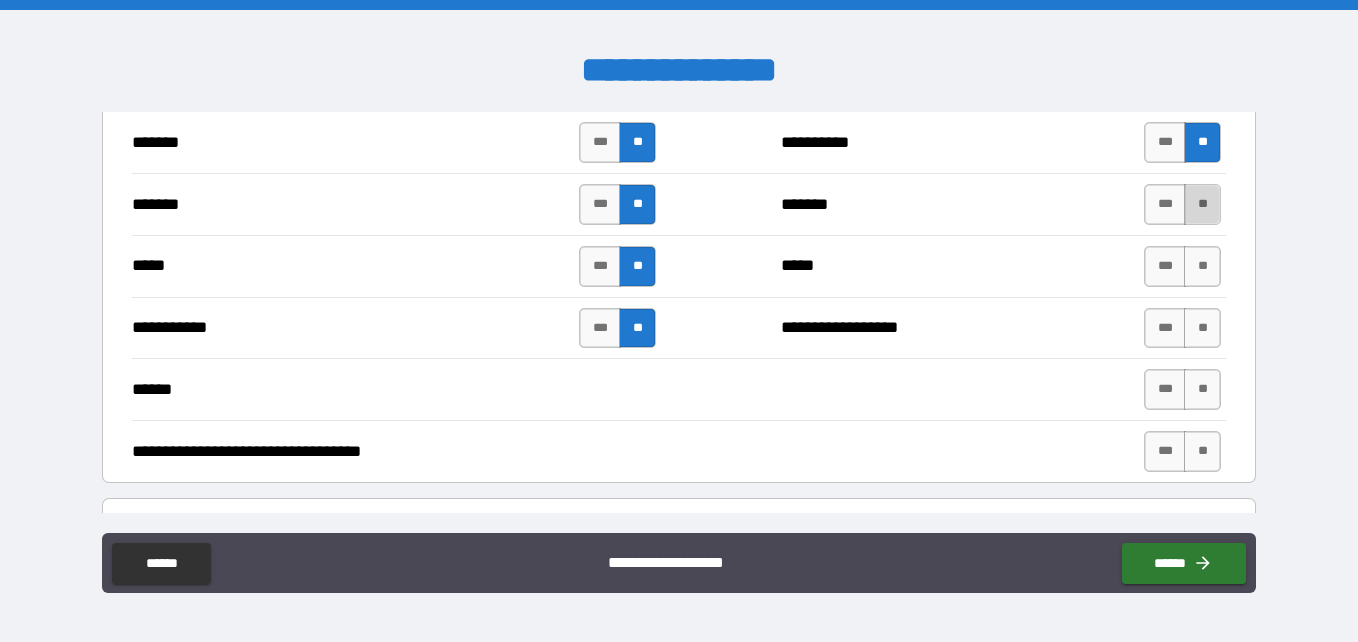 click on "**" at bounding box center [1202, 204] 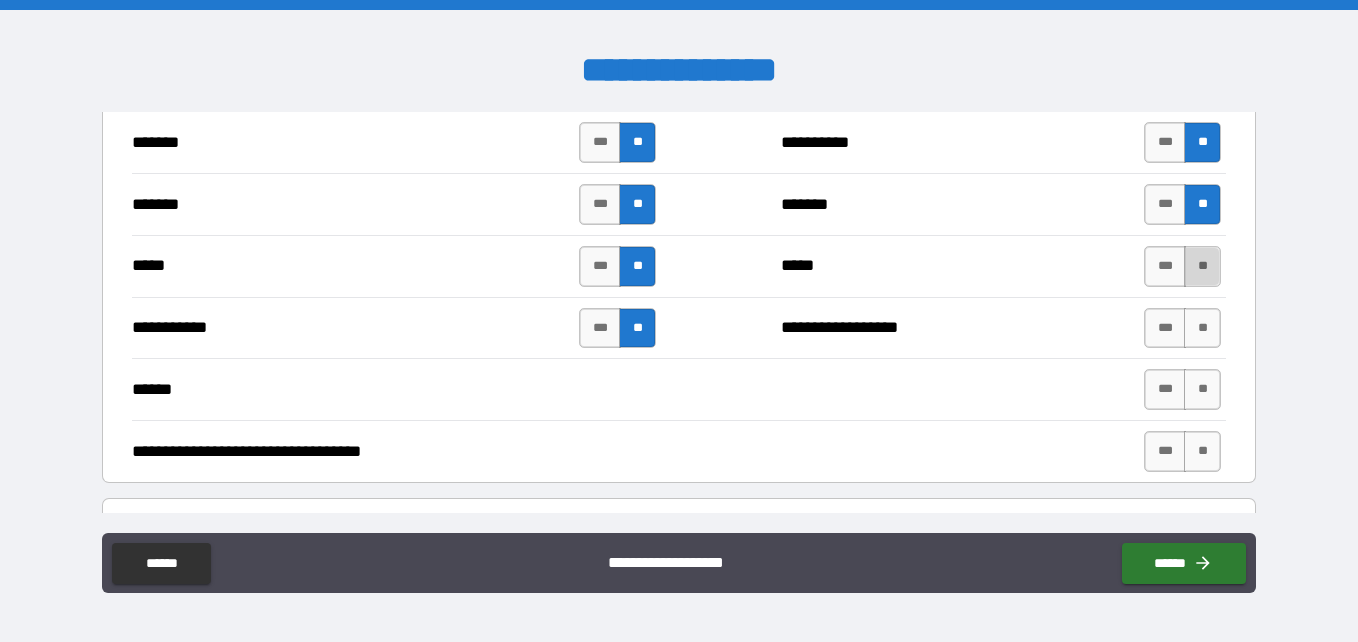 click on "**" at bounding box center (1202, 266) 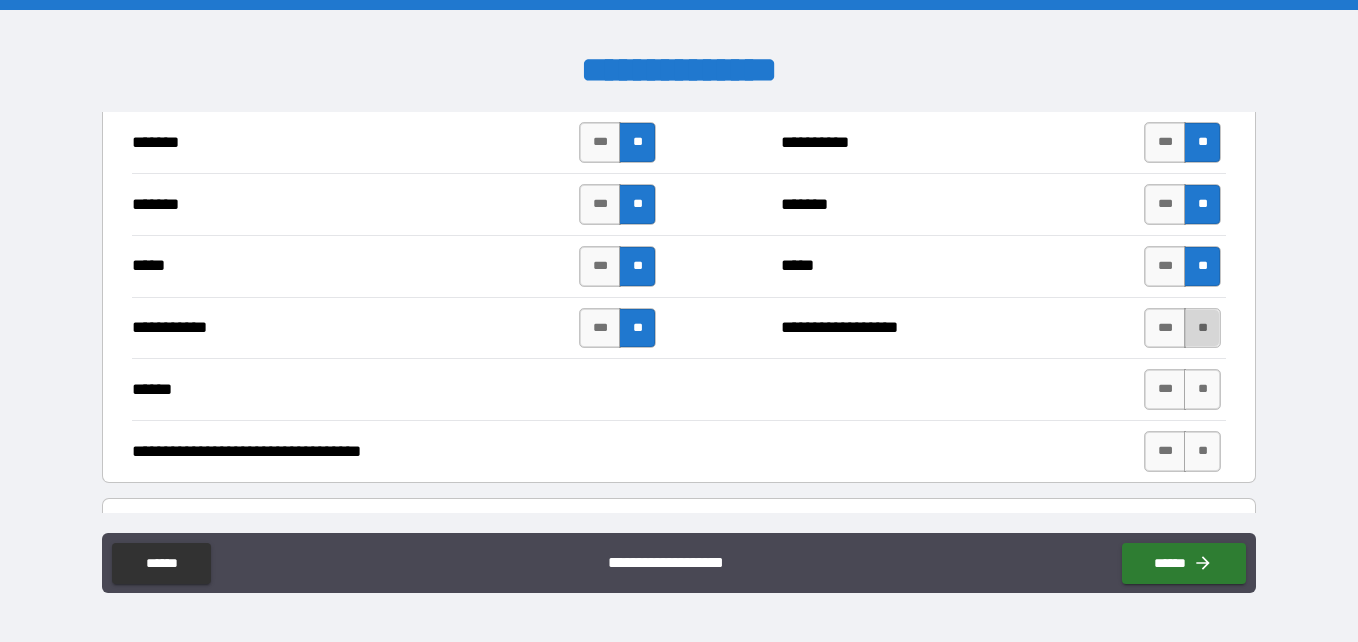 click on "**" at bounding box center (1202, 328) 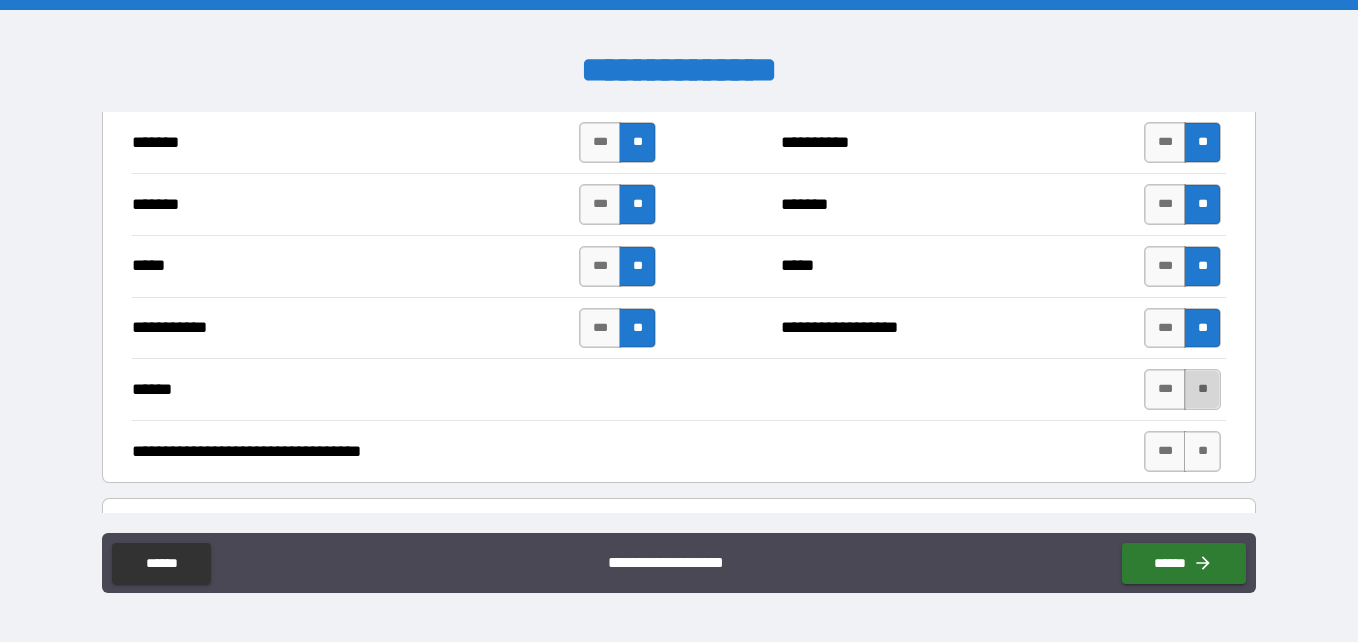 click on "**" at bounding box center [1202, 389] 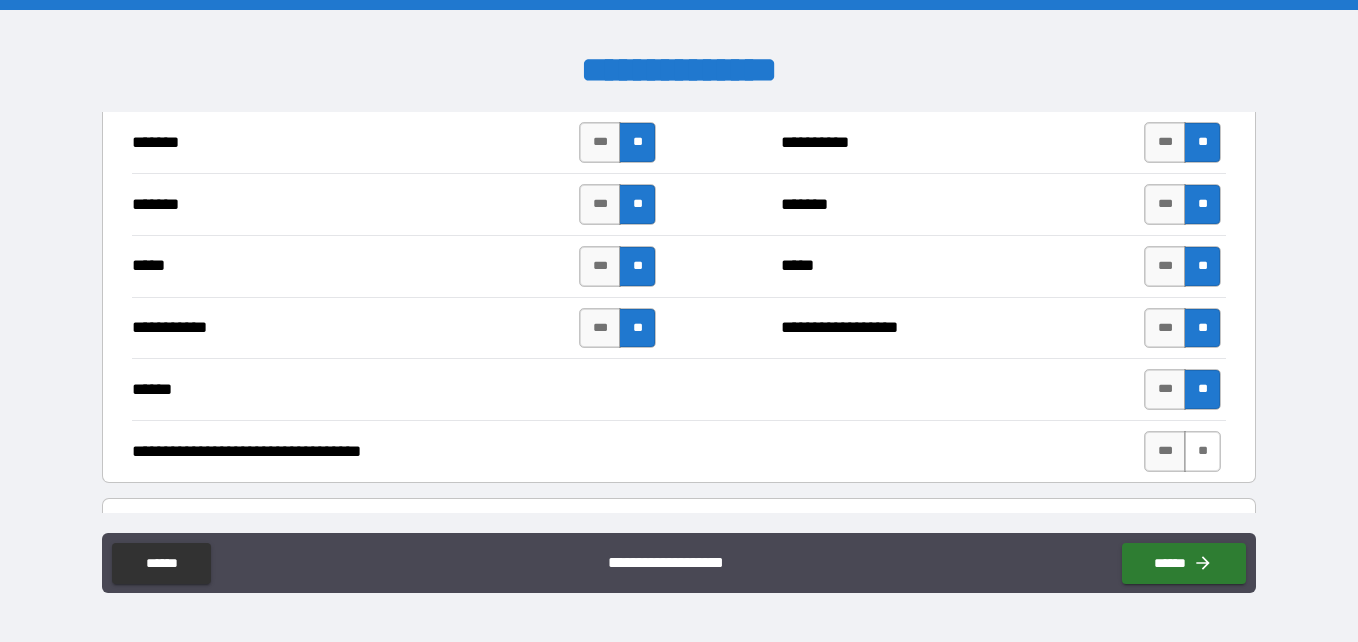 click on "**" at bounding box center (1202, 451) 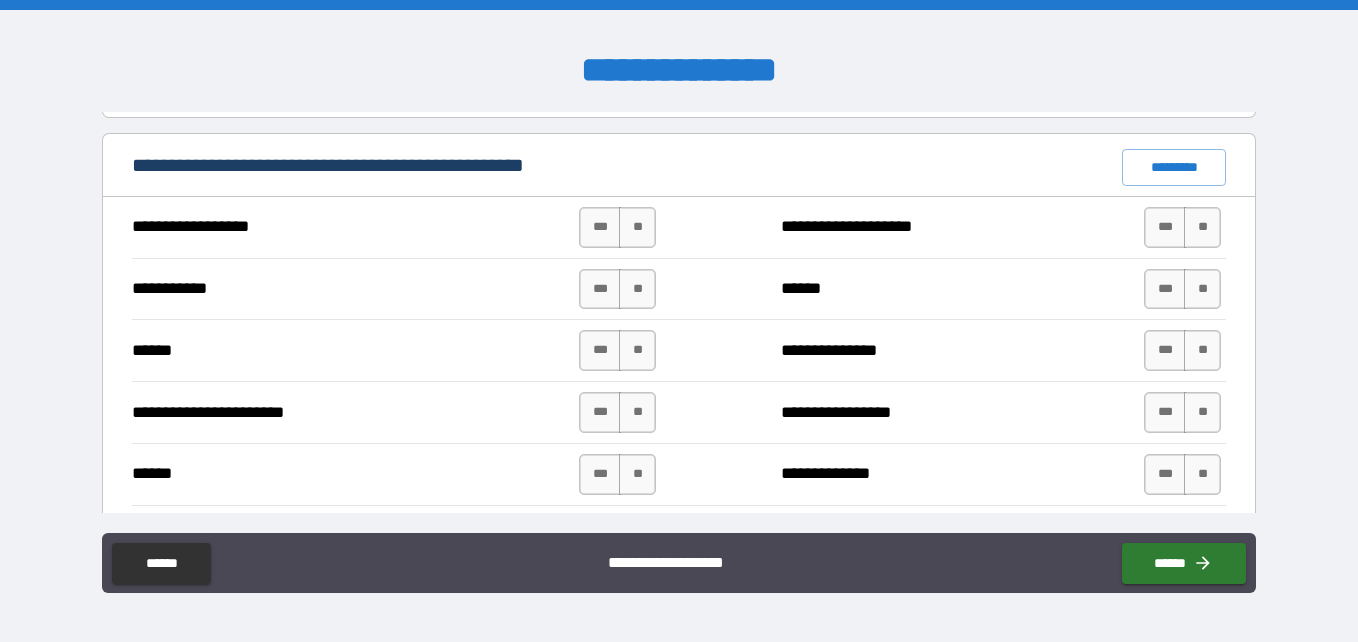 scroll, scrollTop: 1500, scrollLeft: 0, axis: vertical 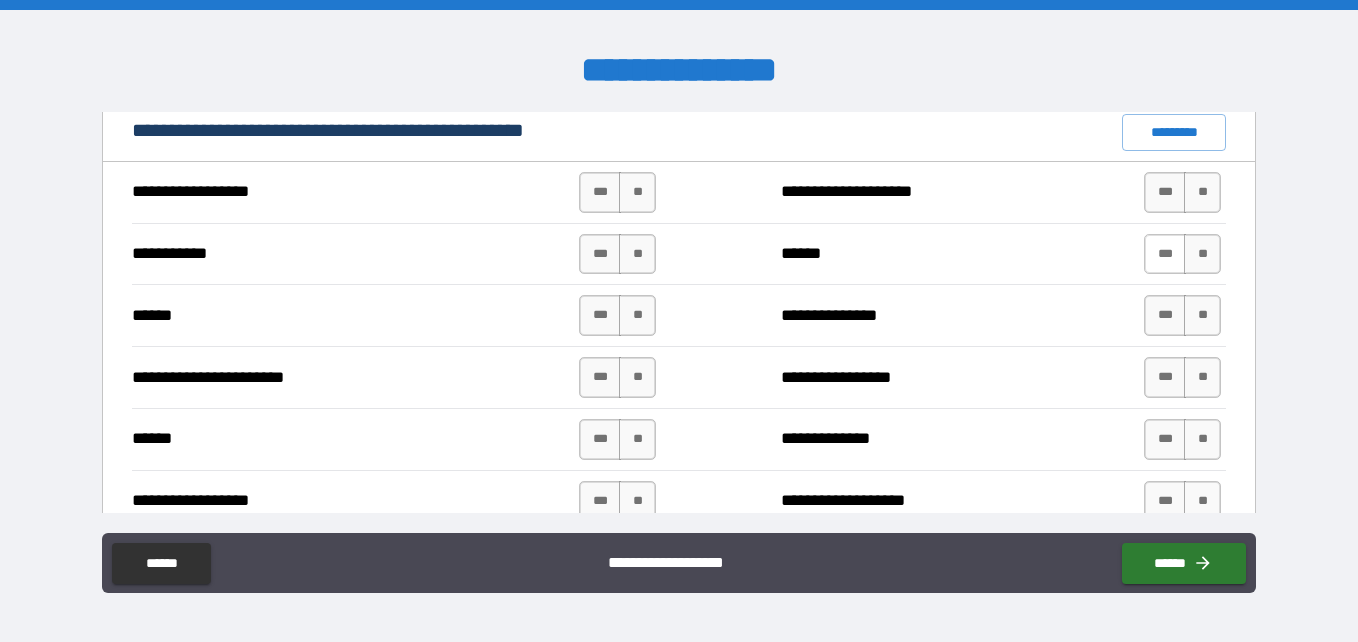 click on "***" at bounding box center [1165, 254] 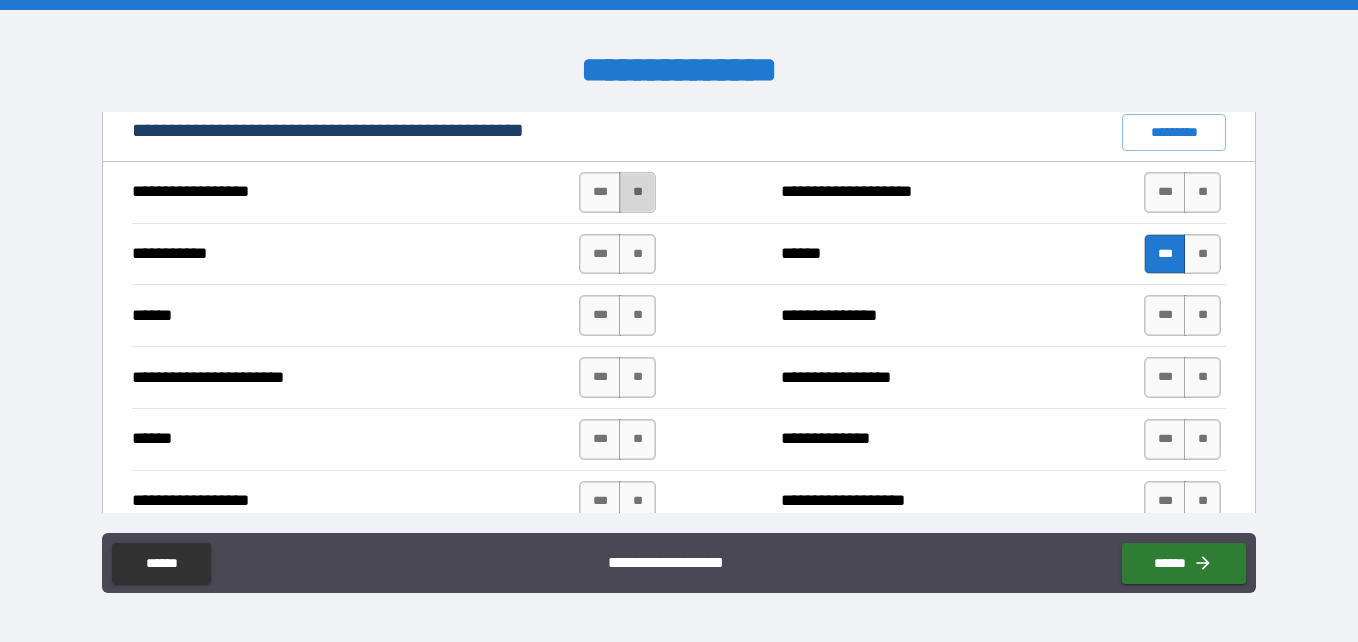 click on "**" at bounding box center (637, 192) 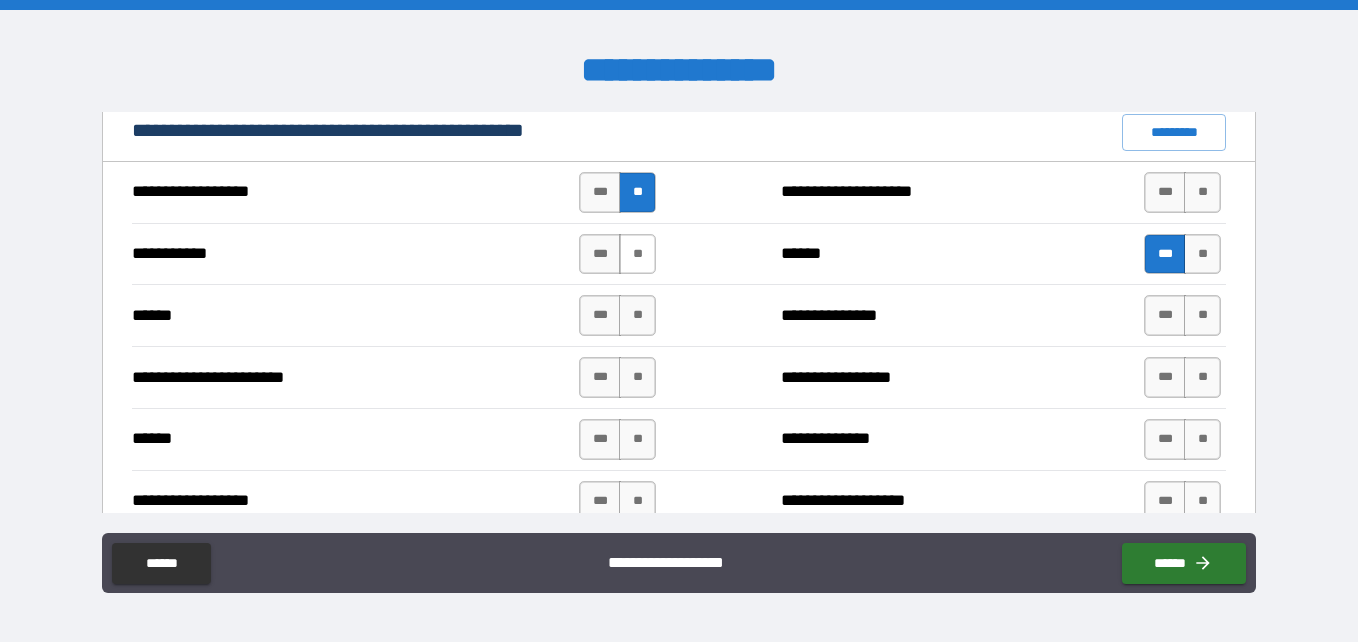 click on "**" at bounding box center (637, 254) 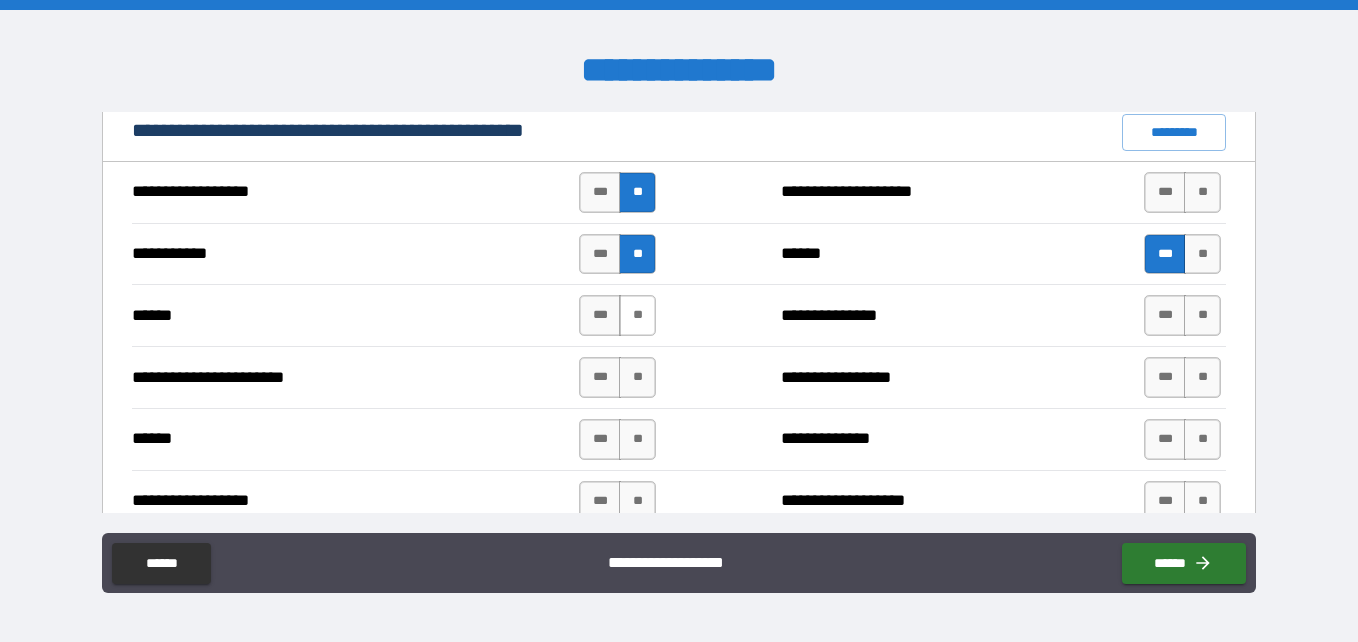 click on "**" at bounding box center (637, 315) 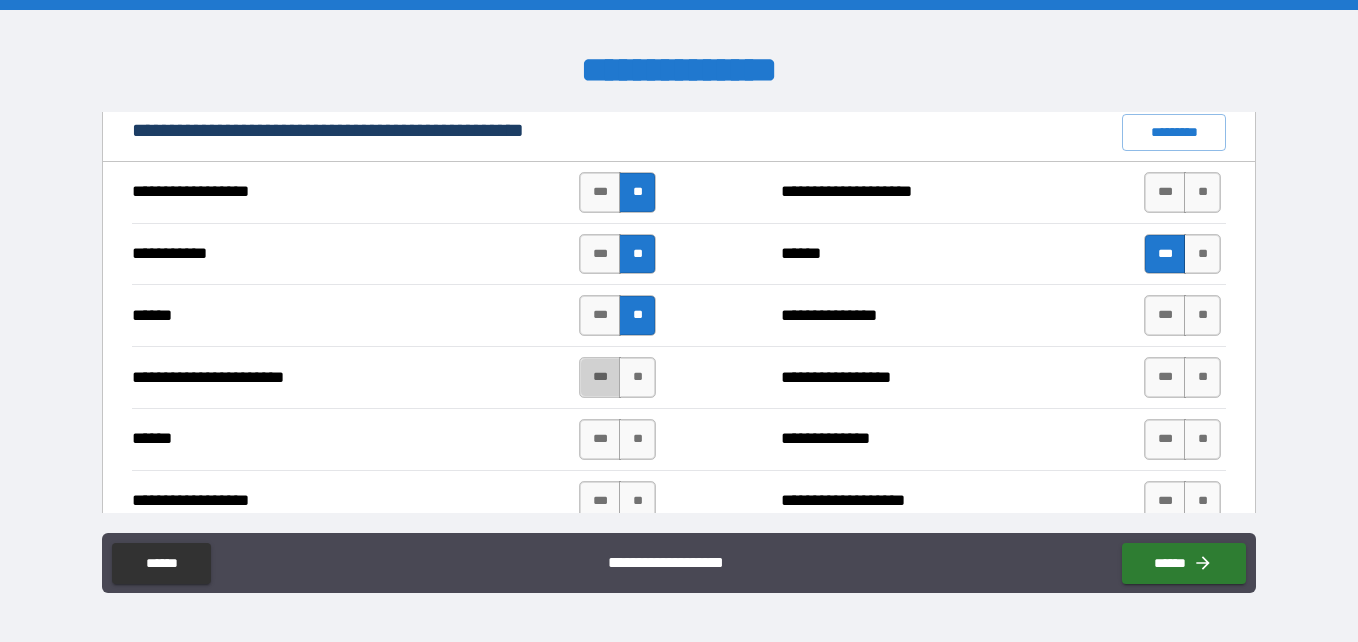 drag, startPoint x: 591, startPoint y: 382, endPoint x: 610, endPoint y: 404, distance: 29.068884 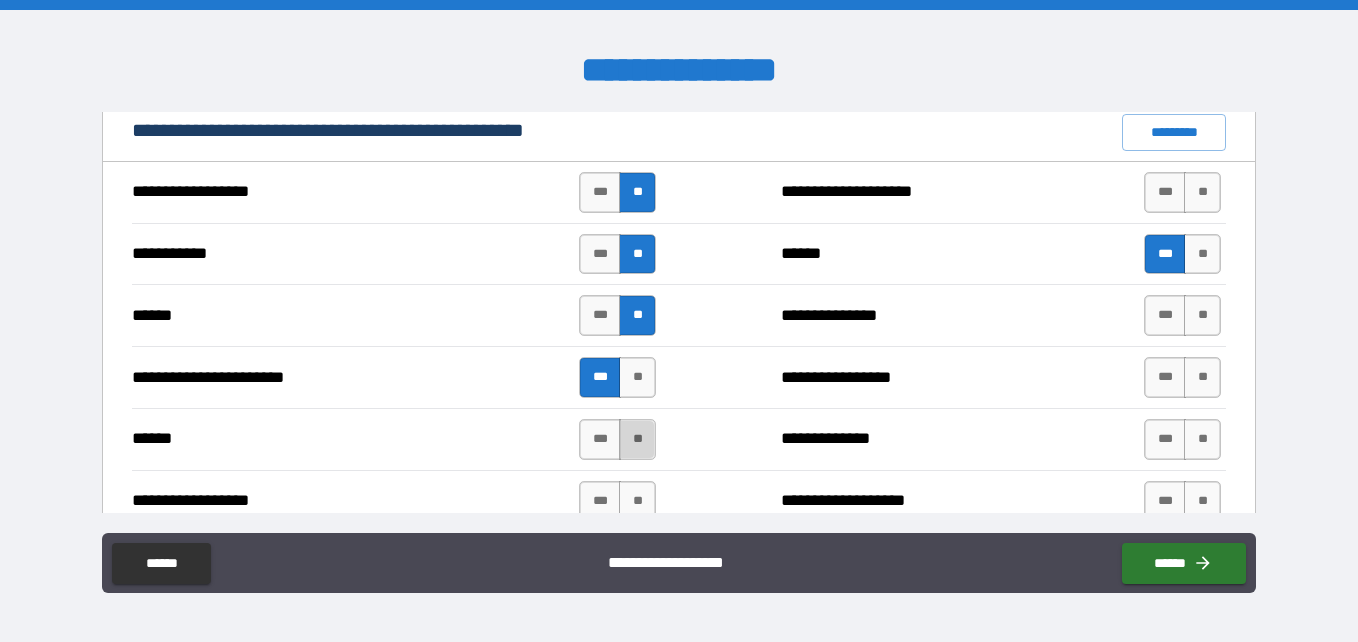 click on "**" at bounding box center (637, 439) 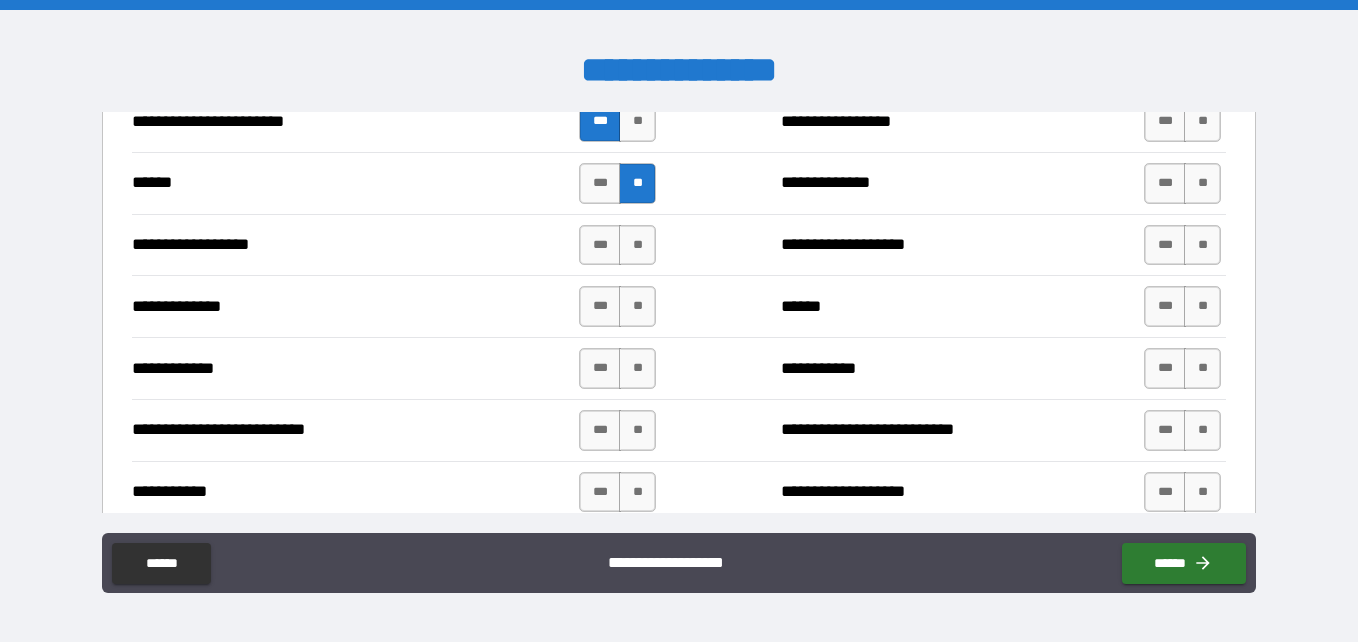 scroll, scrollTop: 1800, scrollLeft: 0, axis: vertical 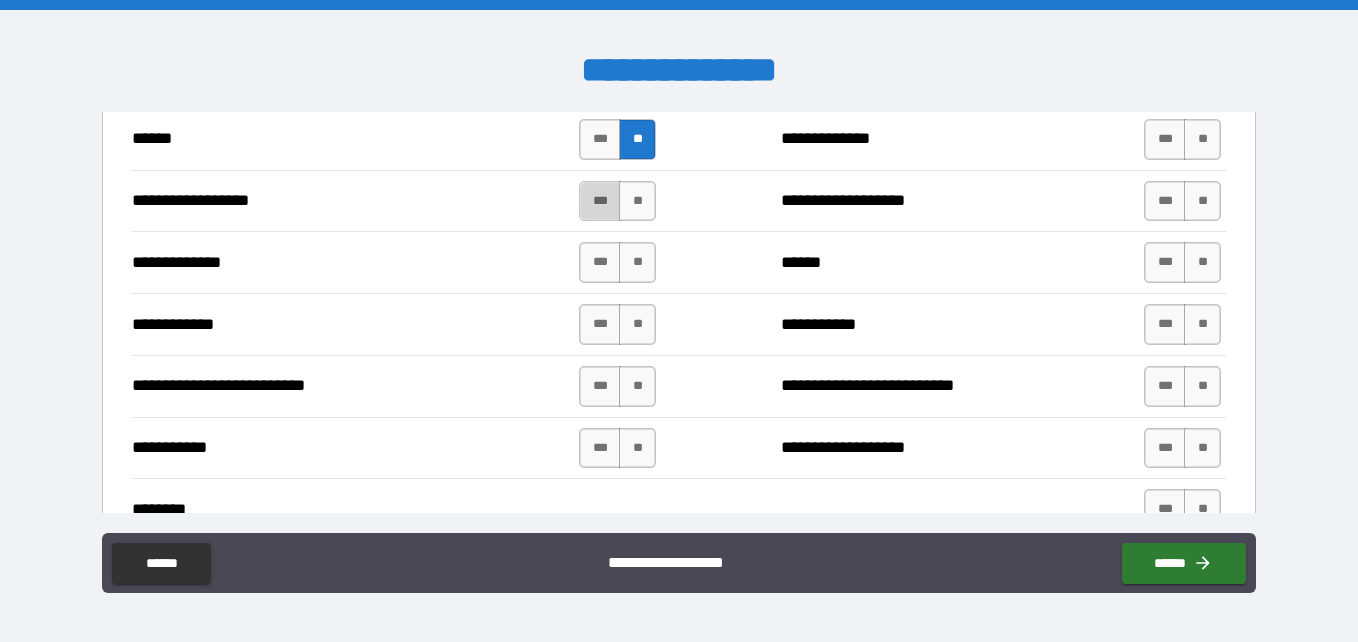 click on "***" at bounding box center (600, 201) 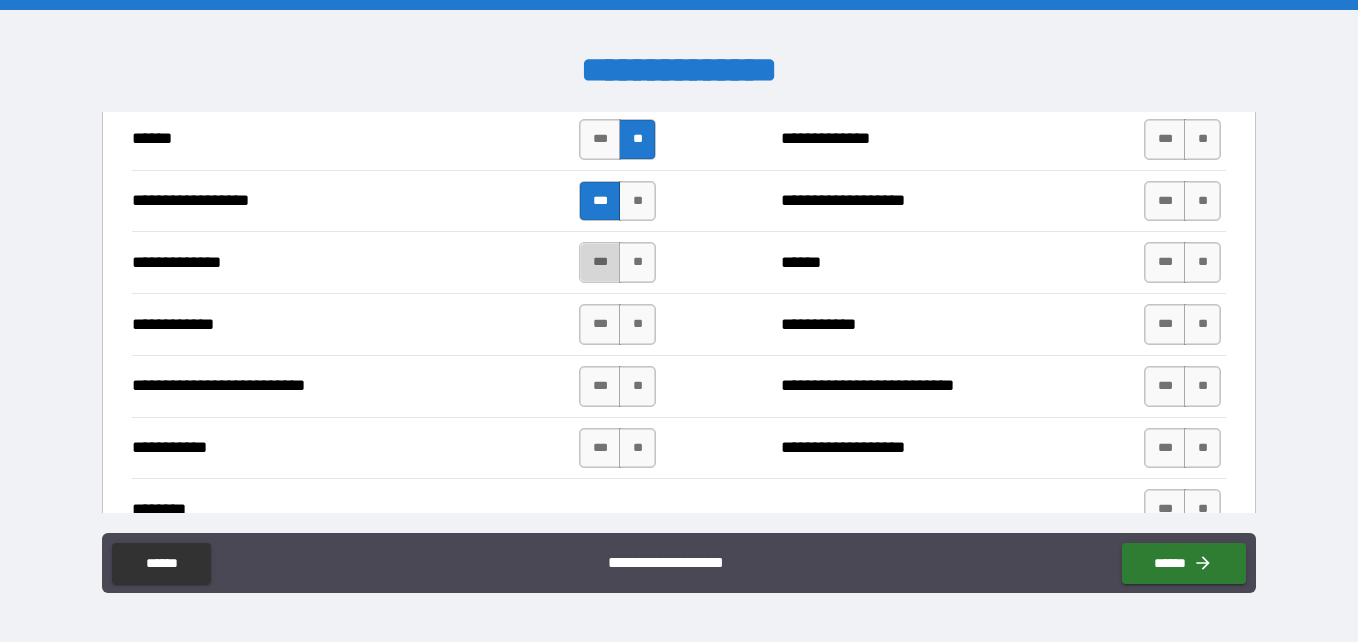 click on "***" at bounding box center (600, 262) 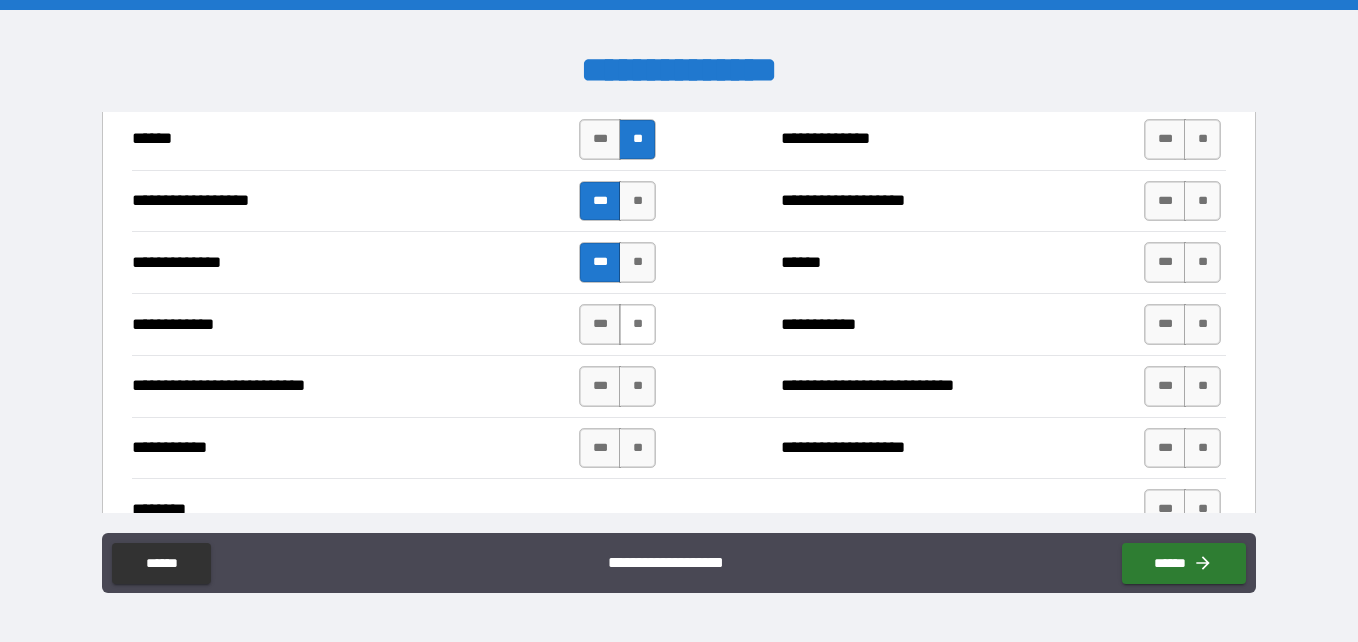 click on "**" at bounding box center [637, 324] 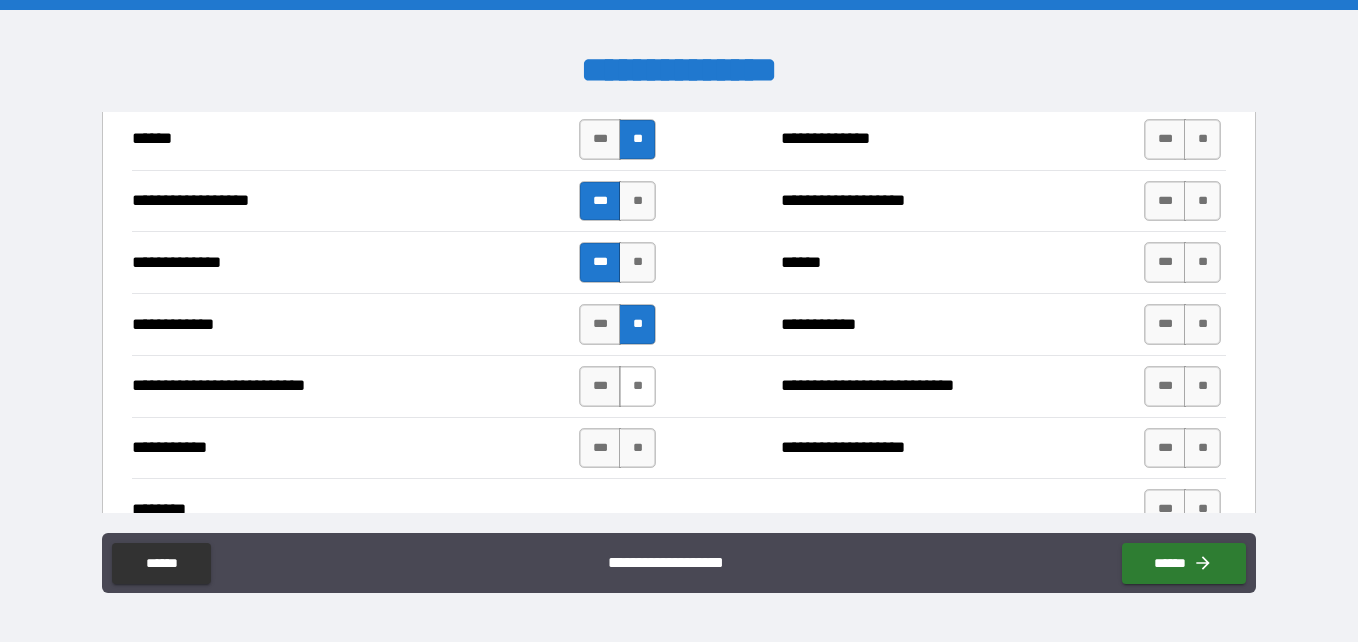 click on "**" at bounding box center (637, 386) 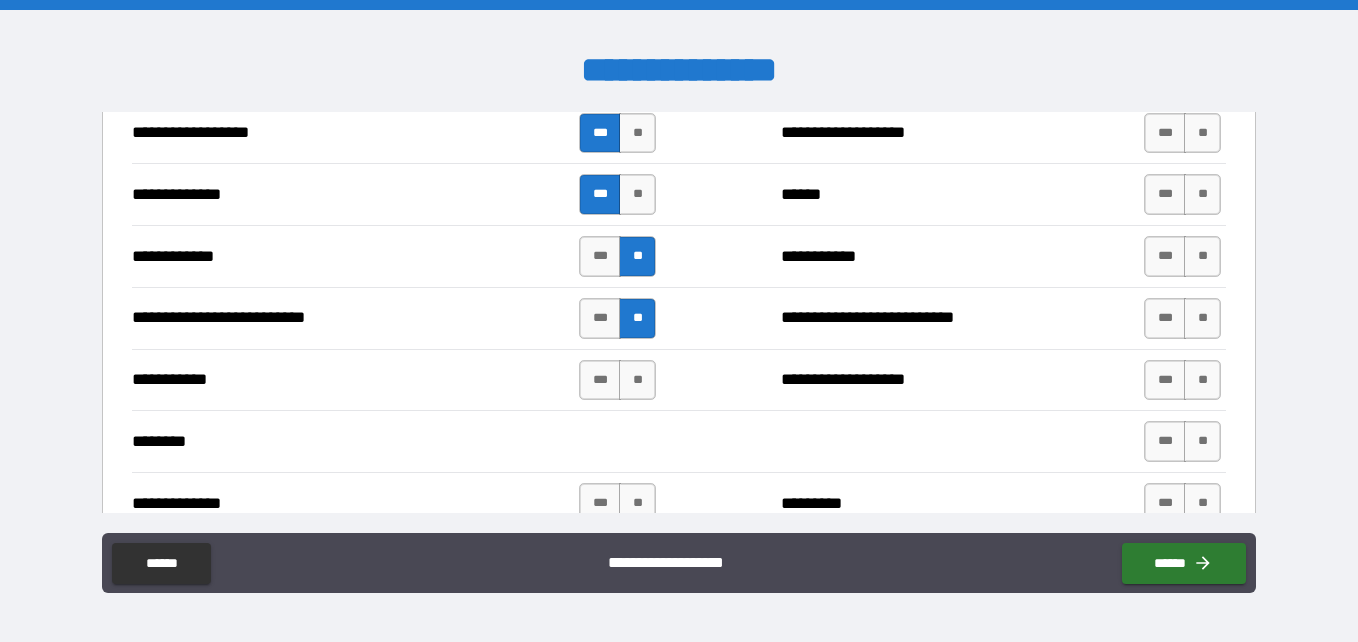 scroll, scrollTop: 1900, scrollLeft: 0, axis: vertical 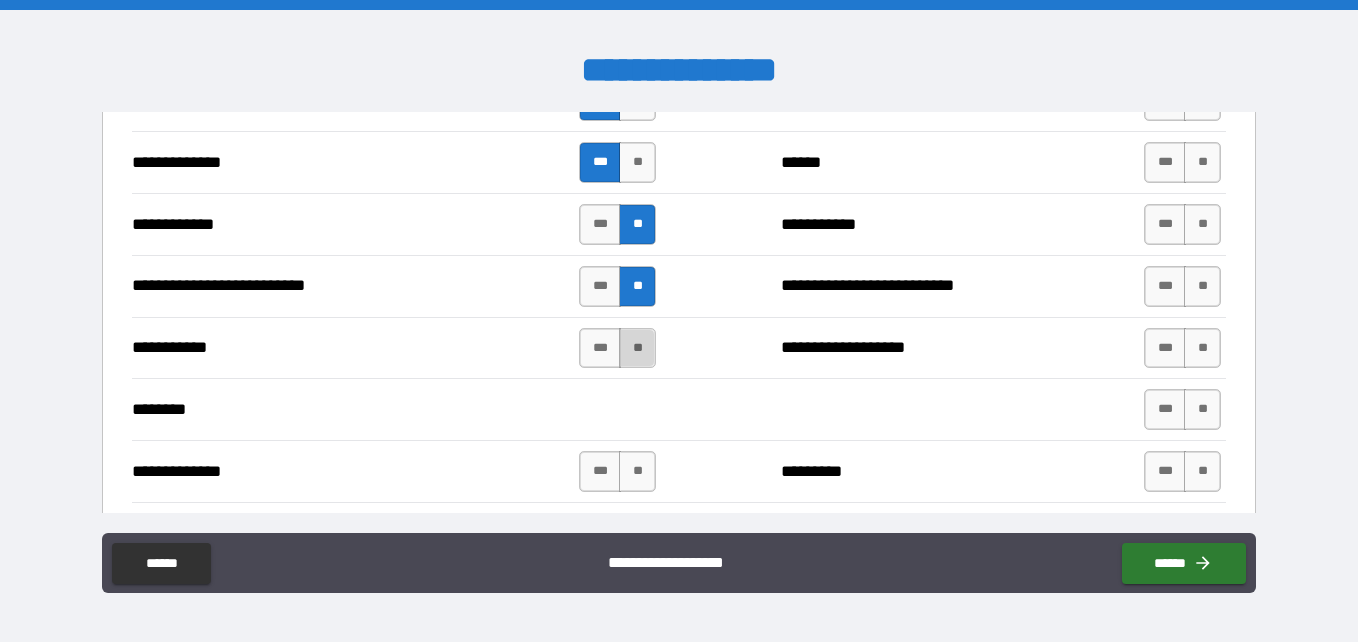click on "**" at bounding box center [637, 348] 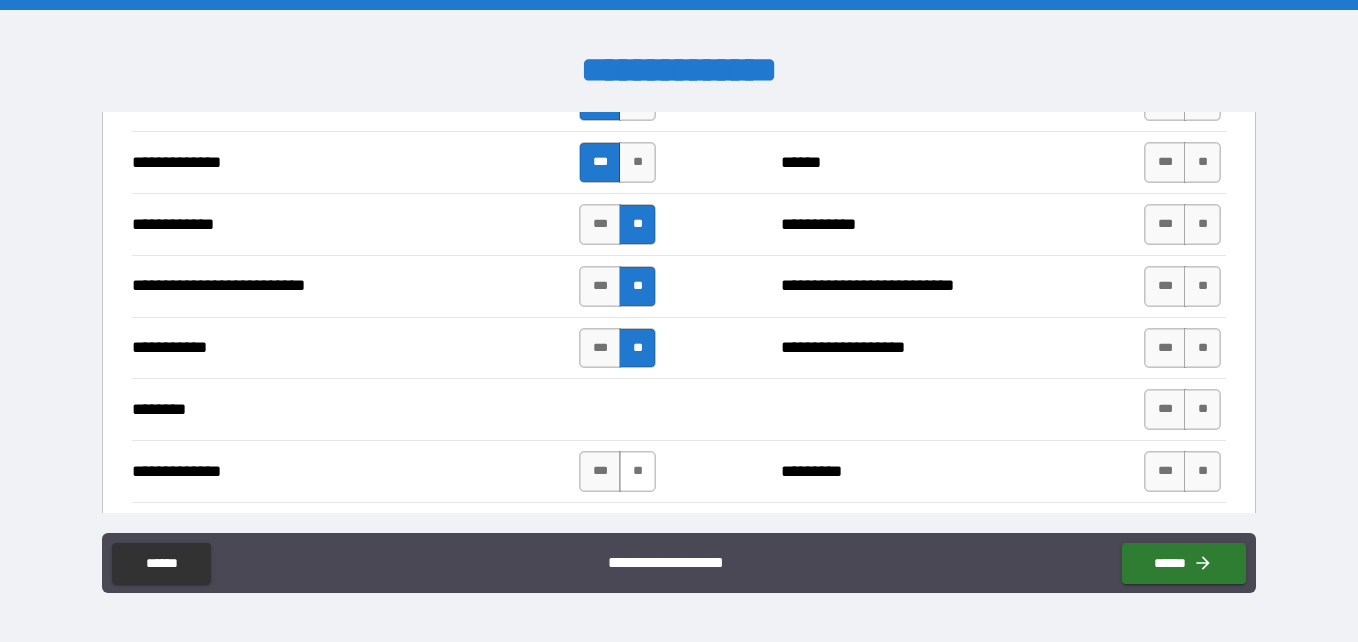 click on "**" at bounding box center [637, 471] 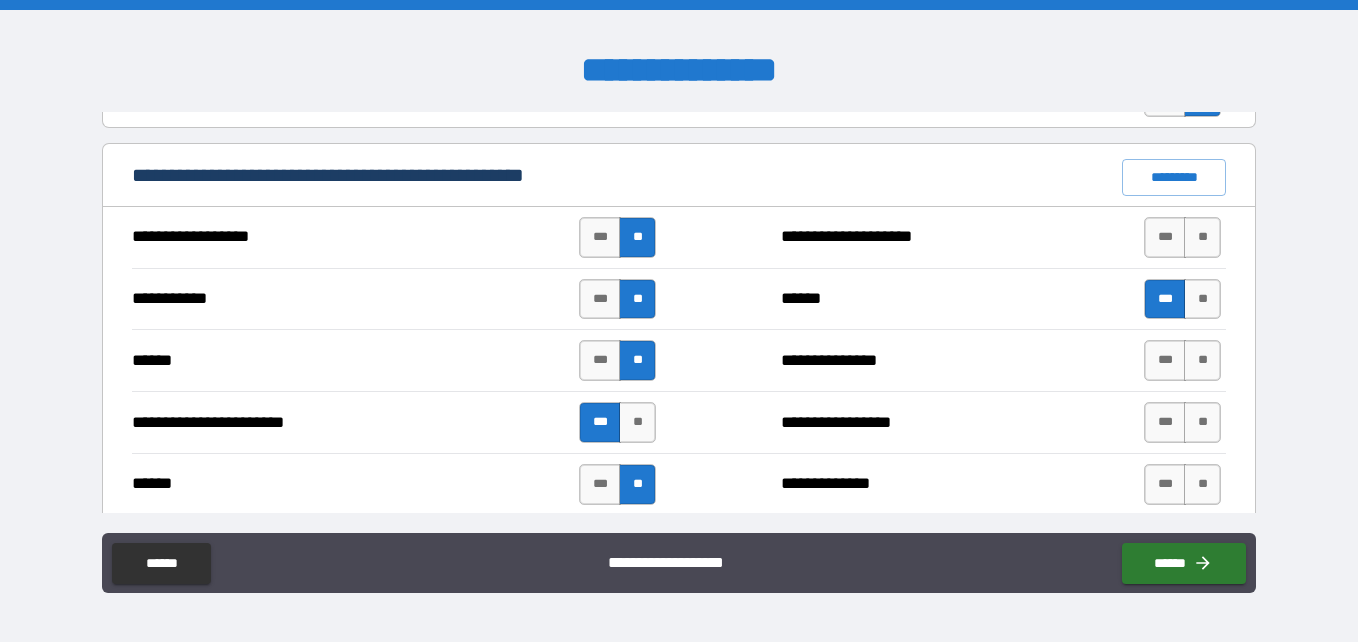 scroll, scrollTop: 1500, scrollLeft: 0, axis: vertical 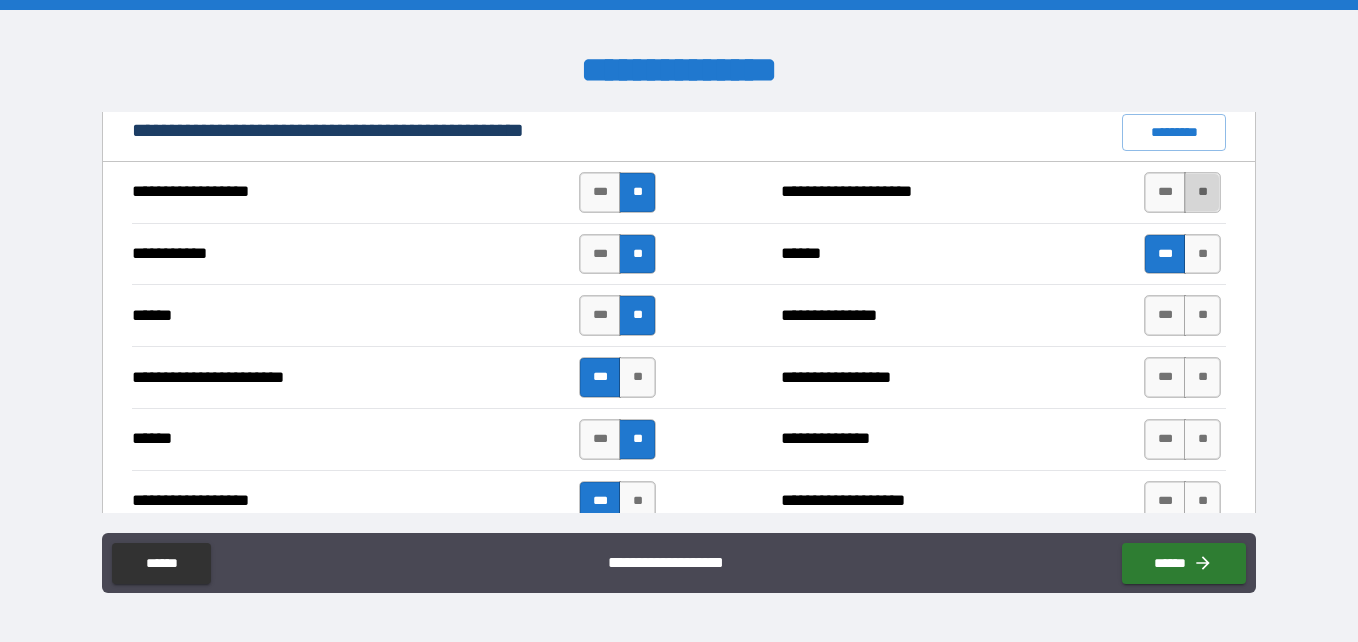 click on "**" at bounding box center [1202, 192] 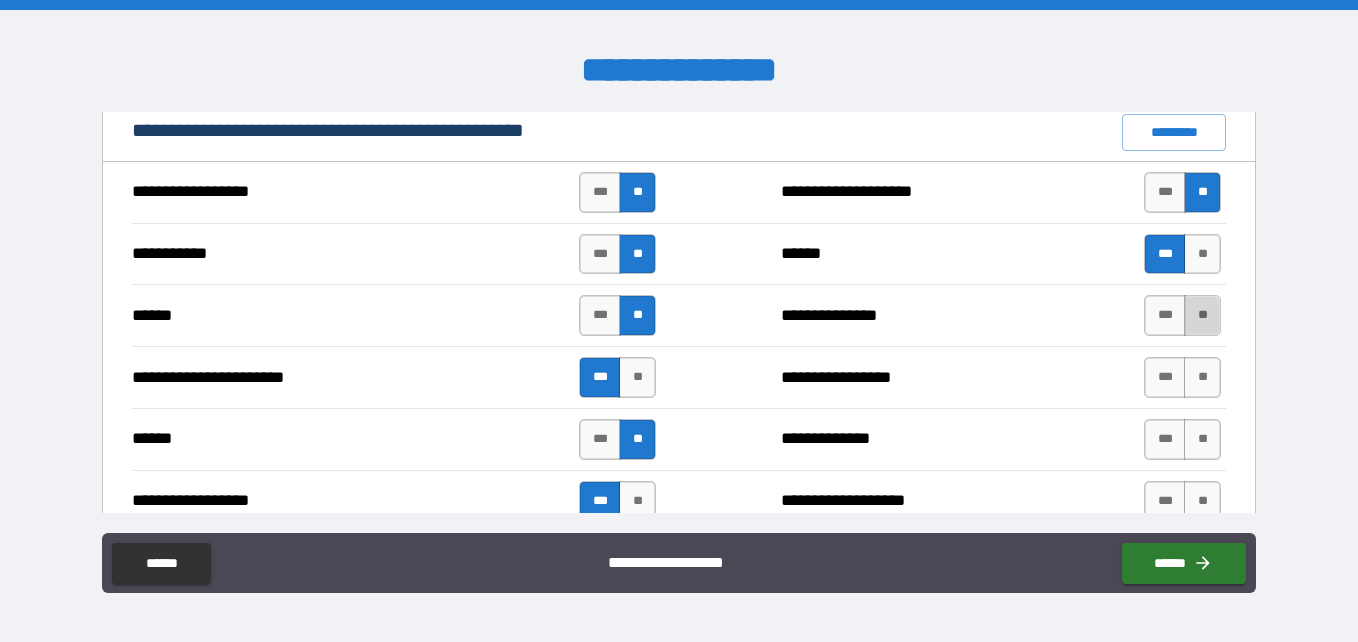 click on "**" at bounding box center [1202, 315] 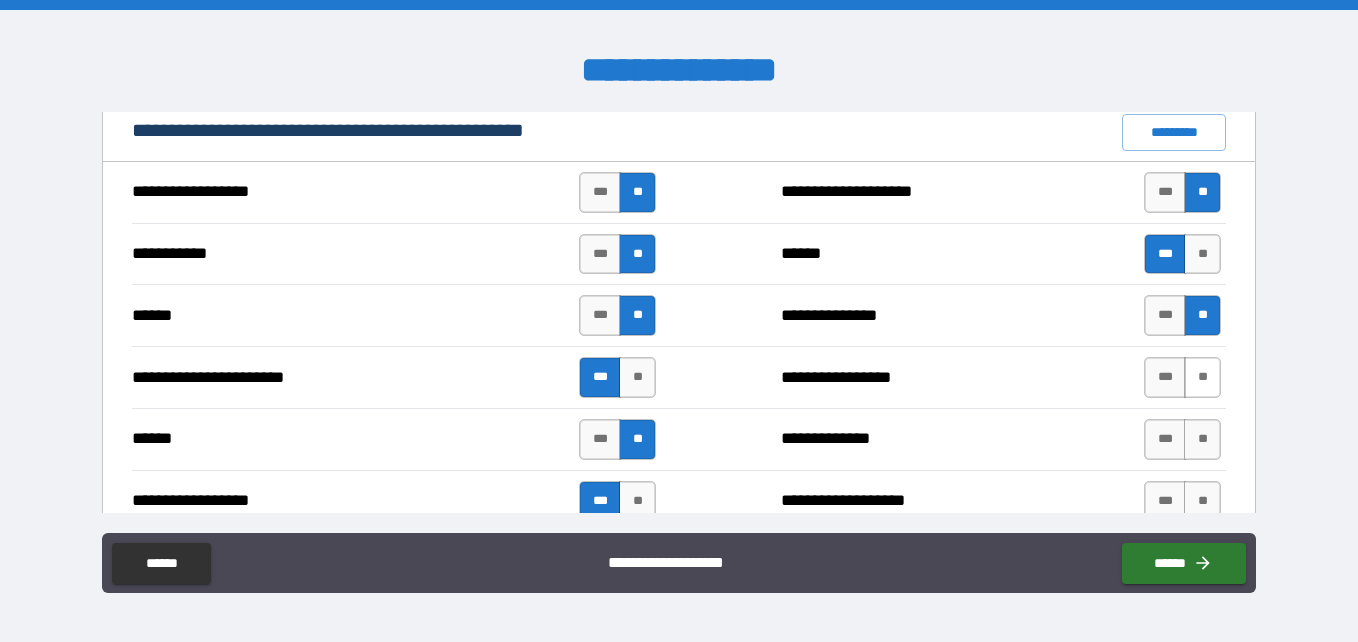 click on "**" at bounding box center (1202, 377) 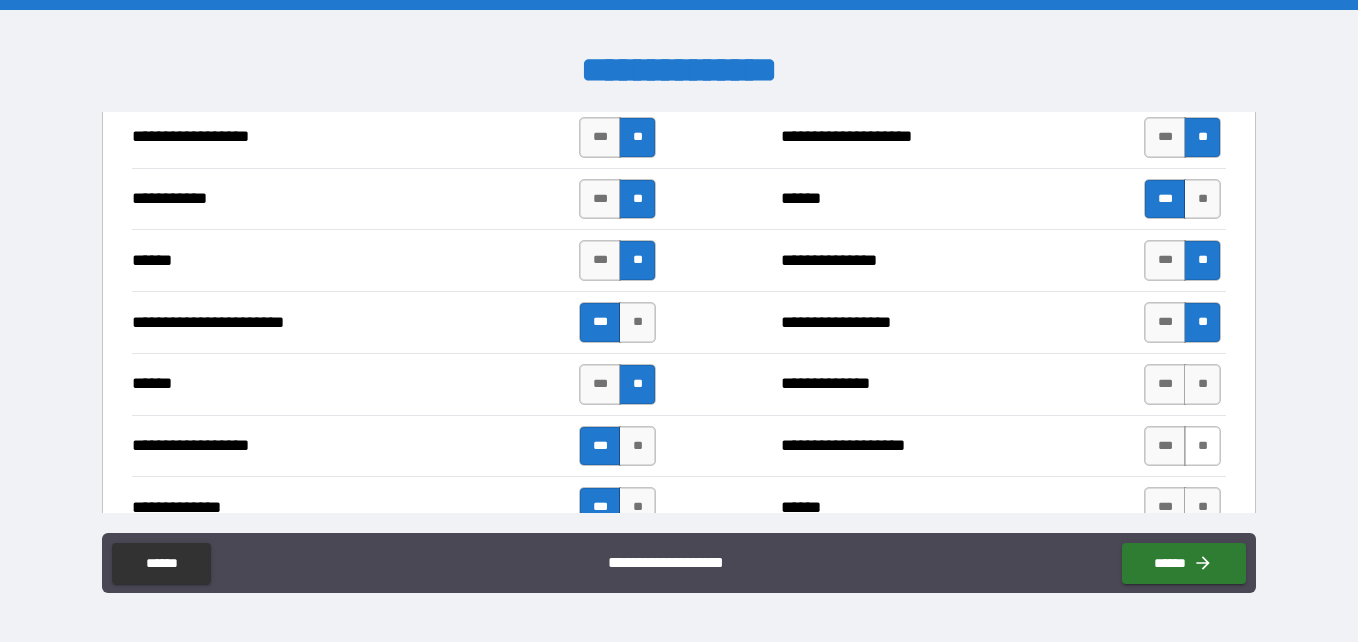 scroll, scrollTop: 1600, scrollLeft: 0, axis: vertical 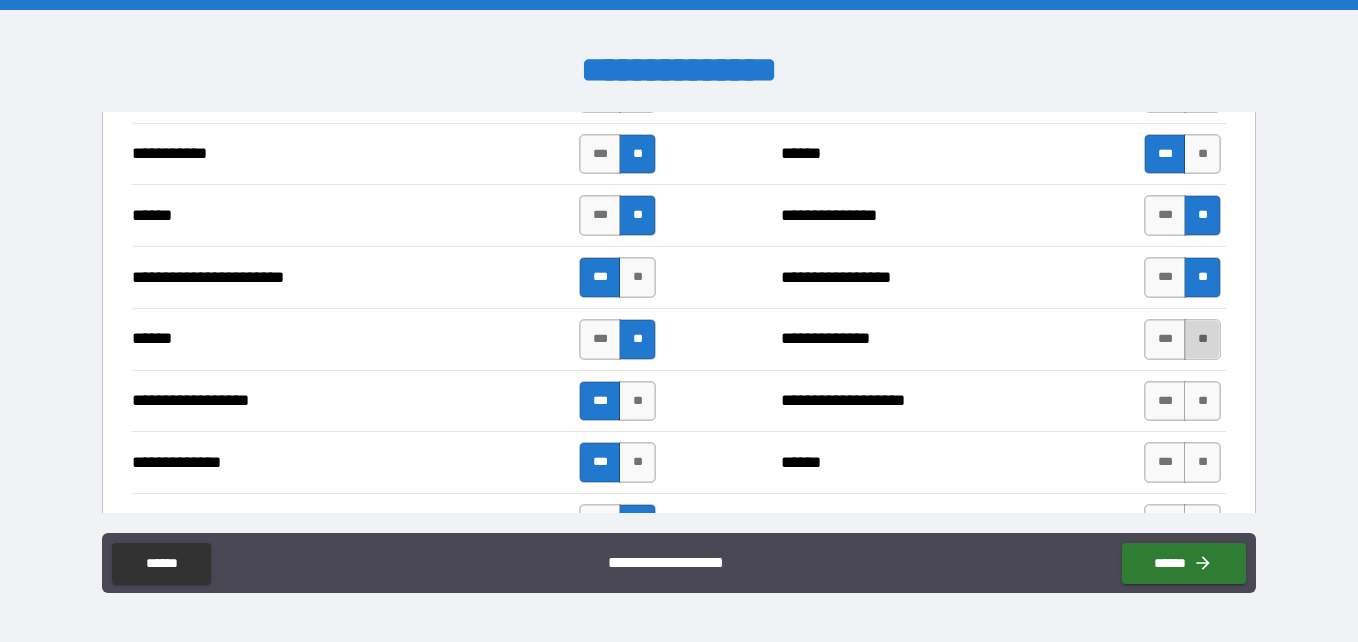 click on "**" at bounding box center (1202, 339) 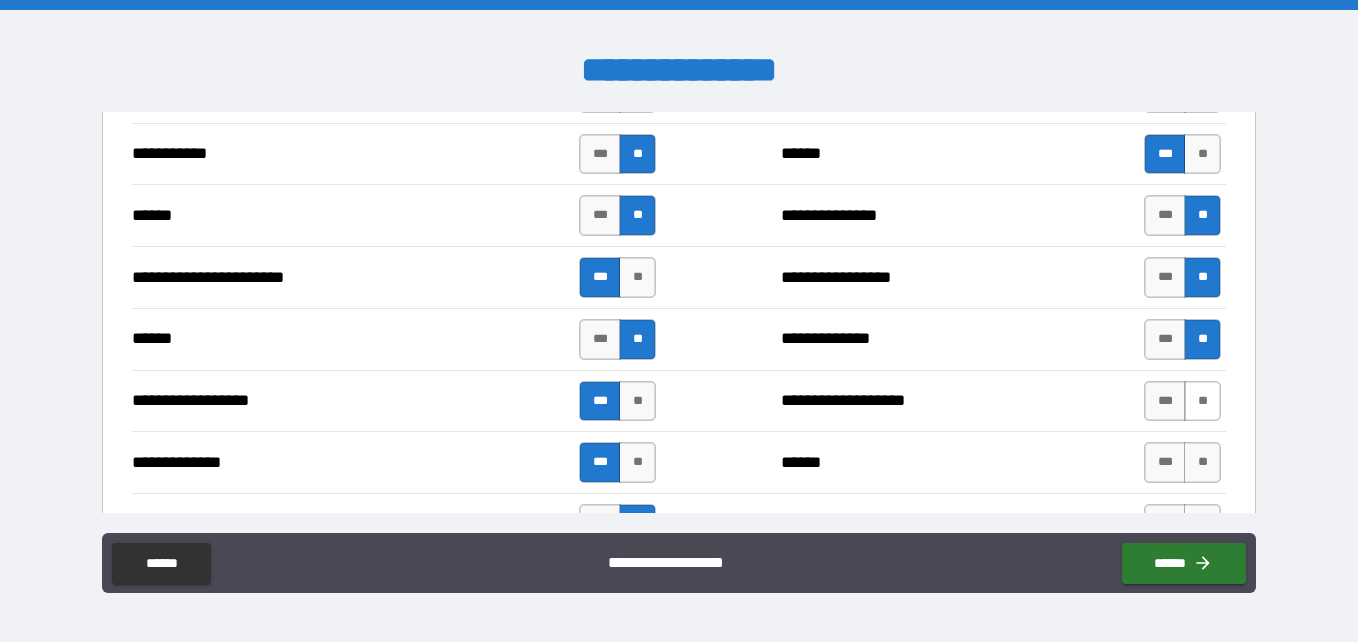 click on "**" at bounding box center (1202, 401) 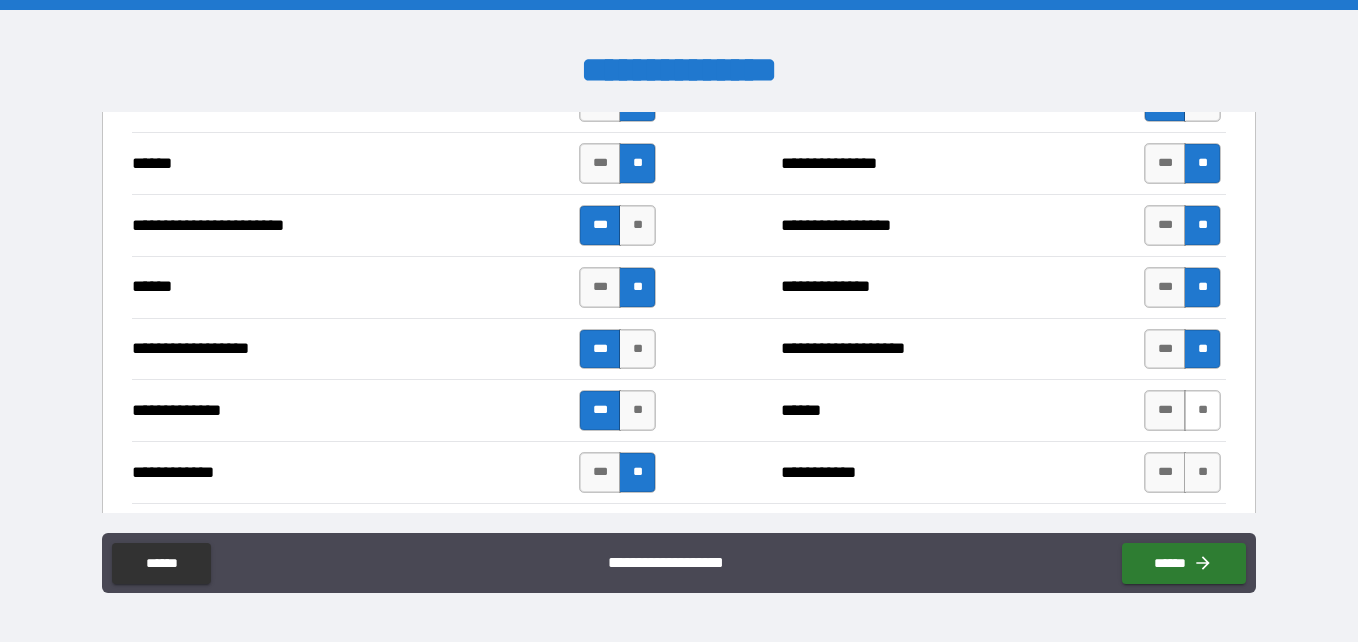 scroll, scrollTop: 1800, scrollLeft: 0, axis: vertical 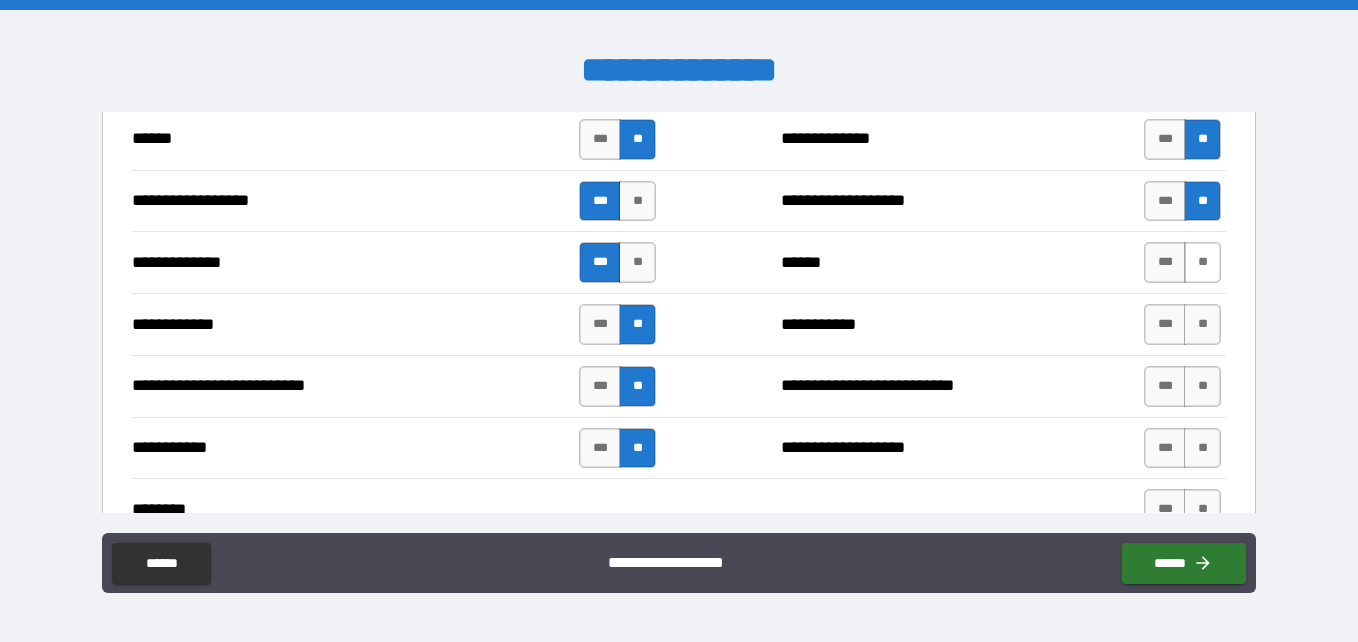 click on "**" at bounding box center [1202, 262] 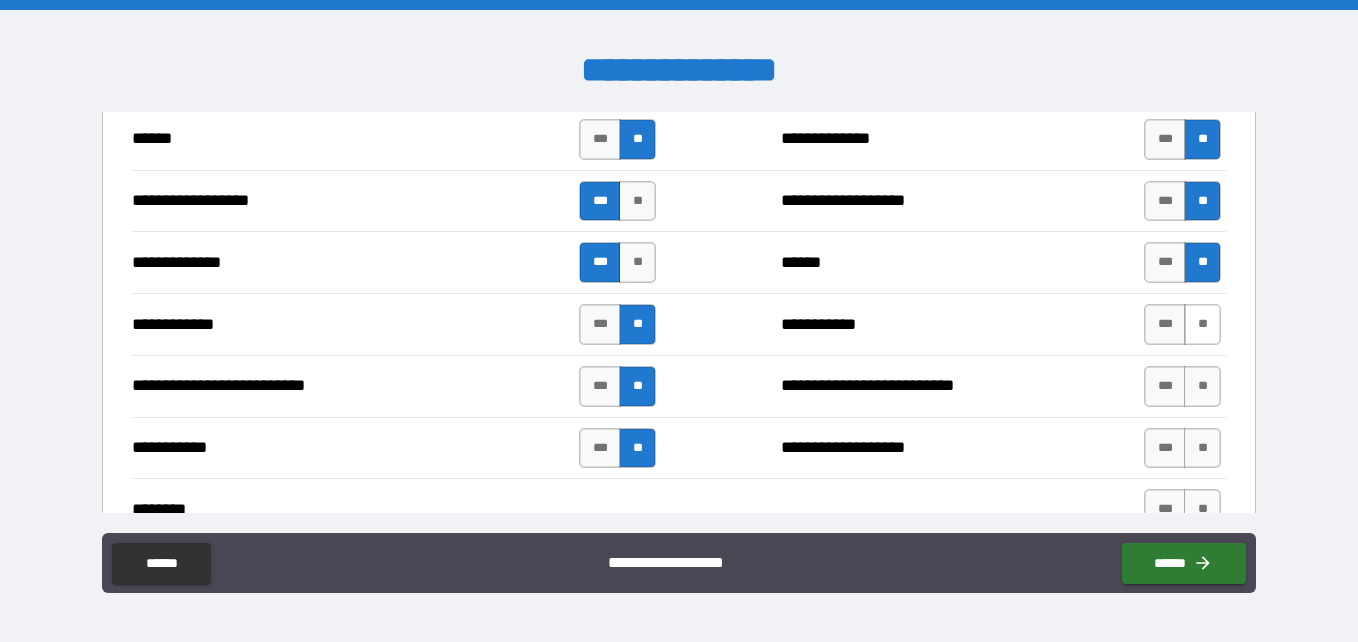 click on "**" at bounding box center [1202, 324] 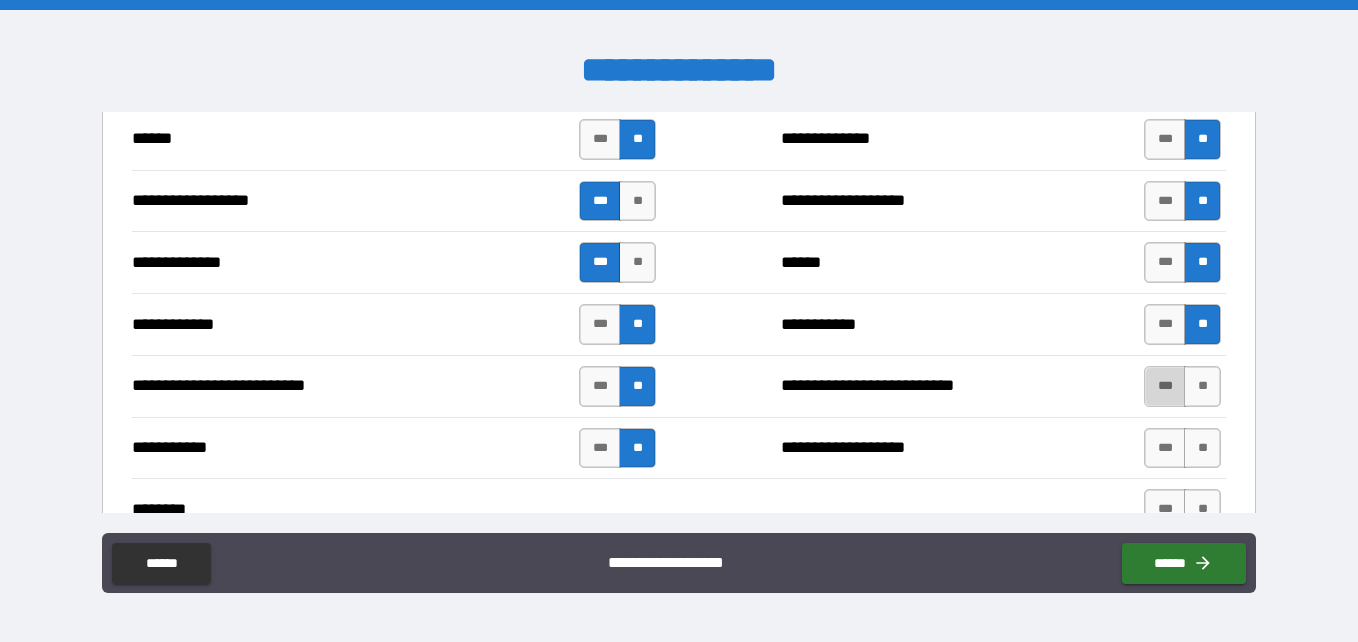 click on "***" at bounding box center [1165, 386] 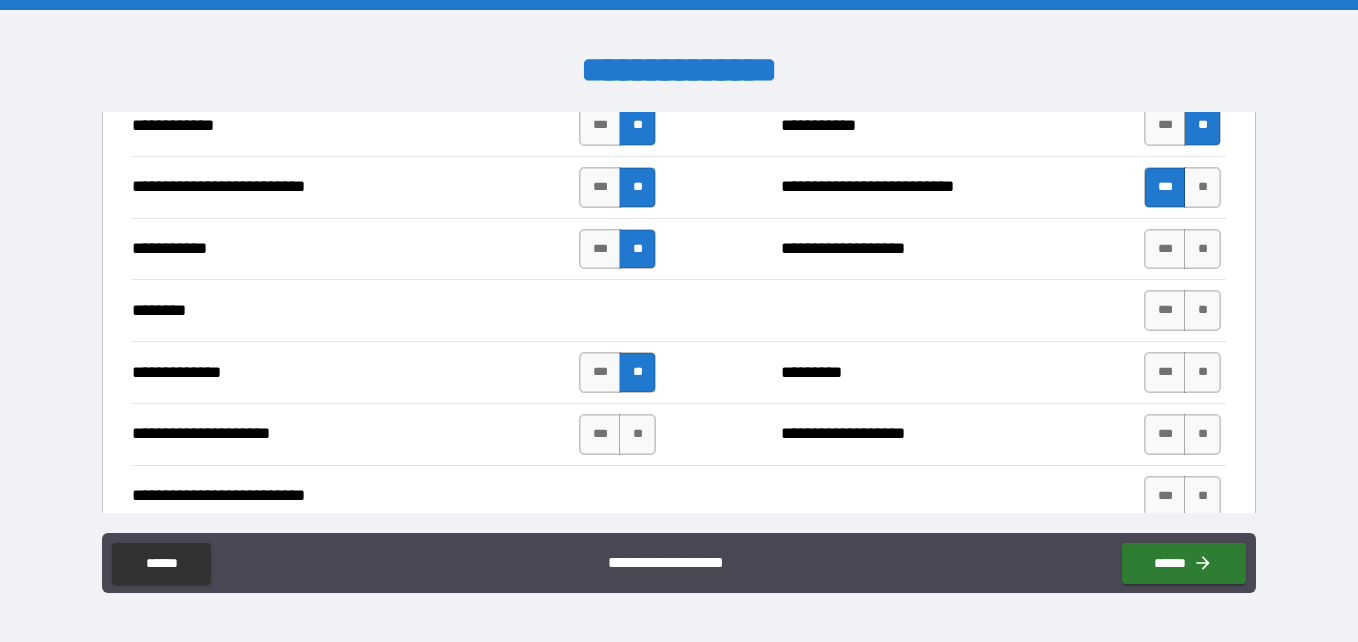 scroll, scrollTop: 2000, scrollLeft: 0, axis: vertical 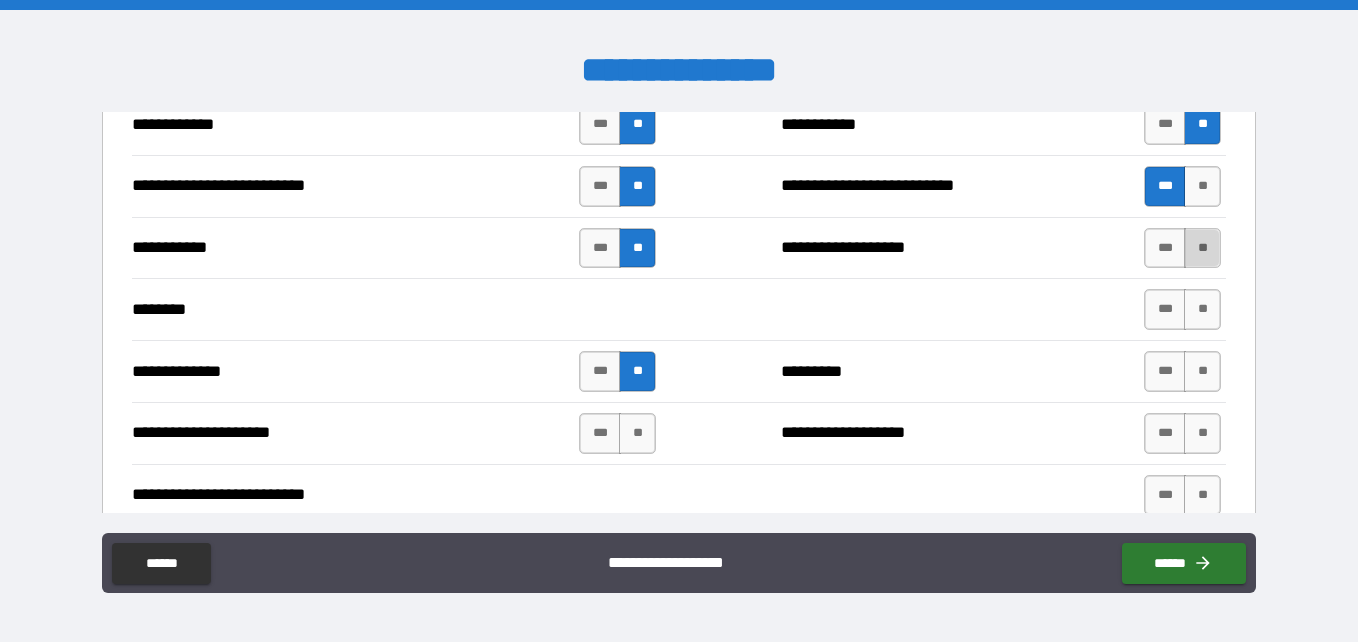 click on "**" at bounding box center [1202, 248] 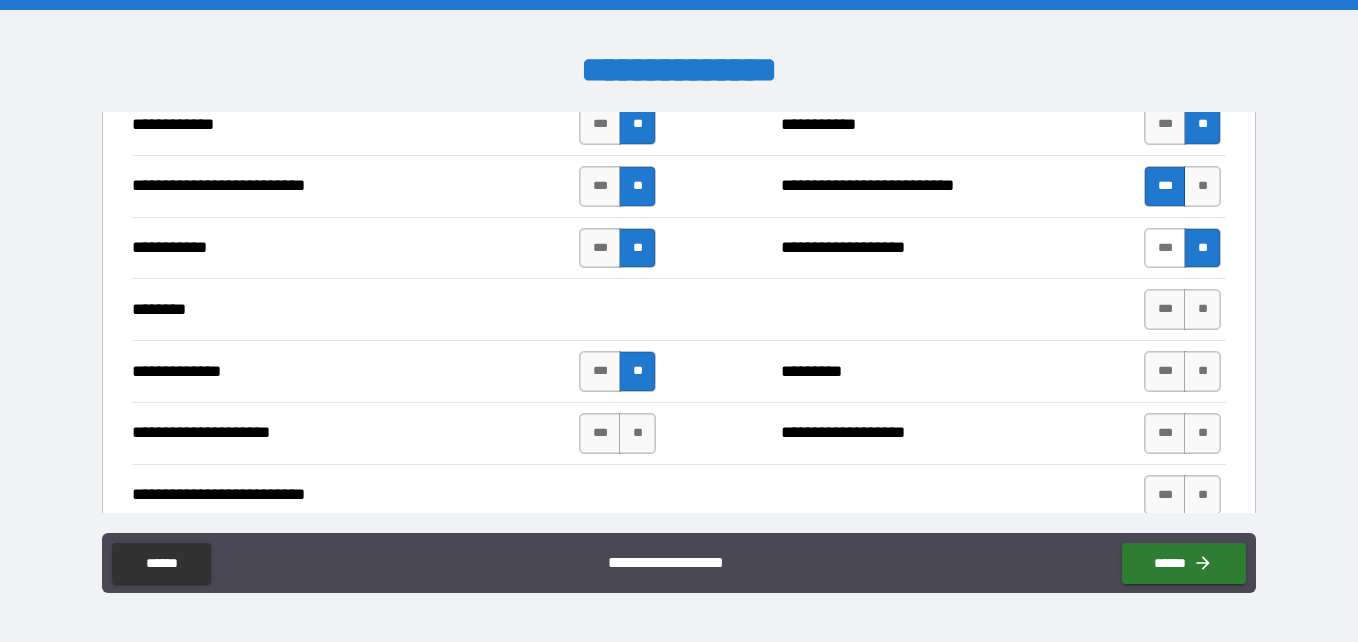 click on "***" at bounding box center [1165, 248] 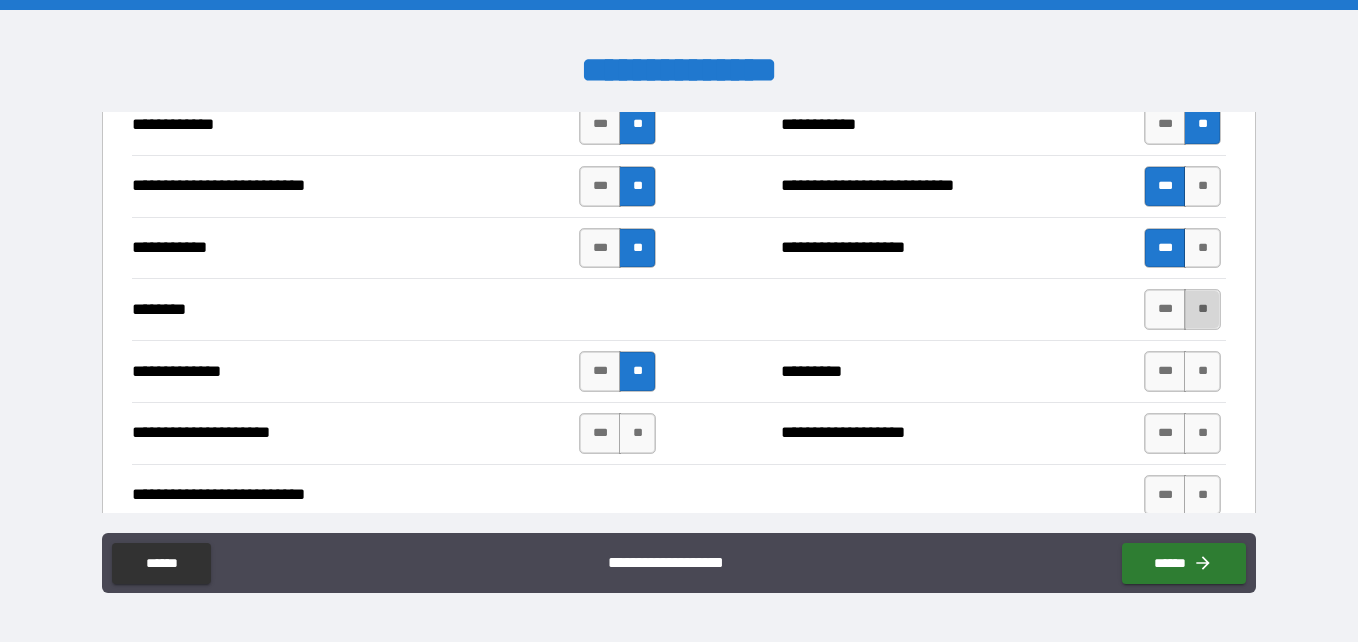 click on "**" at bounding box center [1202, 309] 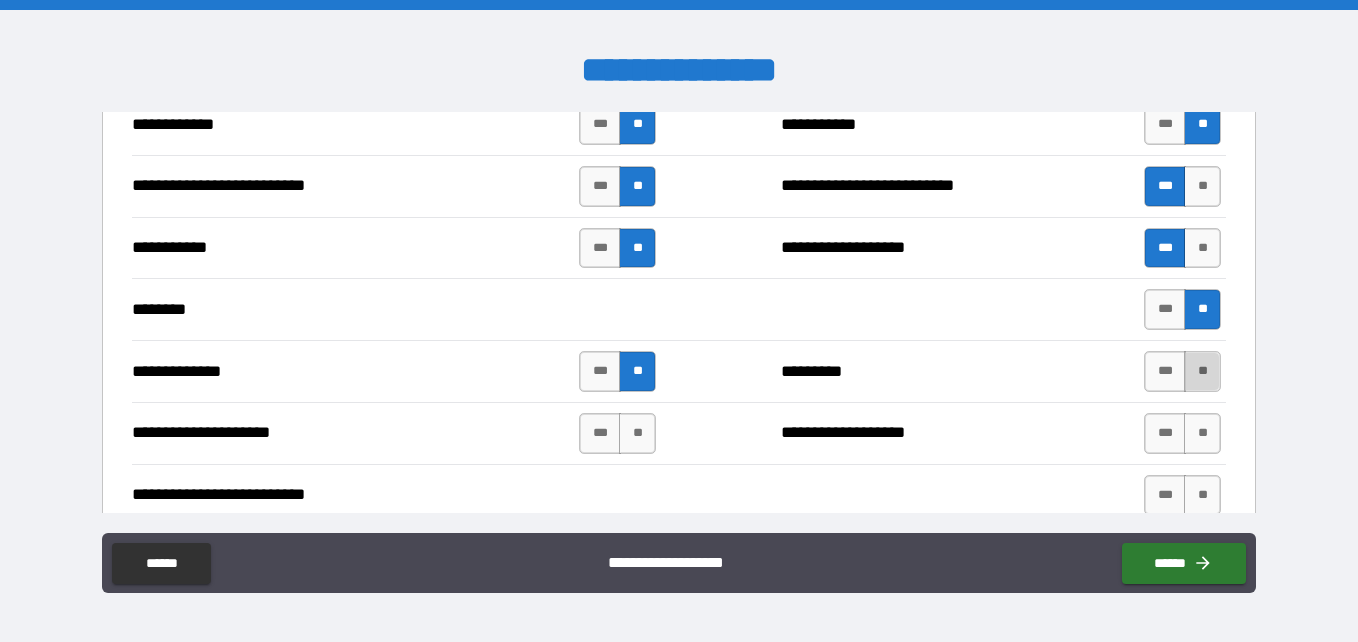 click on "**" at bounding box center (1202, 371) 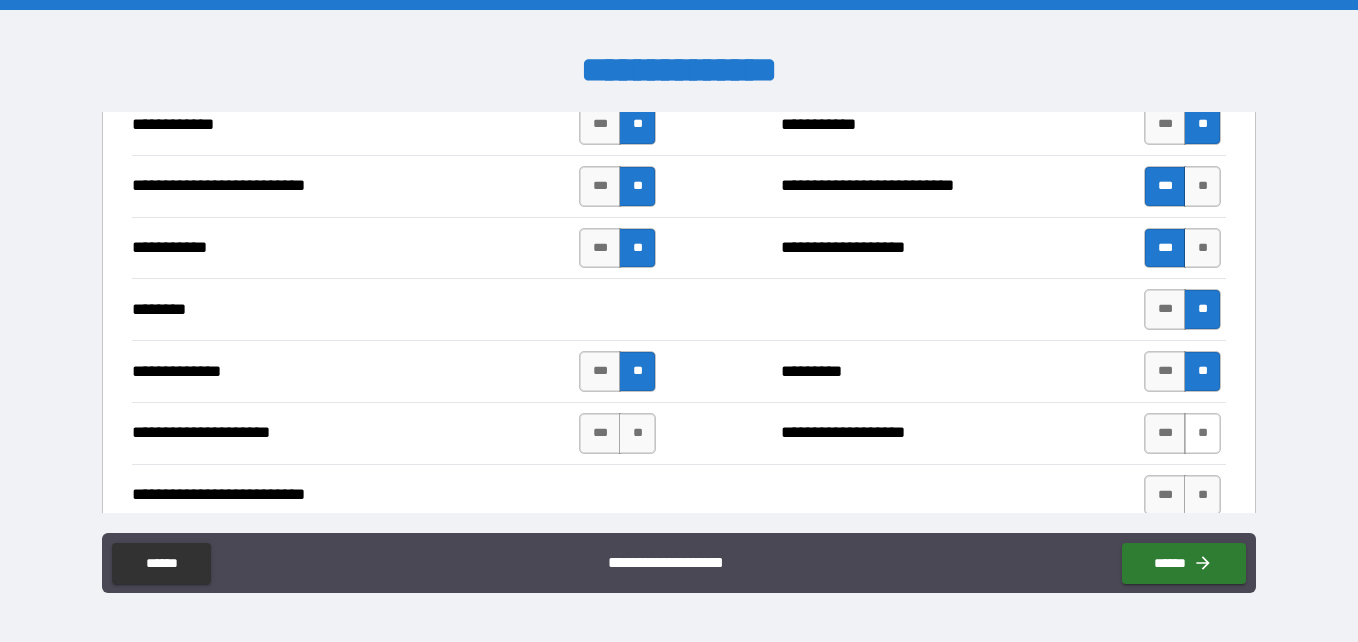 click on "**" at bounding box center (1202, 433) 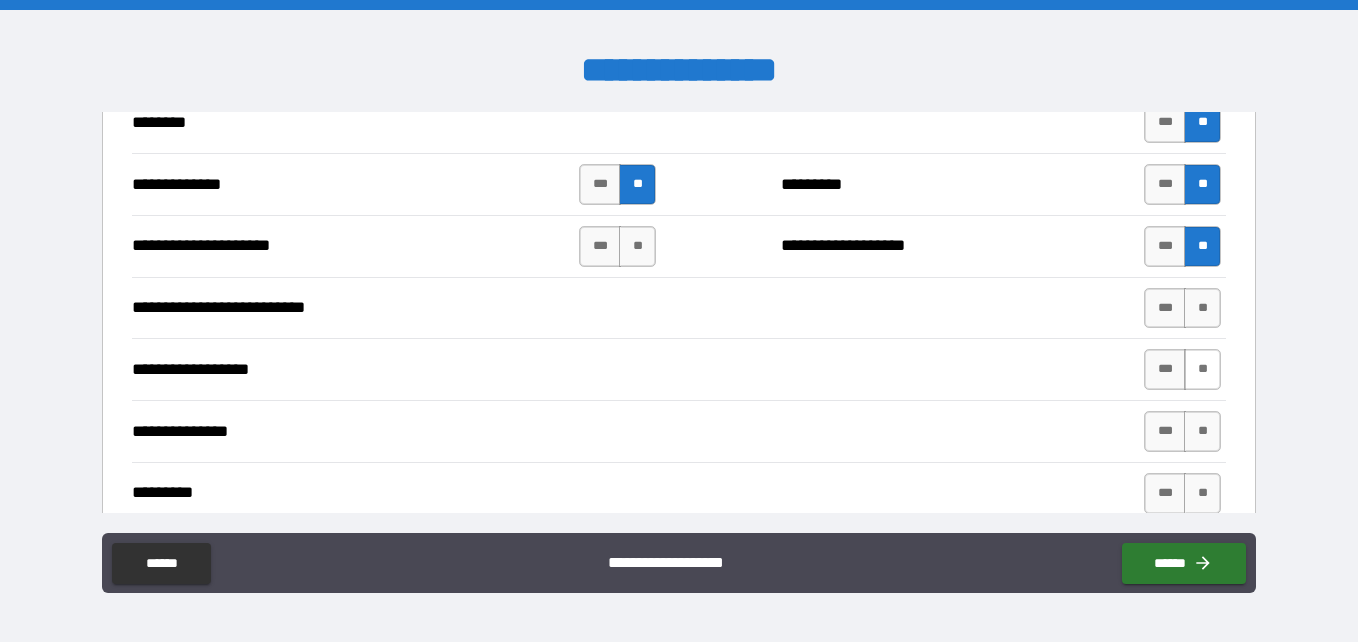 scroll, scrollTop: 2200, scrollLeft: 0, axis: vertical 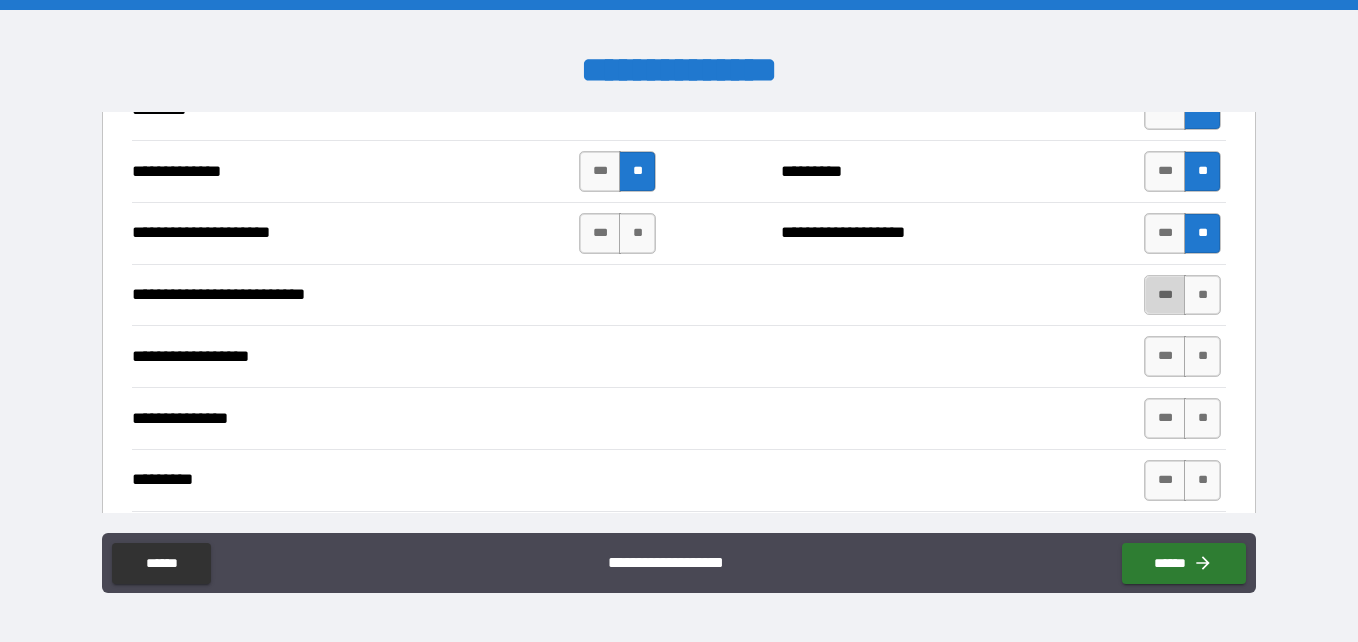 click on "***" at bounding box center (1165, 295) 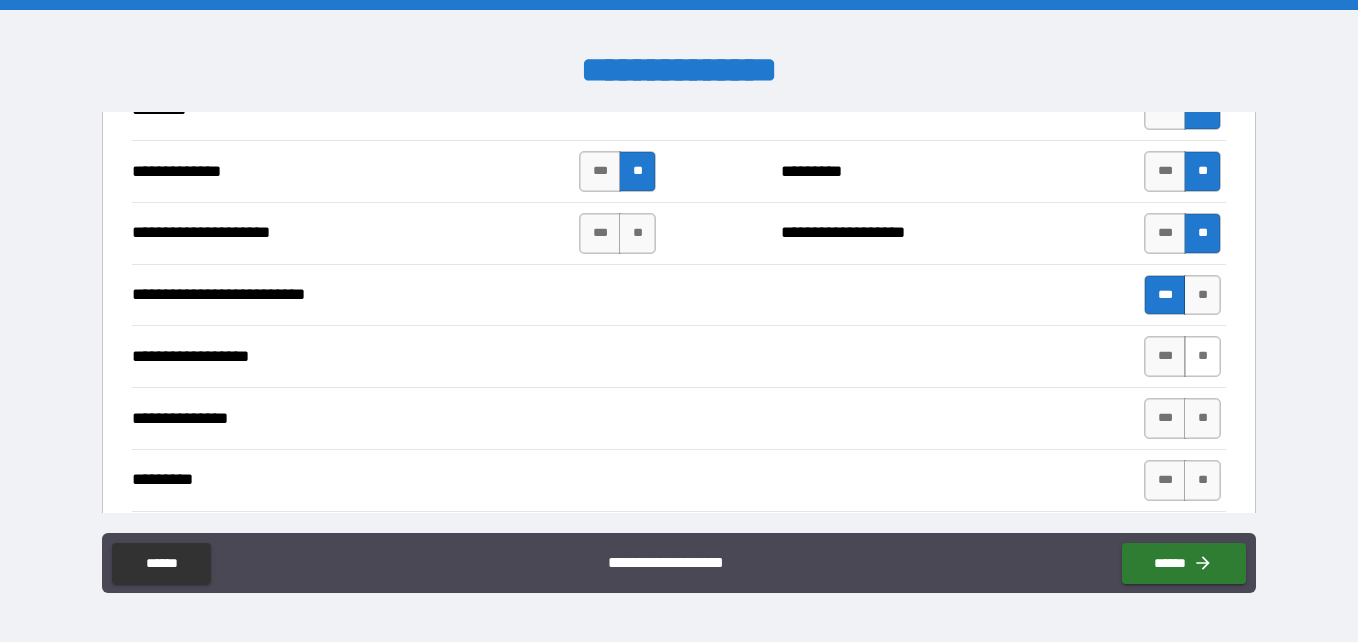 click on "**" at bounding box center (1202, 356) 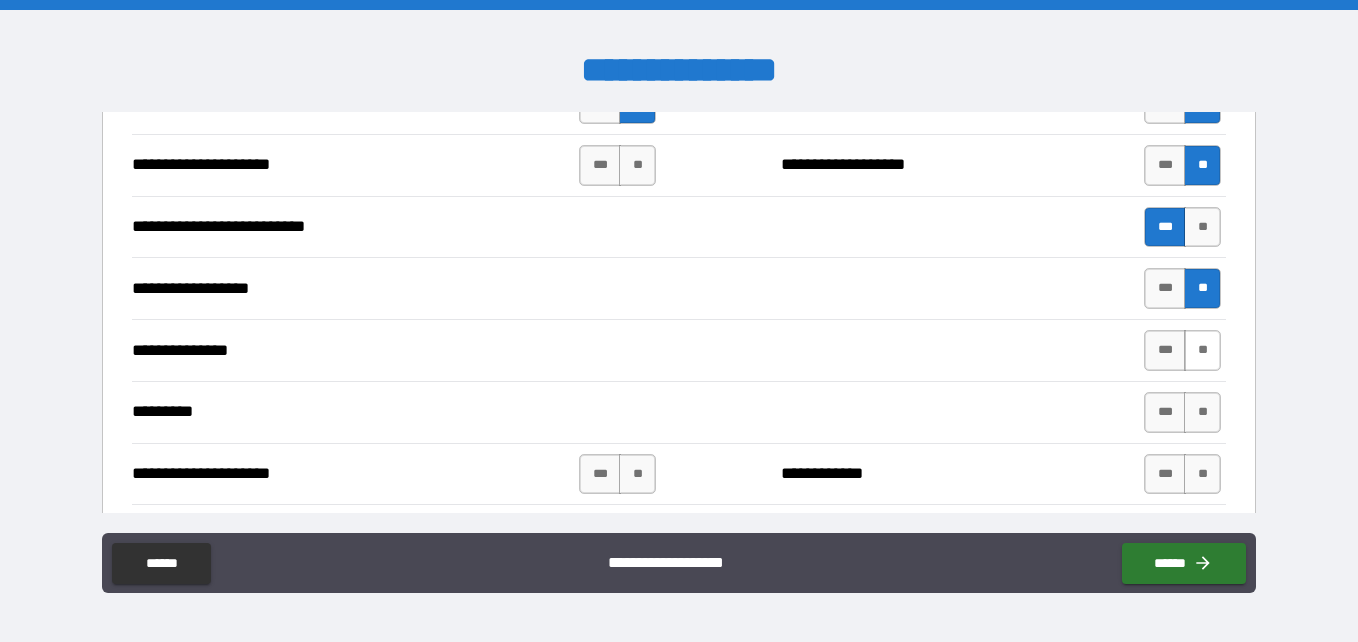 scroll, scrollTop: 2300, scrollLeft: 0, axis: vertical 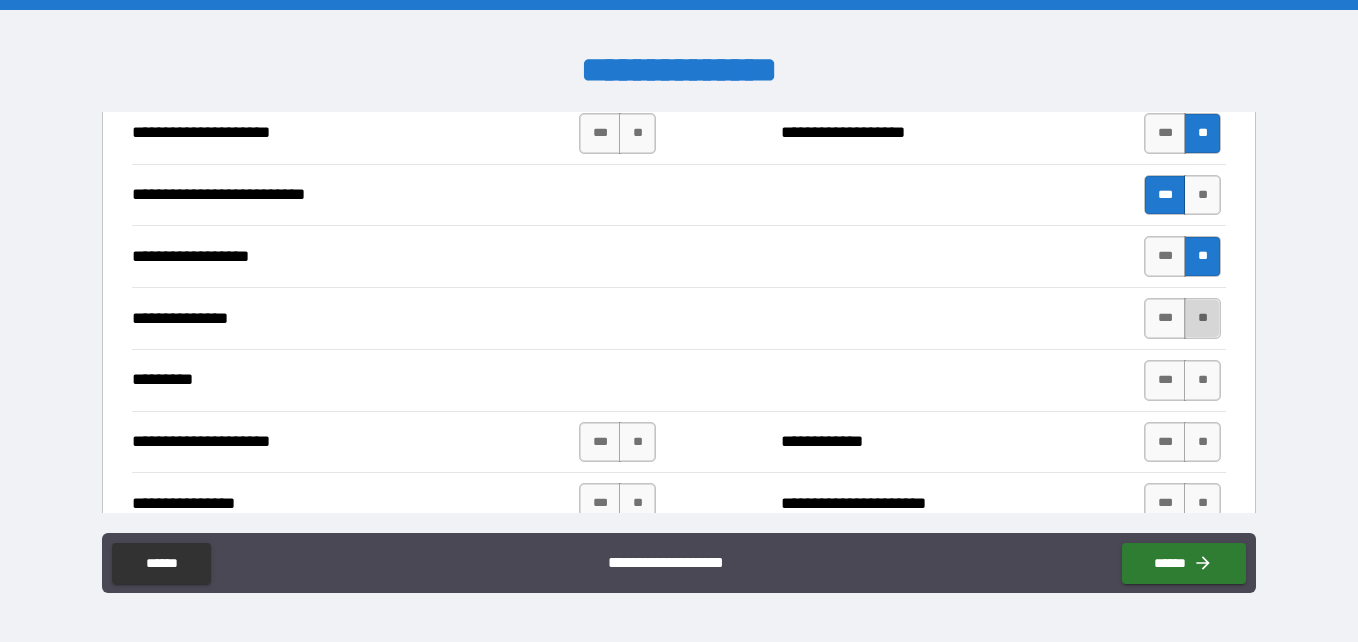 click on "**" at bounding box center (1202, 318) 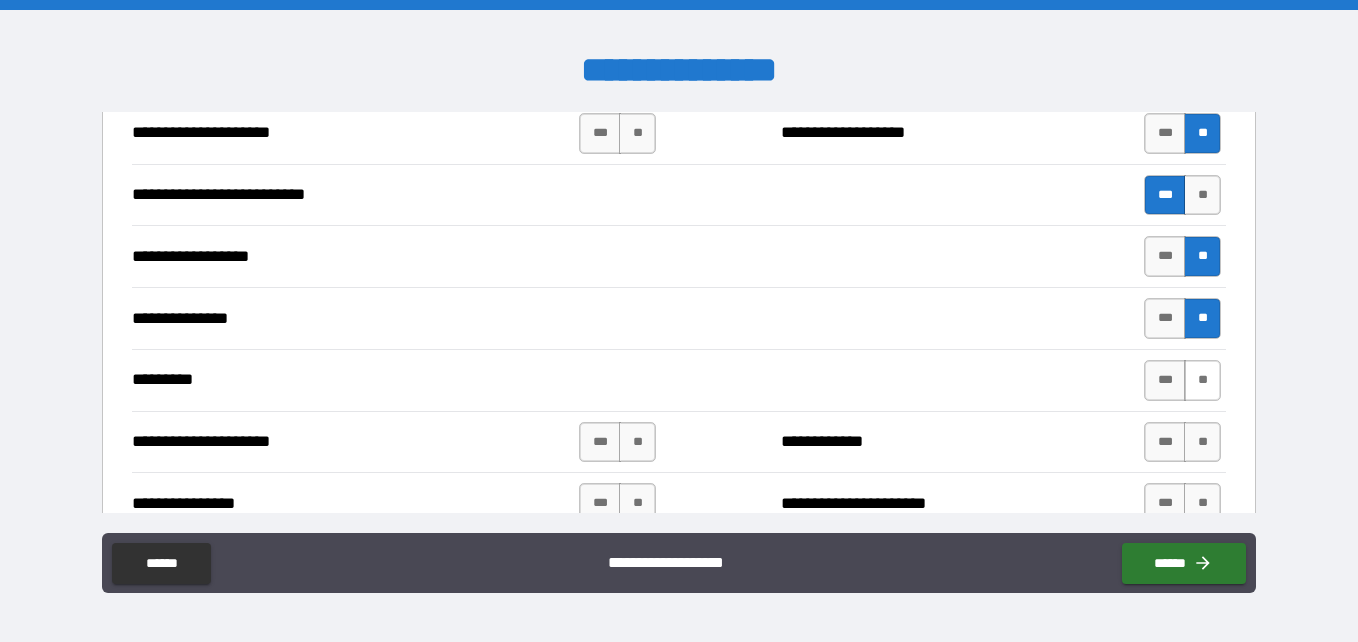 click on "**" at bounding box center [1202, 380] 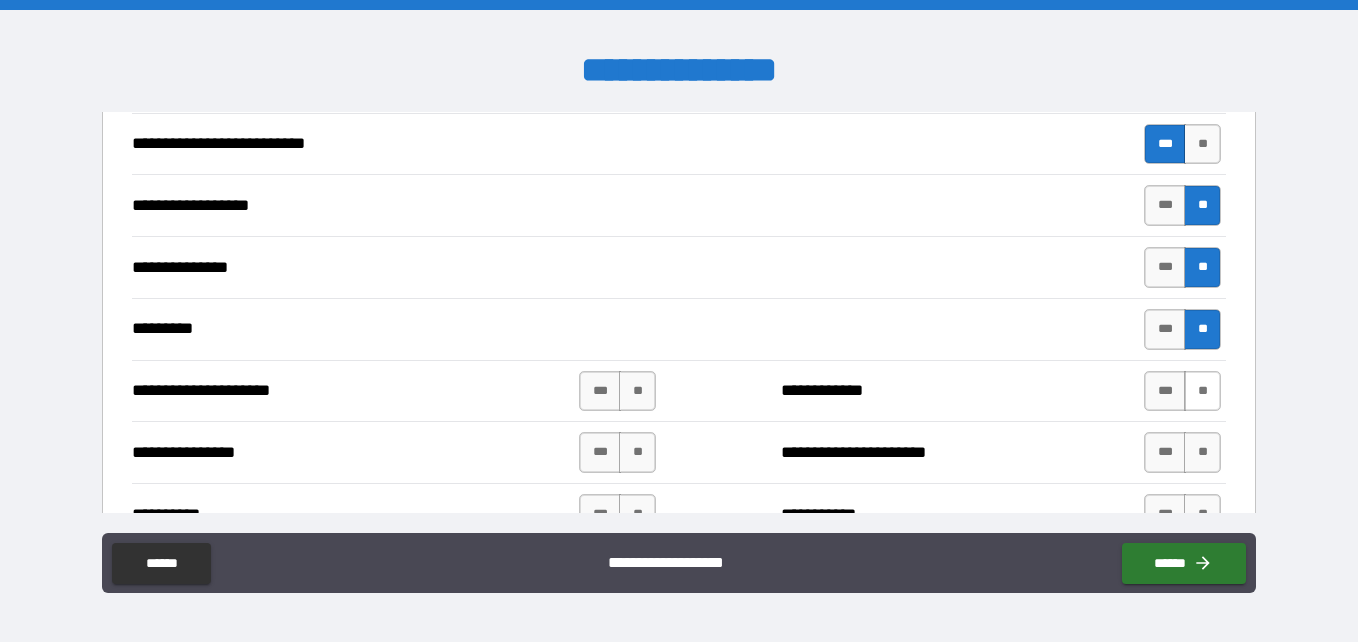 scroll, scrollTop: 2400, scrollLeft: 0, axis: vertical 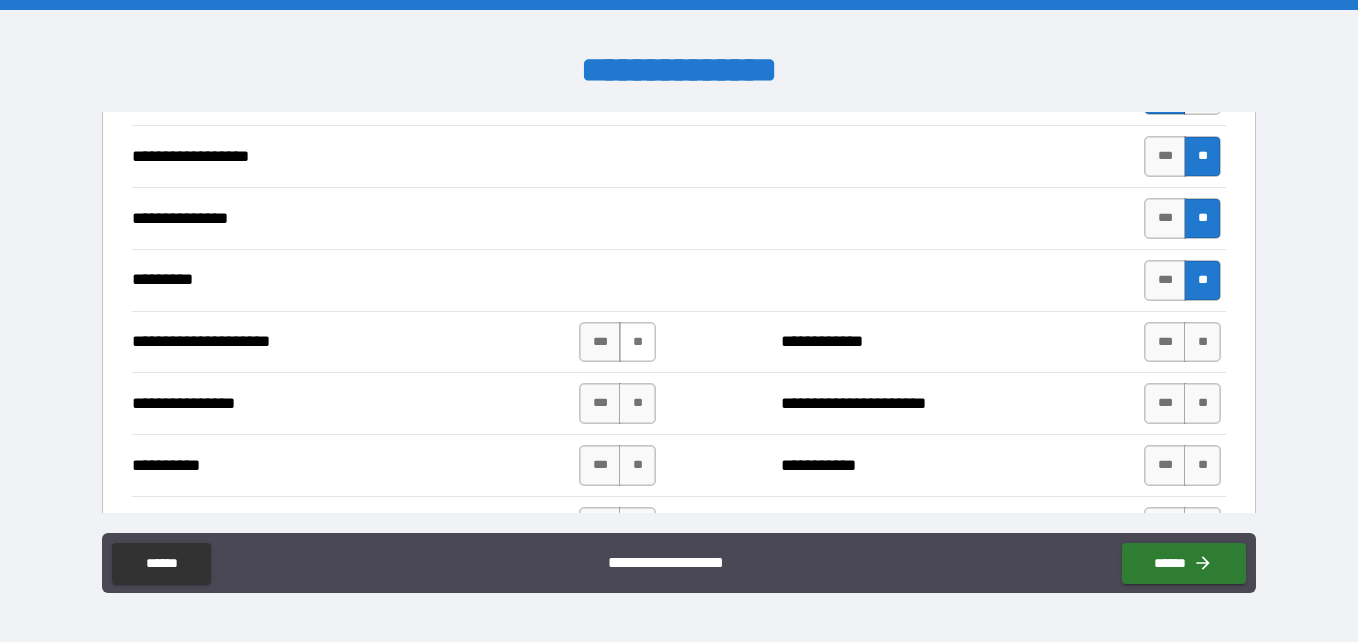 click on "**" at bounding box center (637, 342) 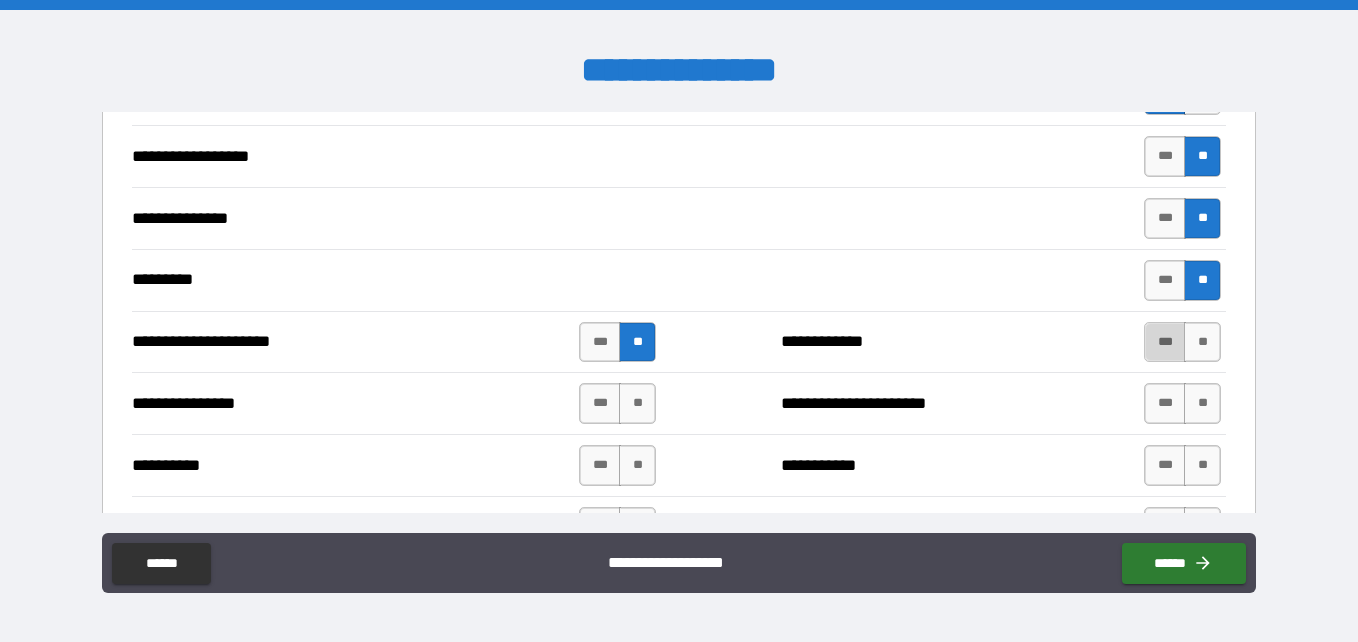 click on "***" at bounding box center (1165, 342) 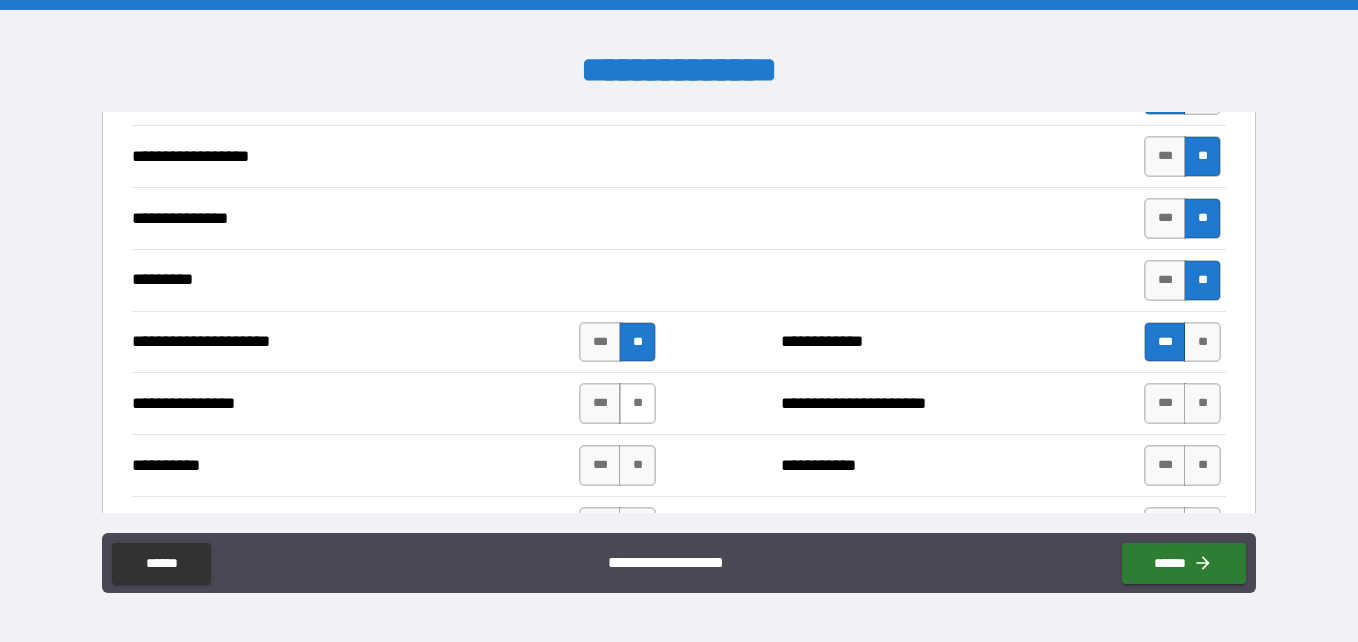 click on "**" at bounding box center [637, 403] 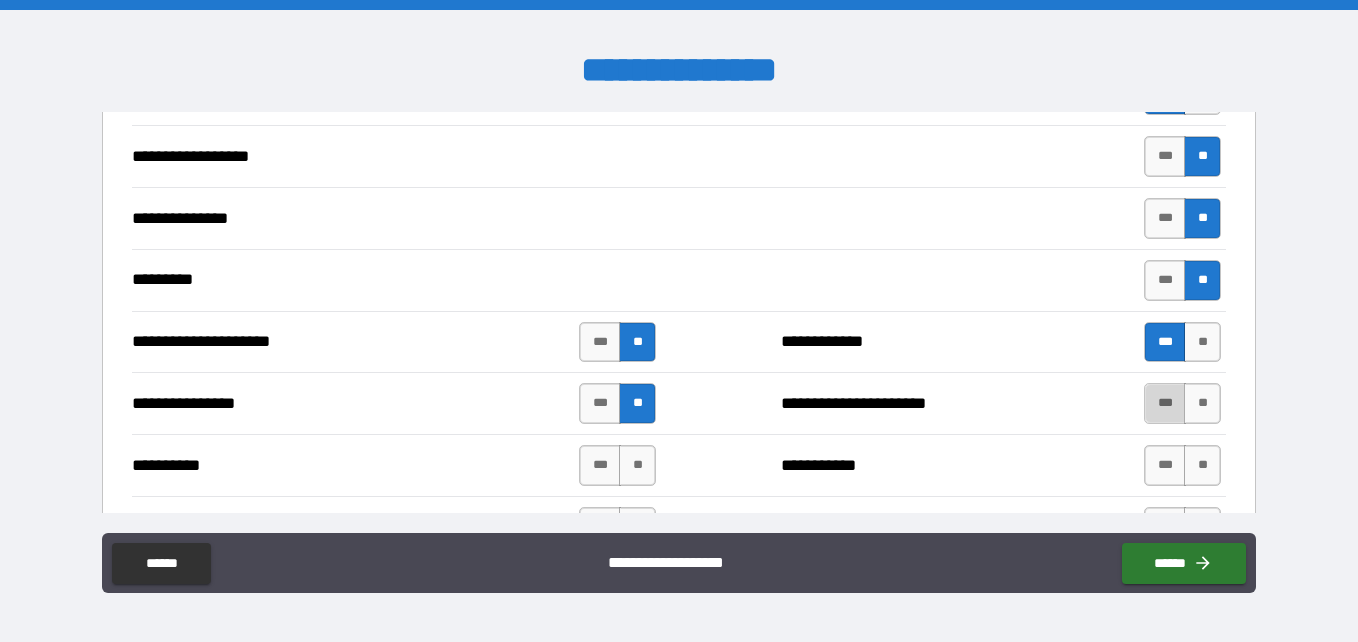 click on "***" at bounding box center [1165, 403] 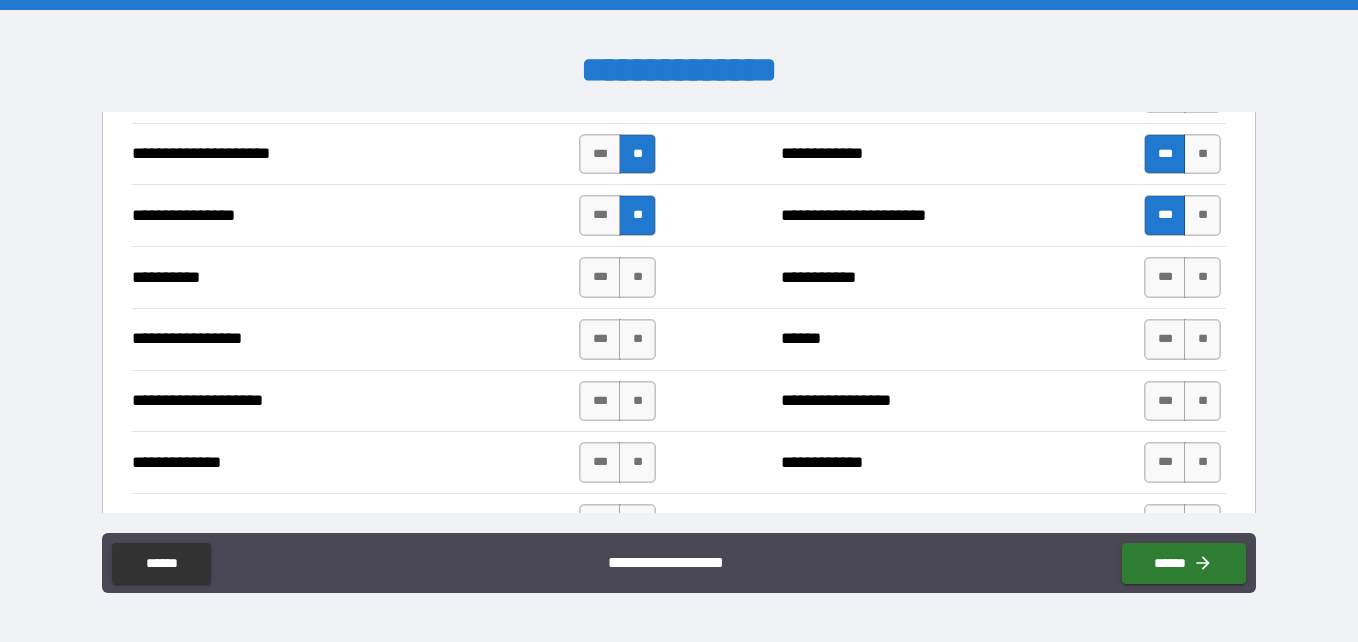 scroll, scrollTop: 2600, scrollLeft: 0, axis: vertical 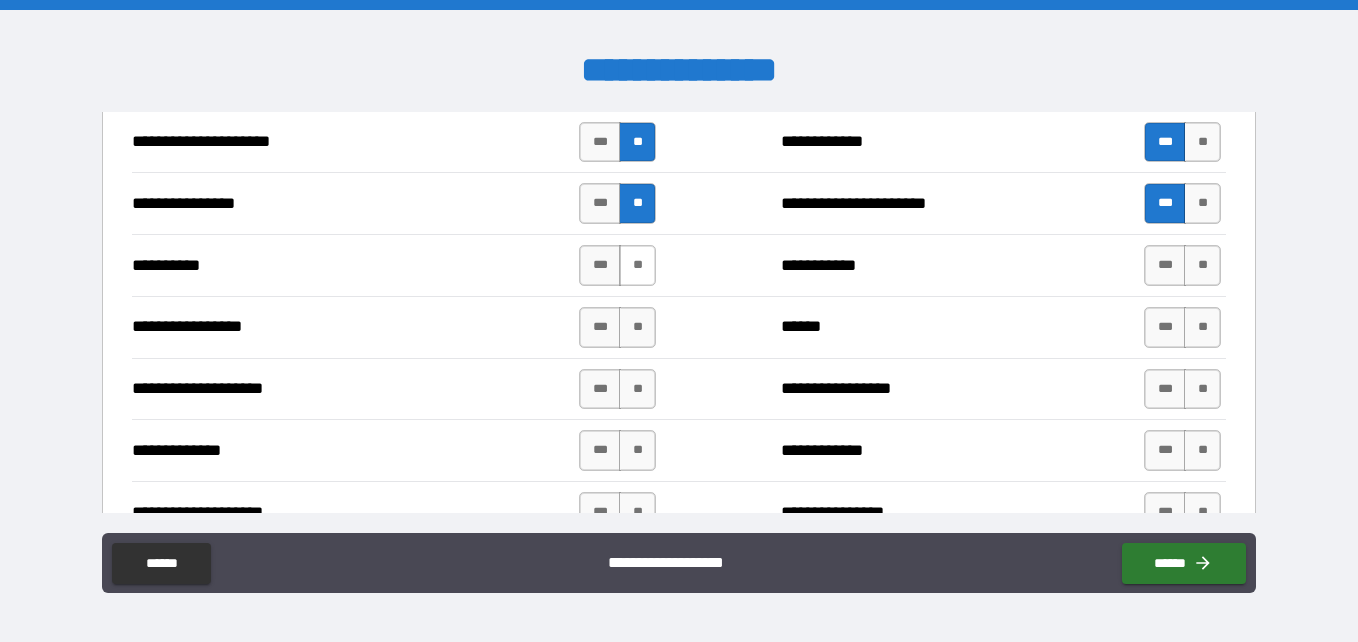 click on "**" at bounding box center (637, 265) 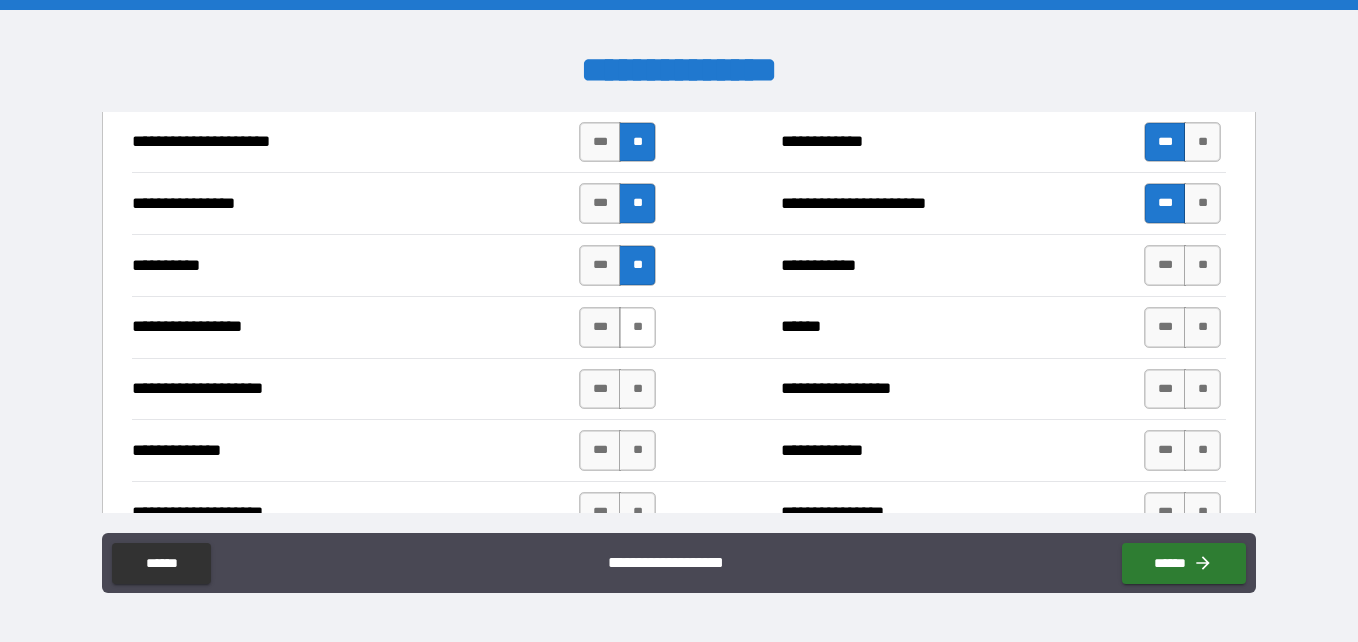 click on "**" at bounding box center [637, 327] 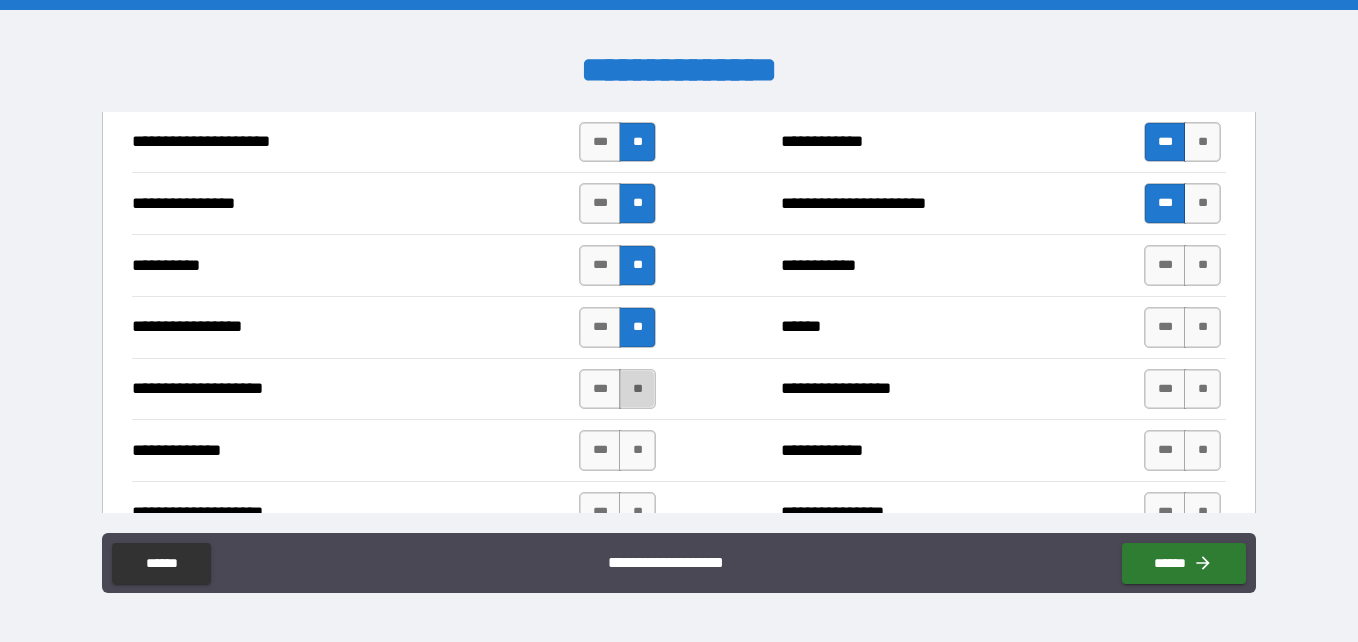 click on "**" at bounding box center [637, 389] 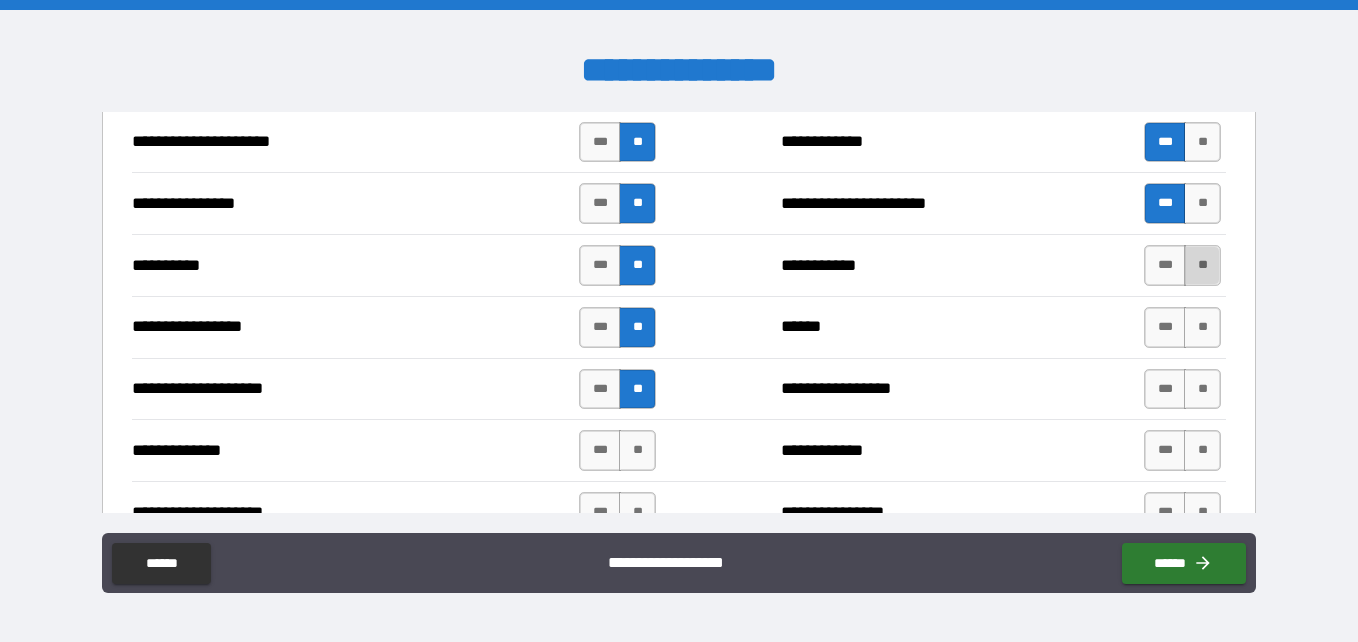 click on "**" at bounding box center [1202, 265] 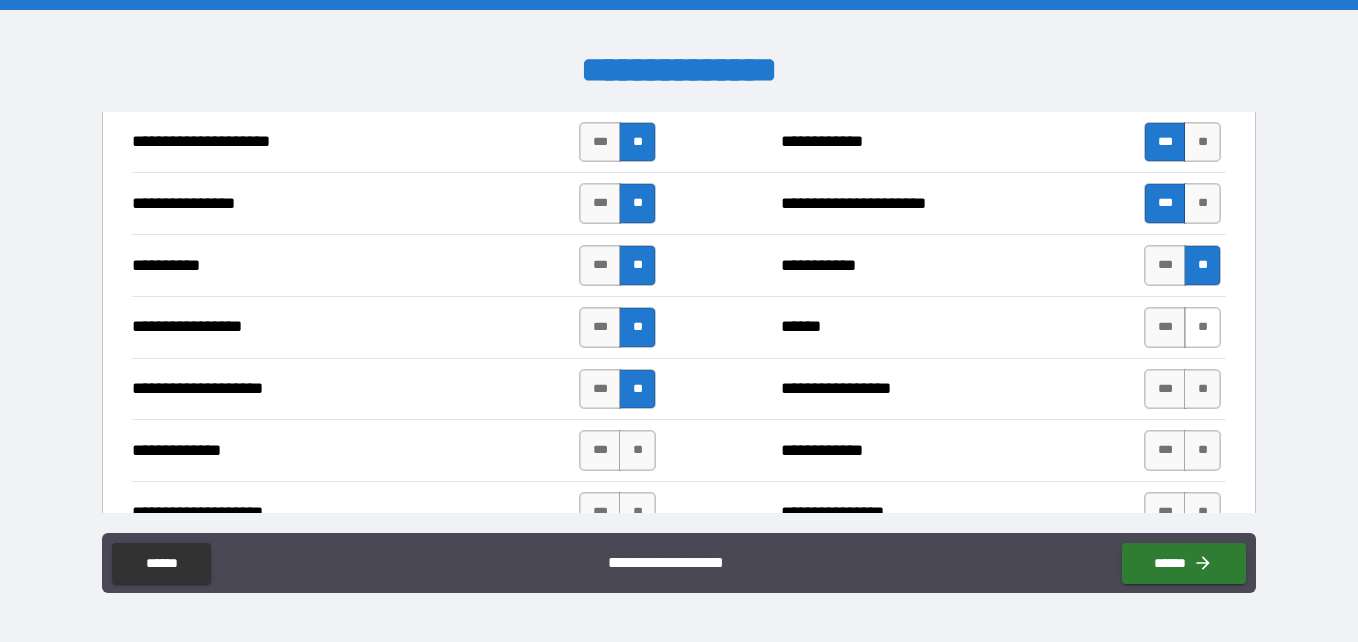 click on "**" at bounding box center (1202, 327) 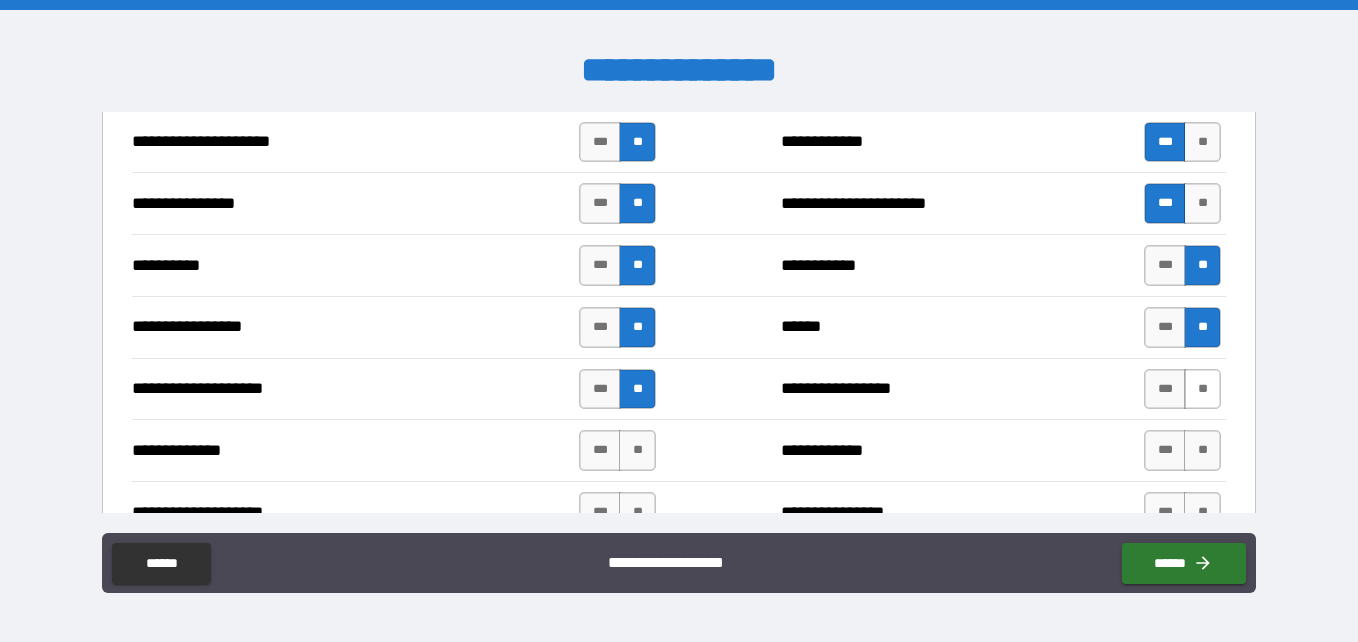 click on "**" at bounding box center [1202, 389] 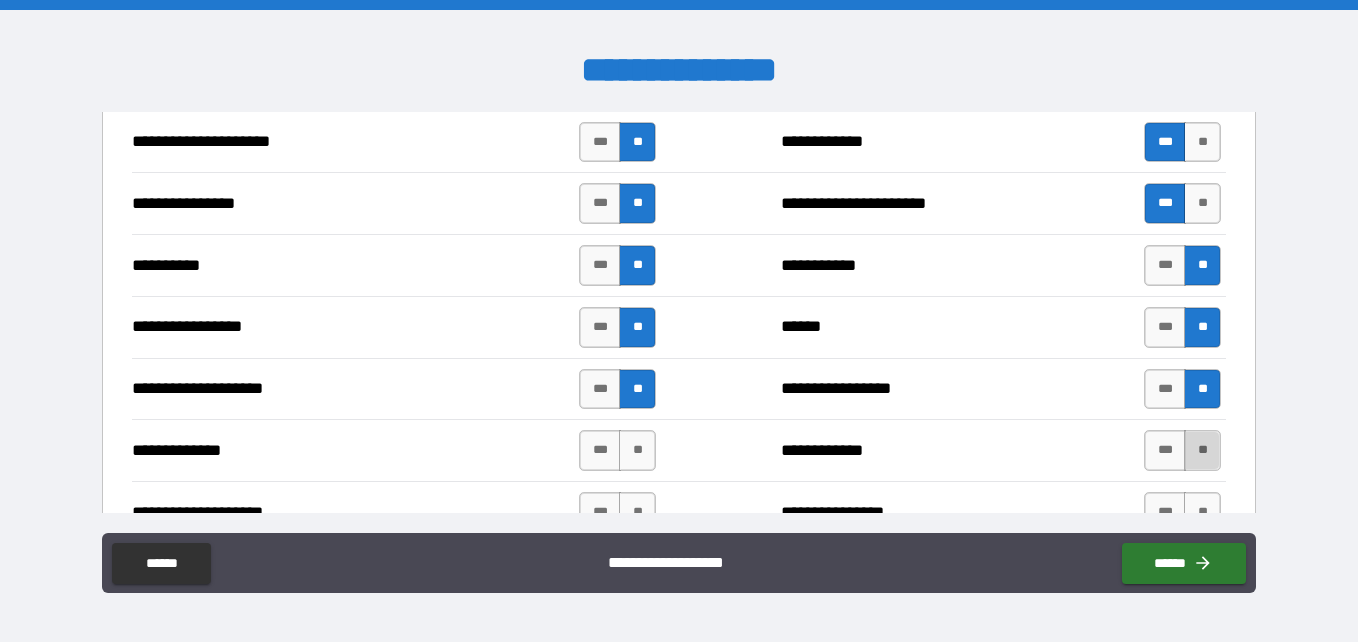 click on "**" at bounding box center (1202, 450) 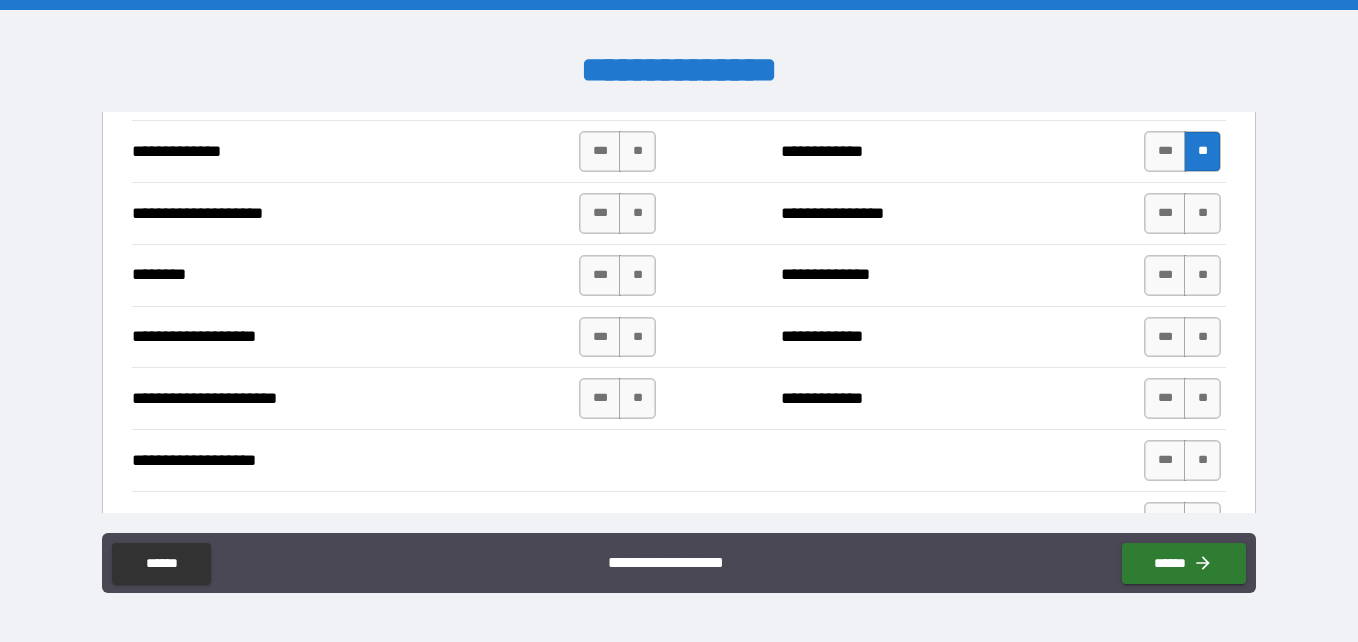 scroll, scrollTop: 2900, scrollLeft: 0, axis: vertical 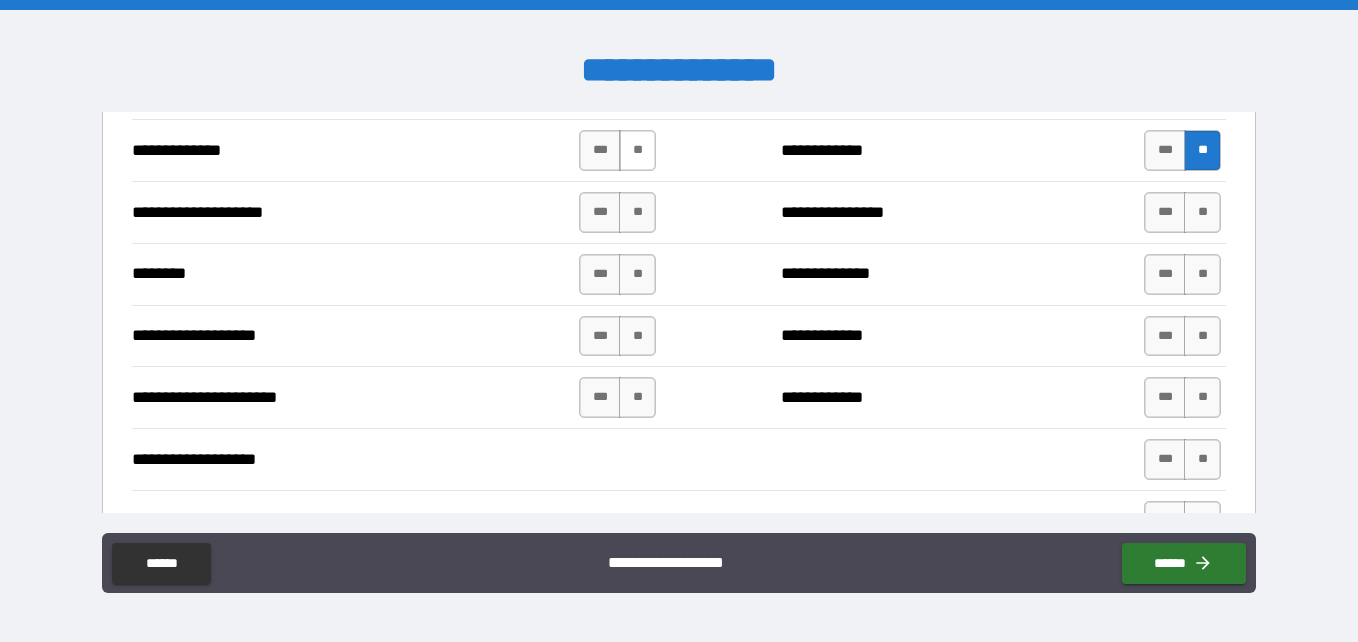 click on "**" at bounding box center (637, 150) 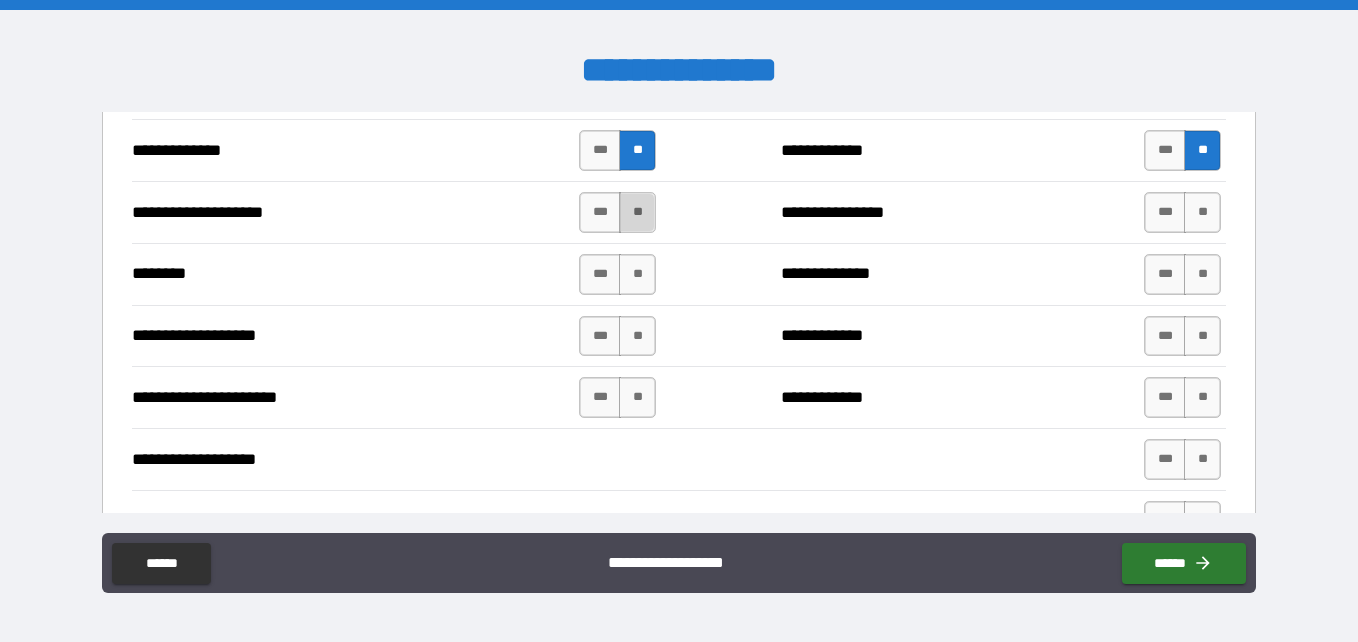 click on "**" at bounding box center (637, 212) 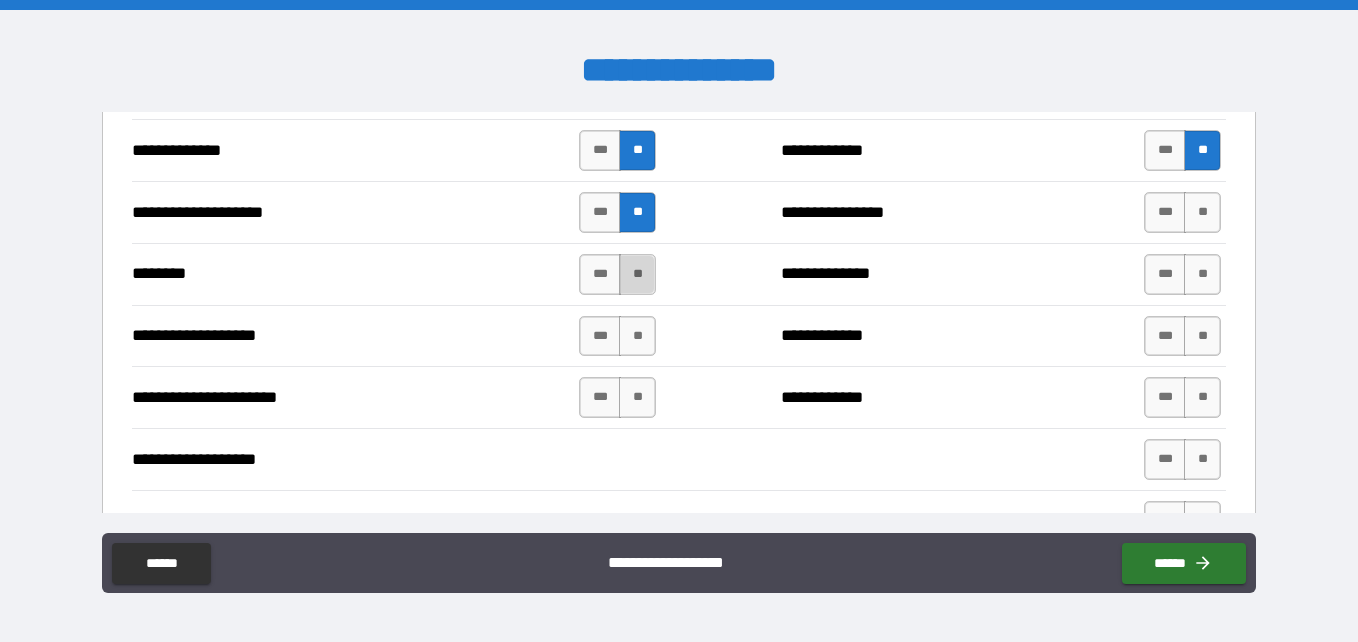 click on "**" at bounding box center (637, 274) 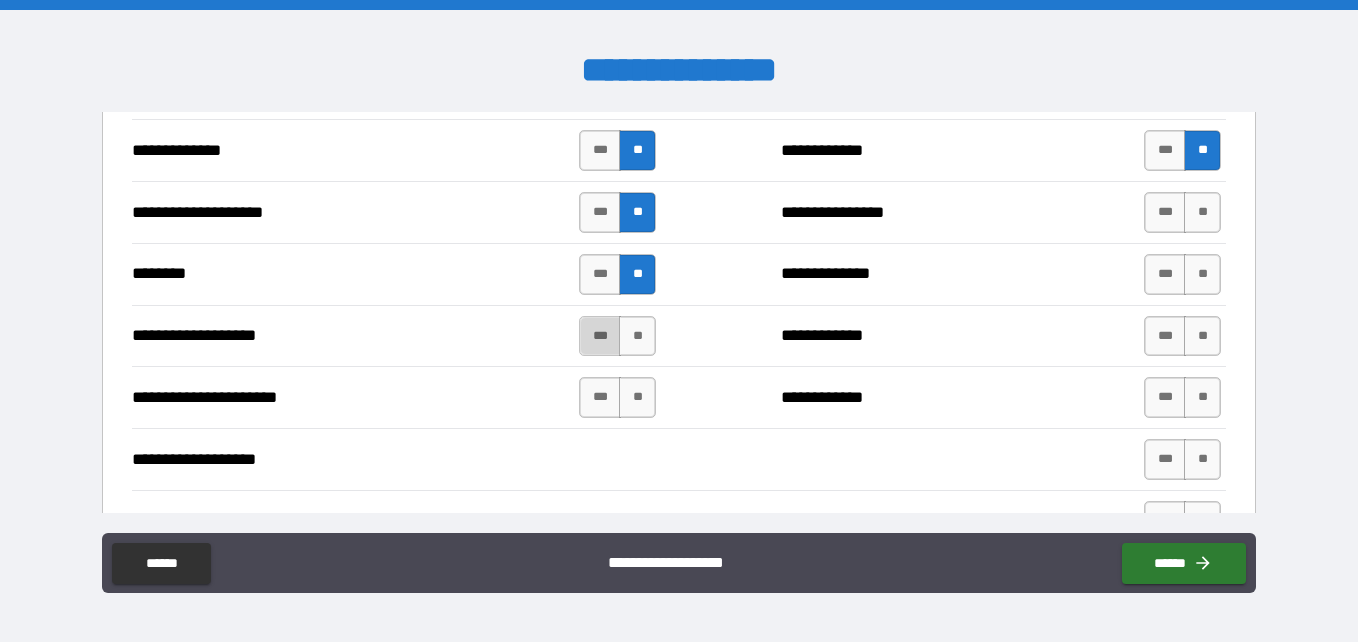 click on "***" at bounding box center (600, 336) 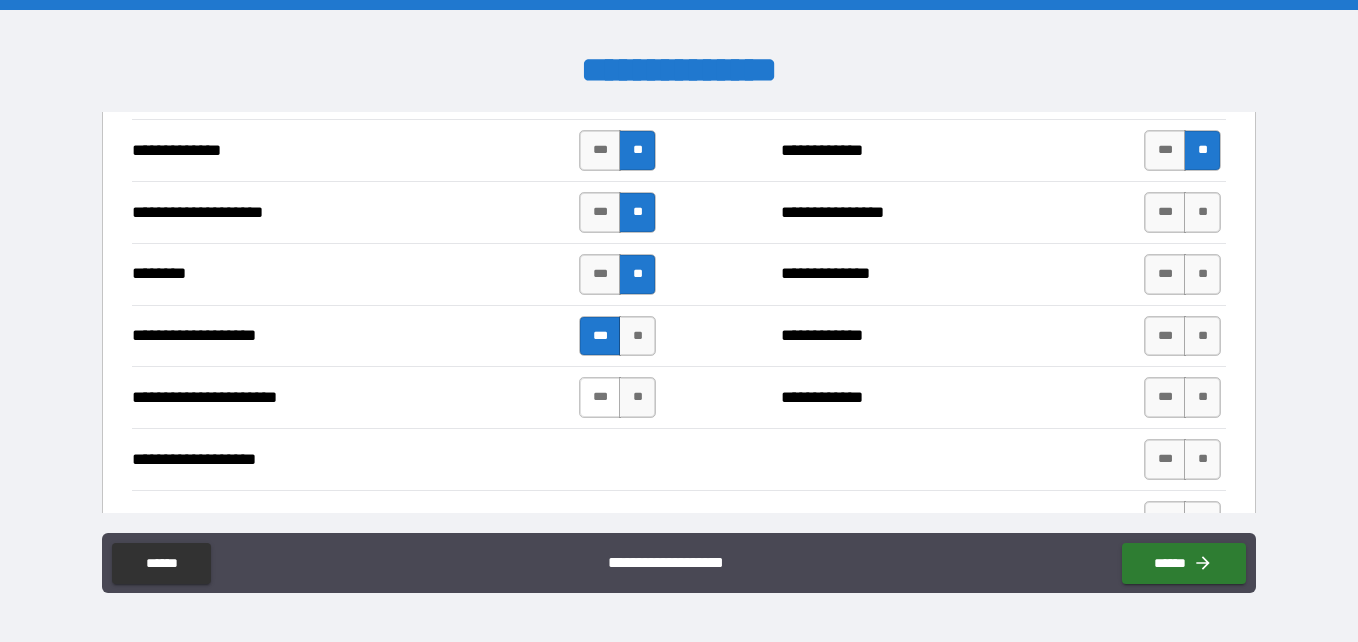 click on "***" at bounding box center [600, 397] 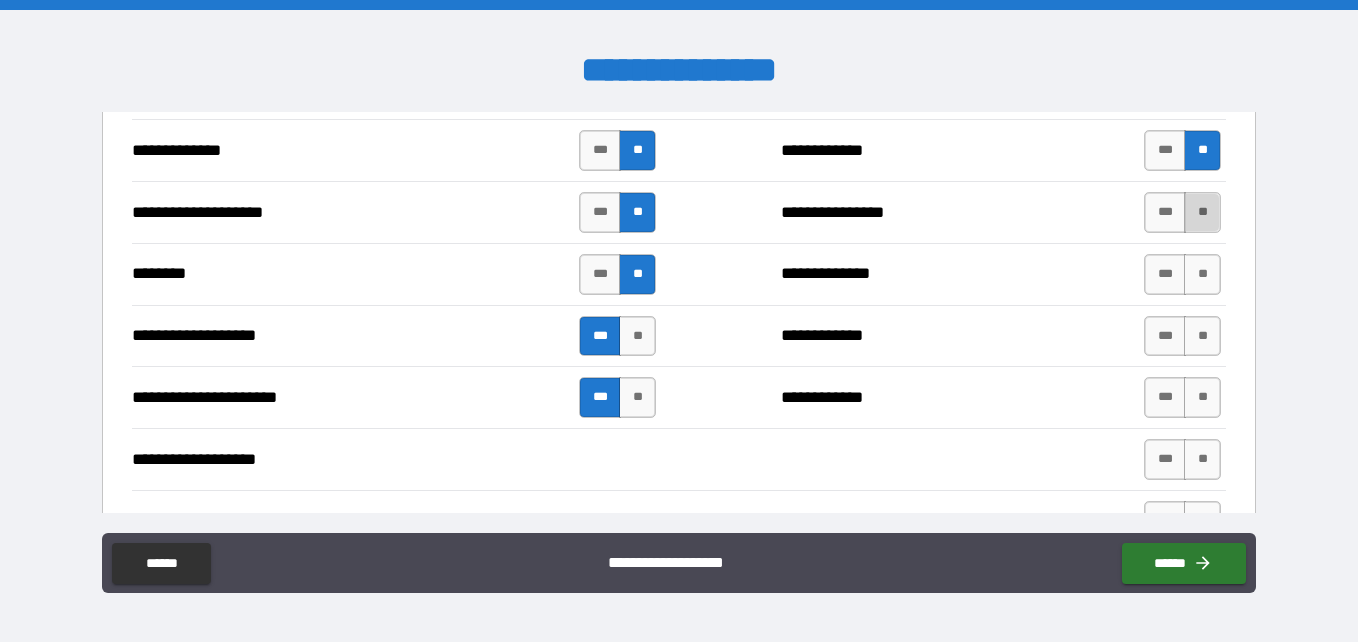 drag, startPoint x: 1187, startPoint y: 200, endPoint x: 1187, endPoint y: 223, distance: 23 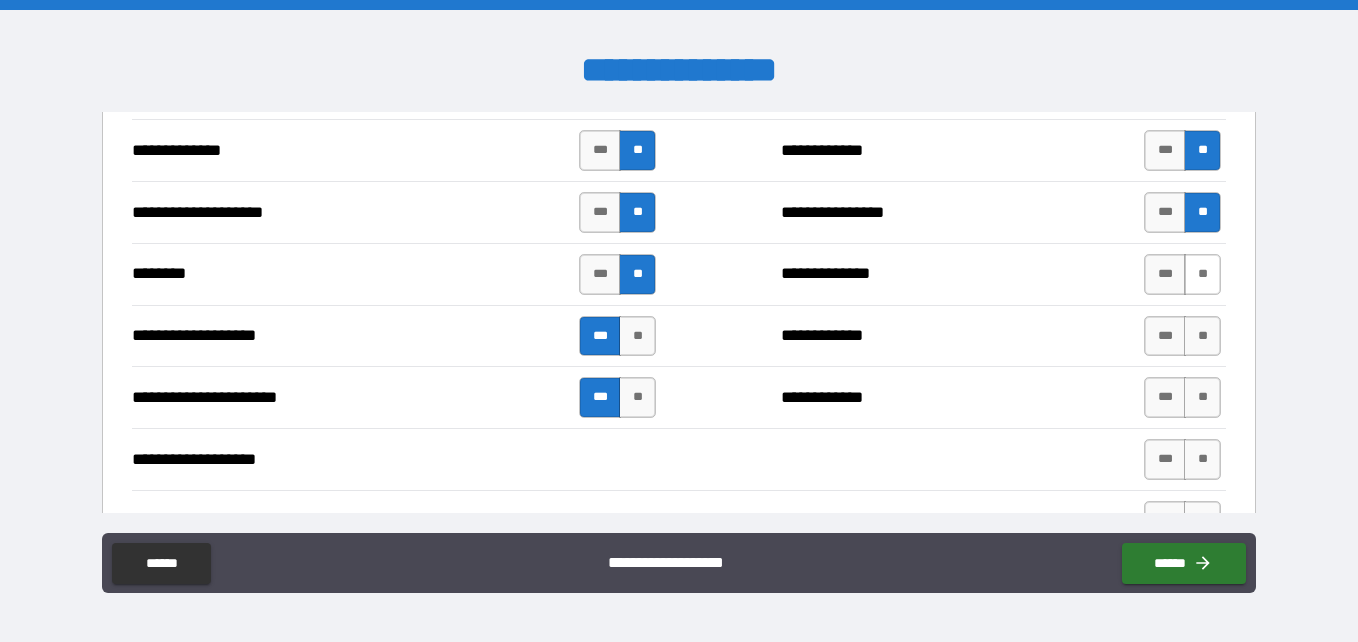 click on "**" at bounding box center [1202, 274] 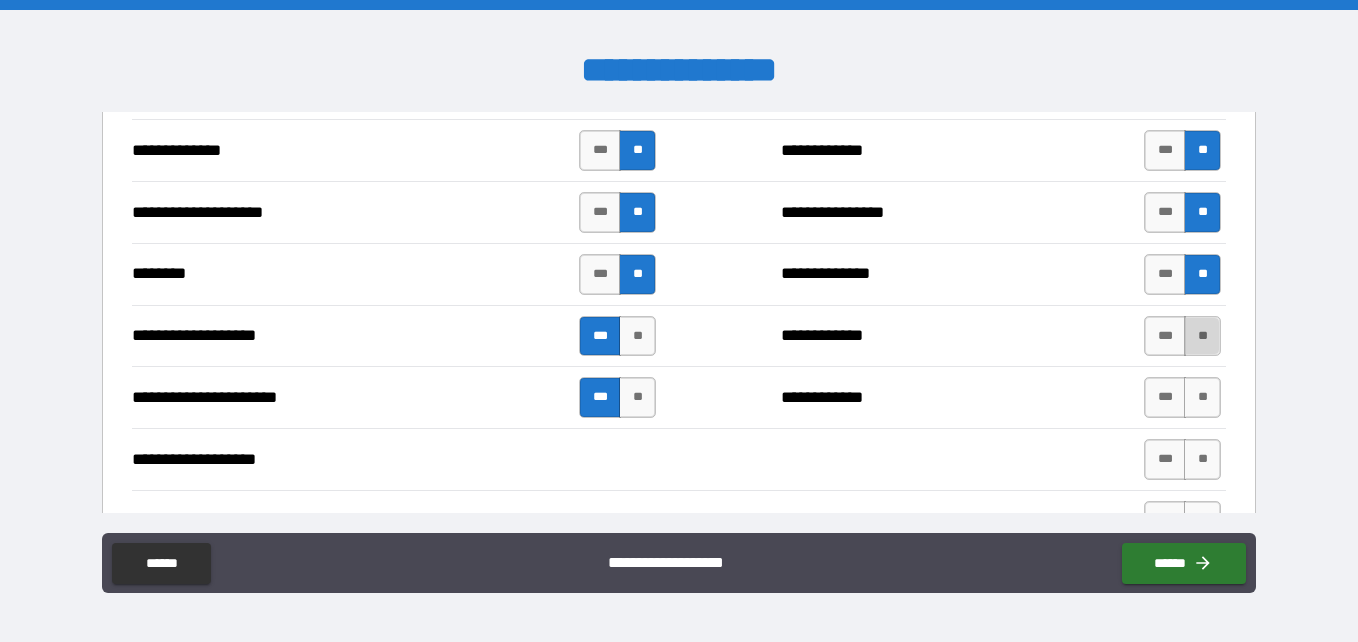 click on "**" at bounding box center (1202, 336) 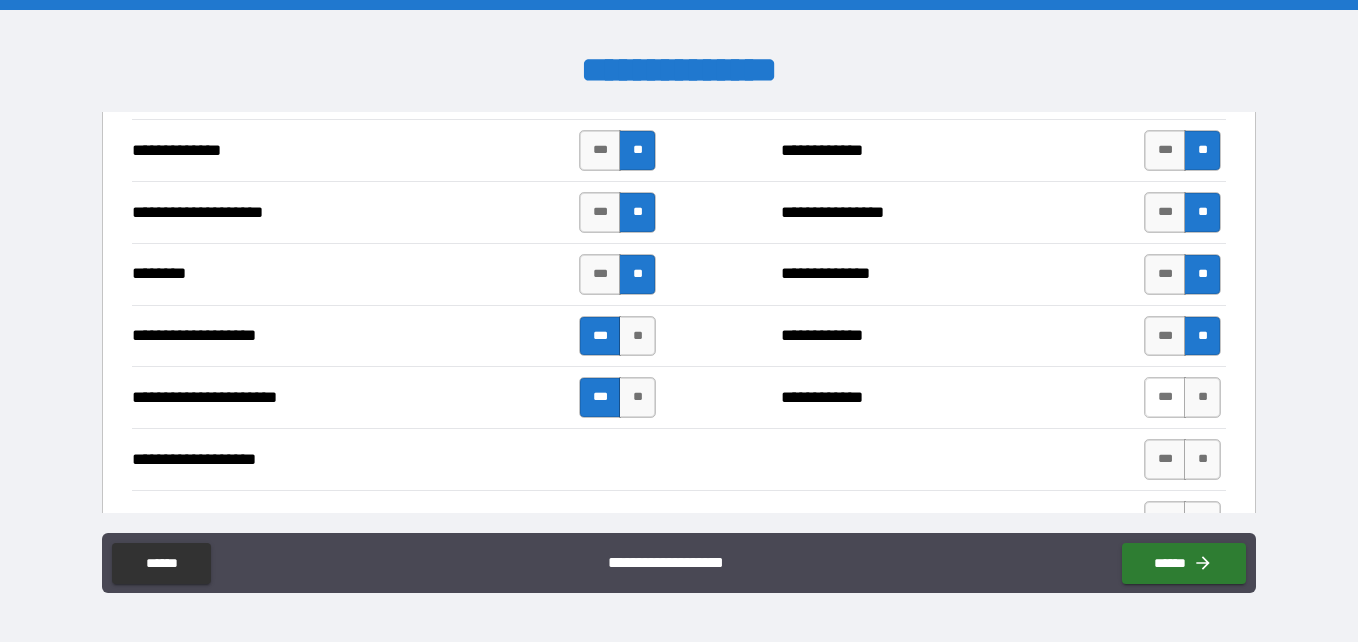 click on "***" at bounding box center [1165, 397] 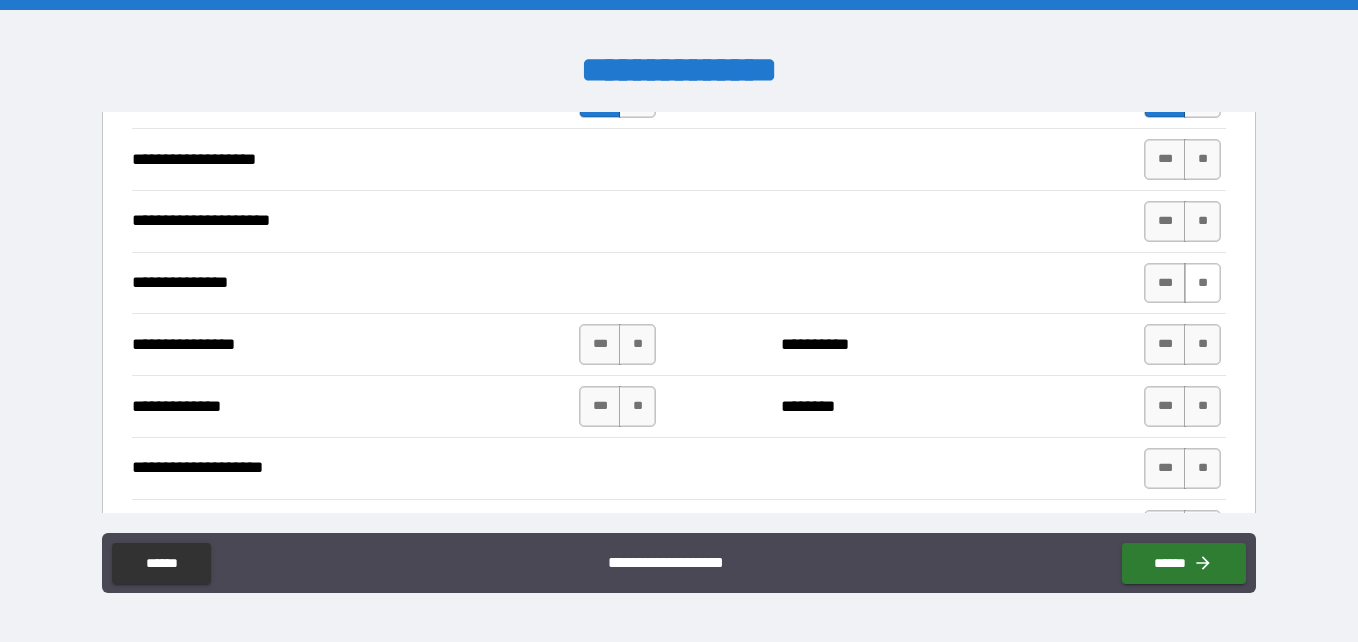 scroll, scrollTop: 3100, scrollLeft: 0, axis: vertical 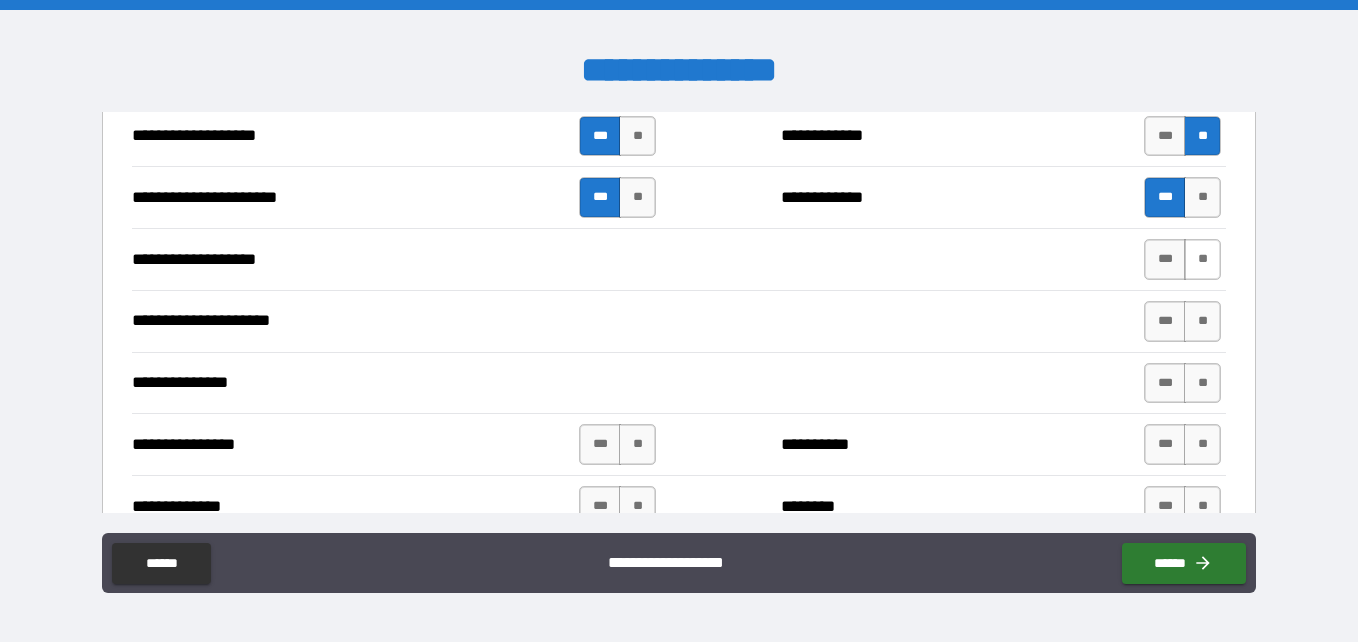 click on "**" at bounding box center [1202, 259] 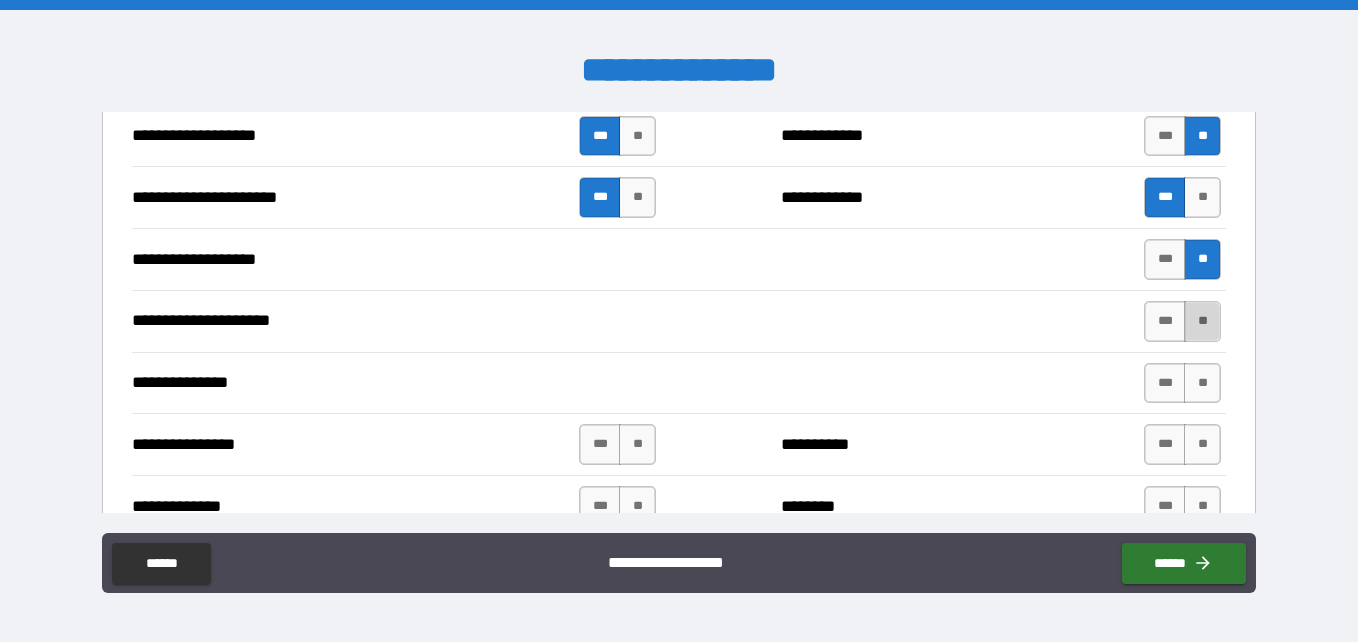 click on "**" at bounding box center (1202, 321) 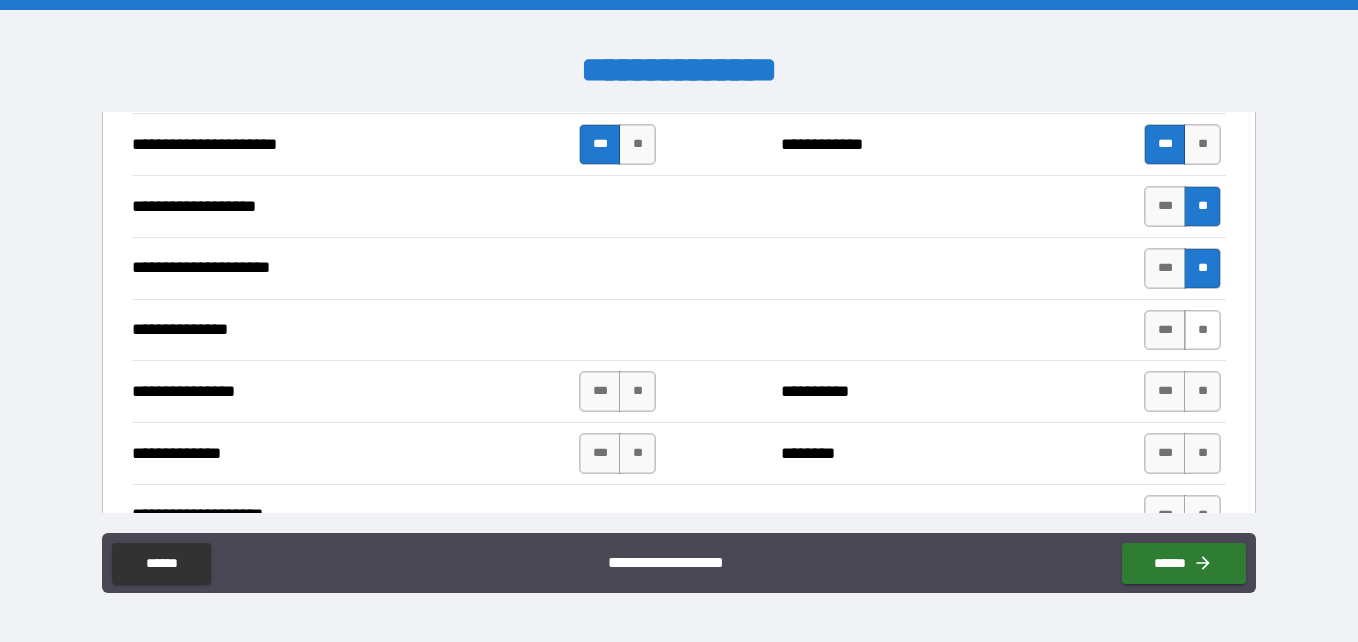 scroll, scrollTop: 3200, scrollLeft: 0, axis: vertical 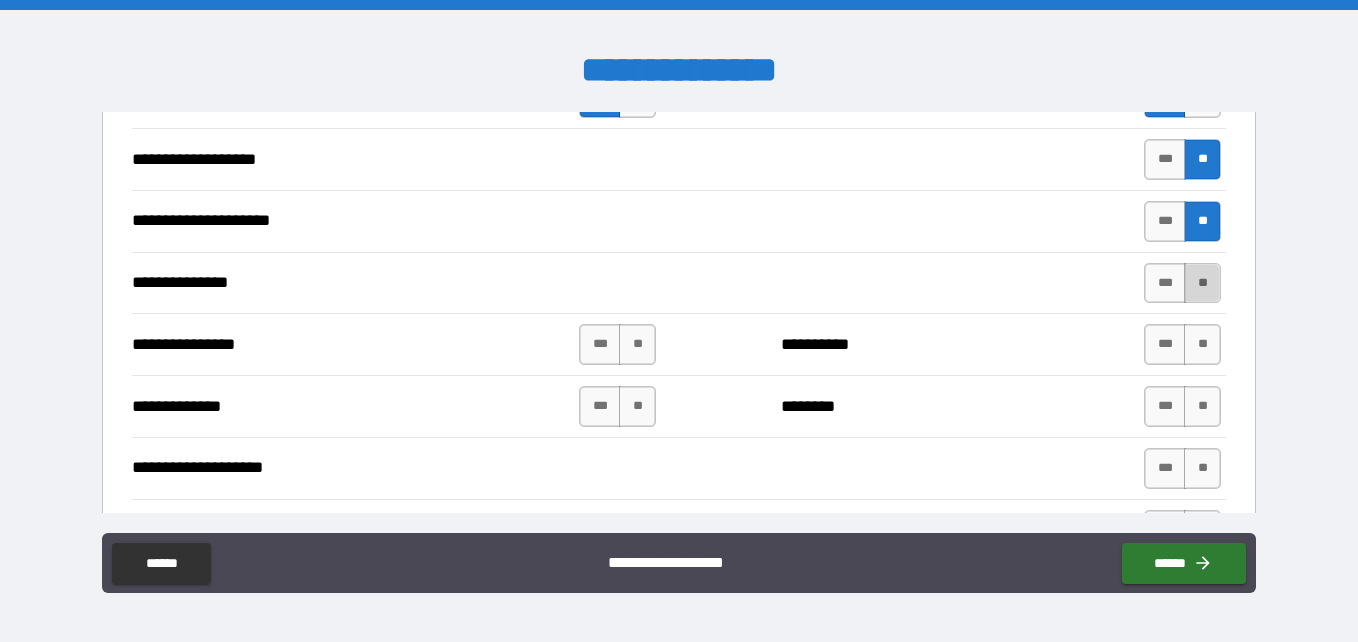 click on "**" at bounding box center [1202, 283] 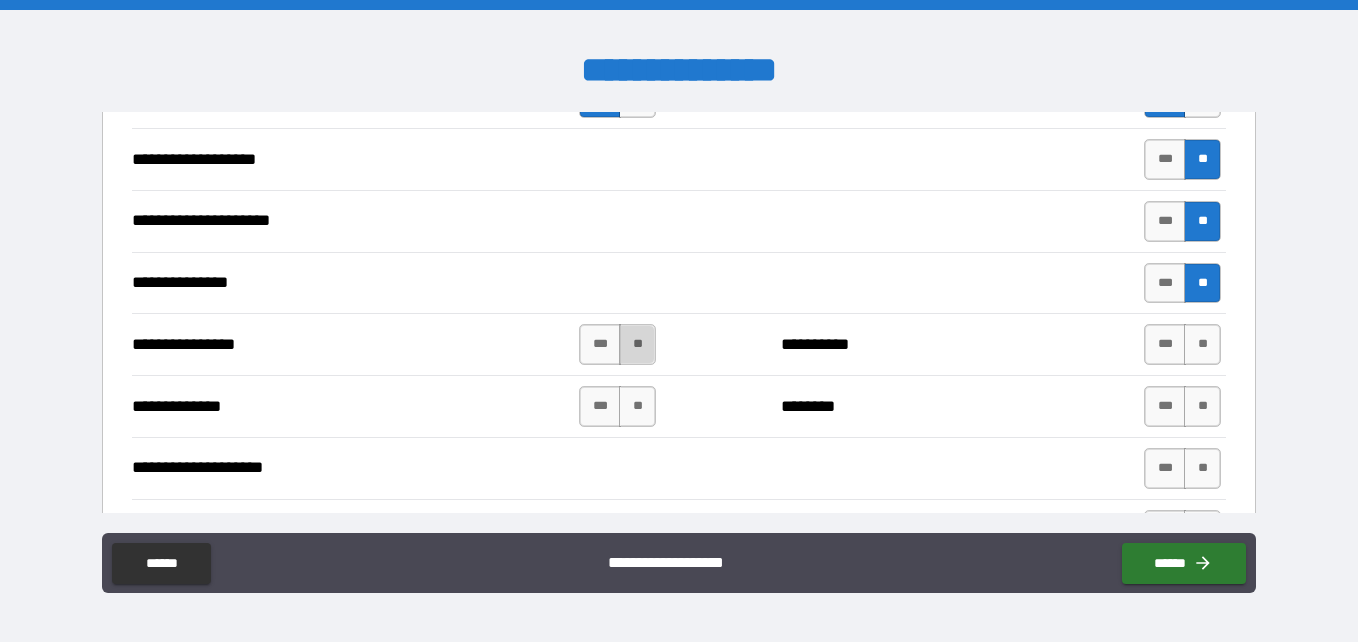 click on "**" at bounding box center (637, 344) 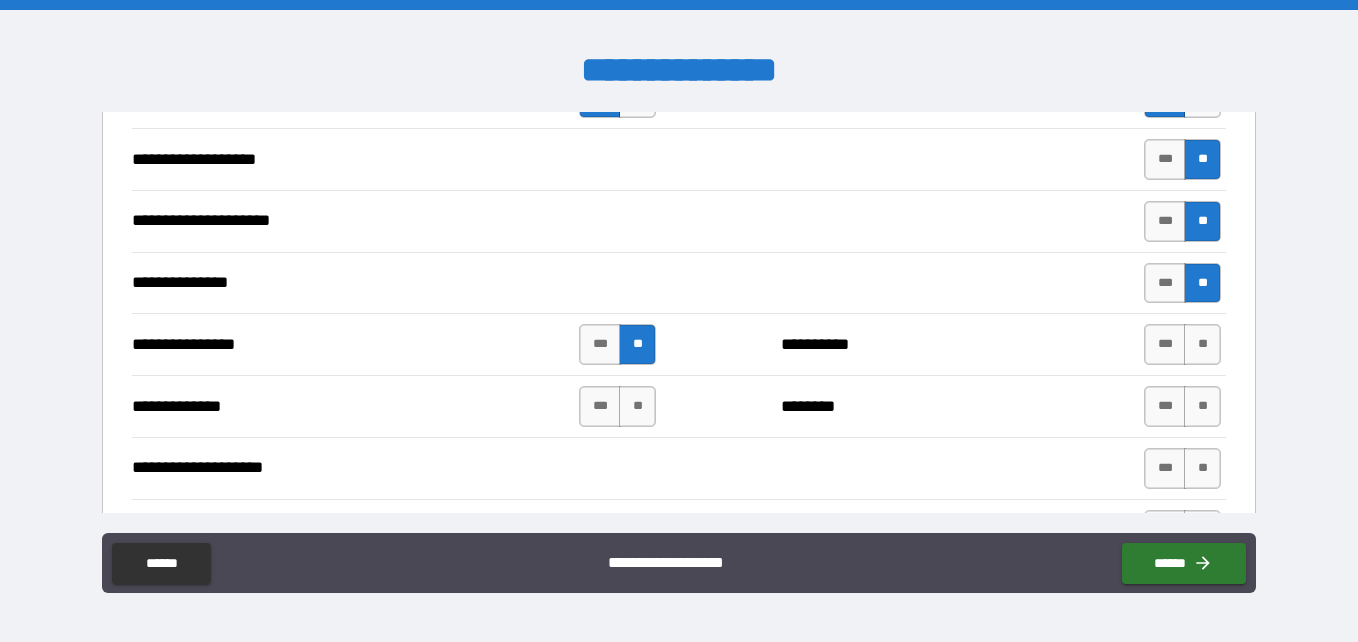 click on "**" at bounding box center (637, 406) 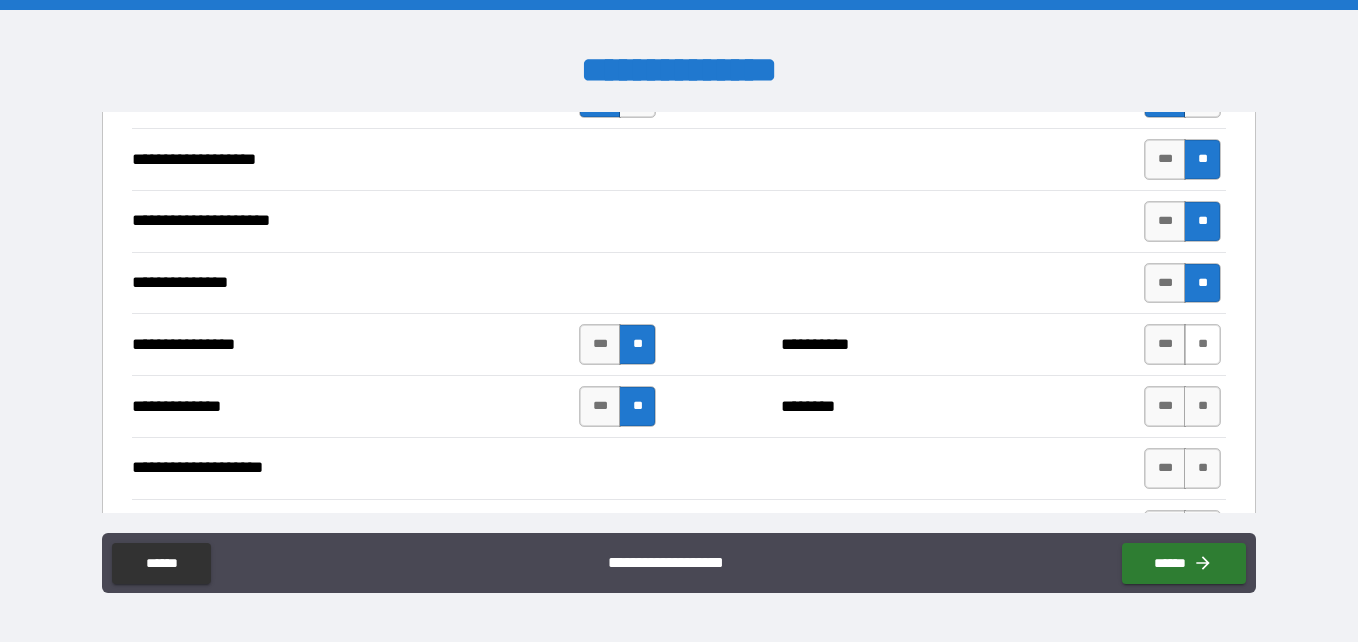 click on "**" at bounding box center [1202, 344] 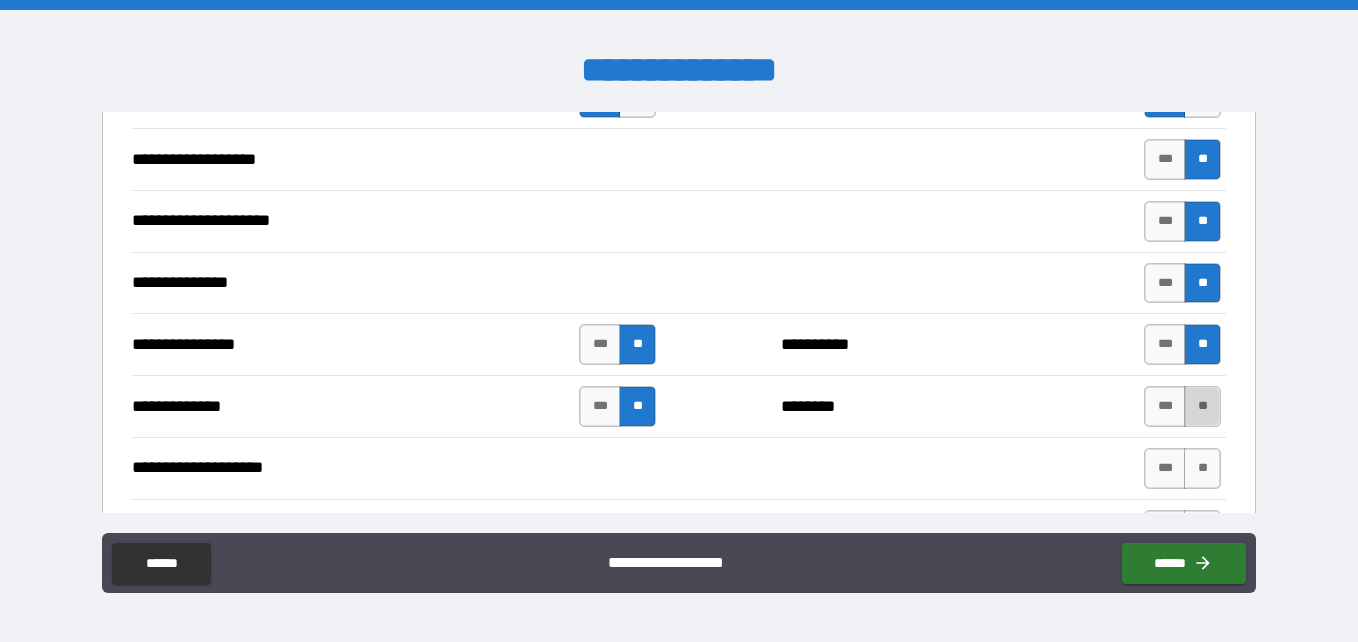 click on "**" at bounding box center [1202, 406] 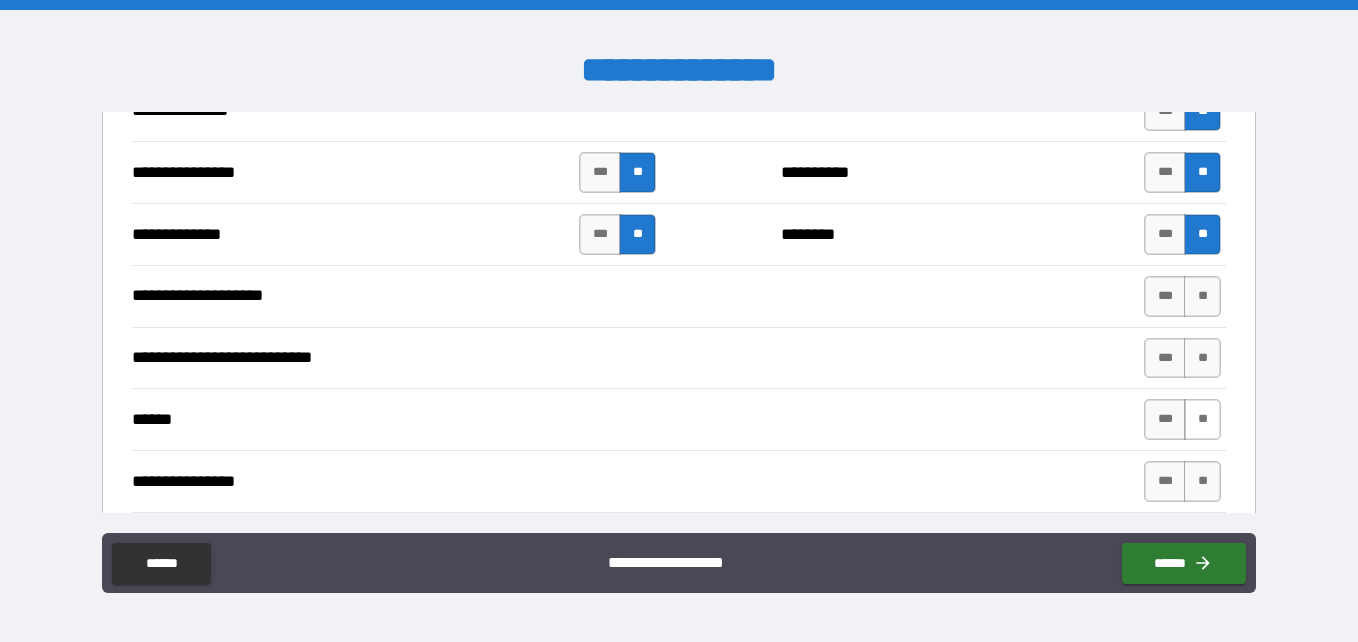scroll, scrollTop: 3400, scrollLeft: 0, axis: vertical 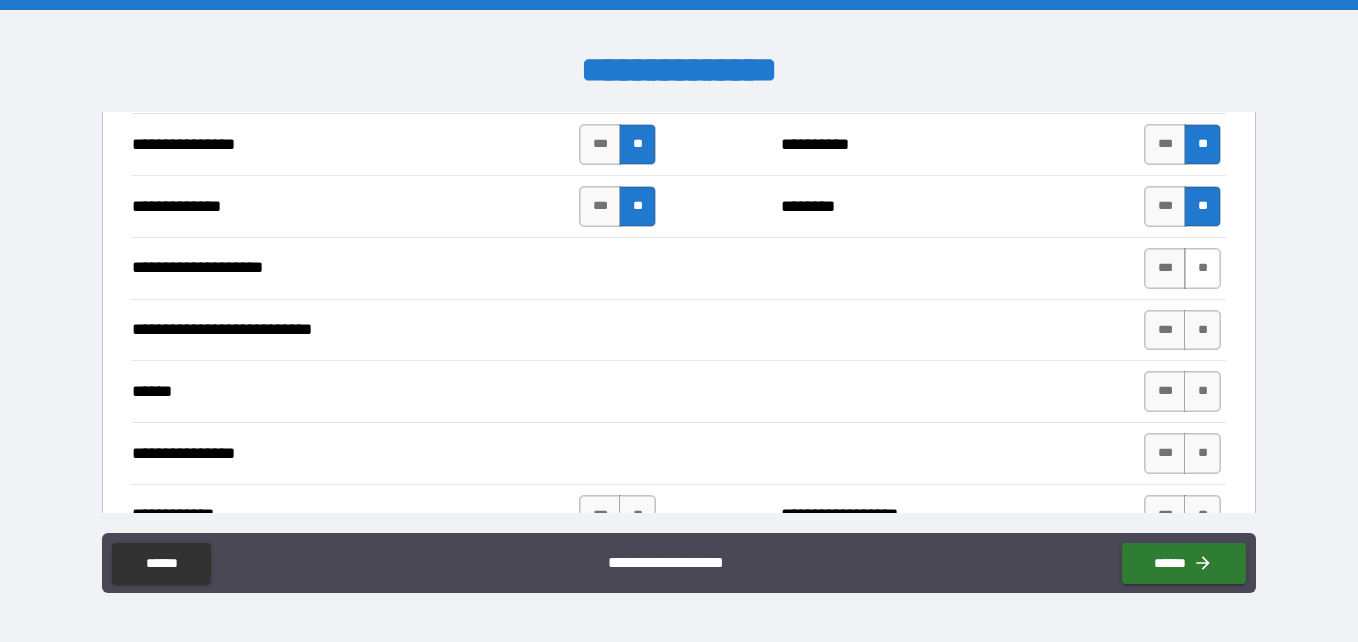click on "**" at bounding box center [1202, 268] 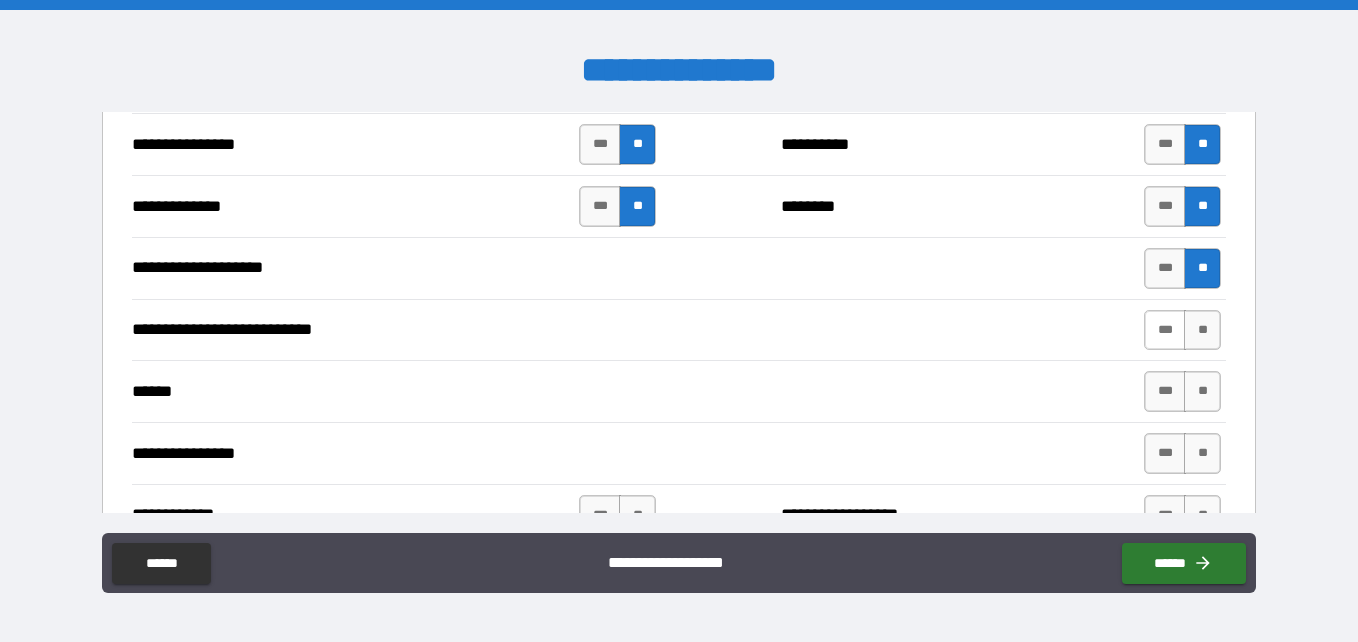 click on "***" at bounding box center [1165, 330] 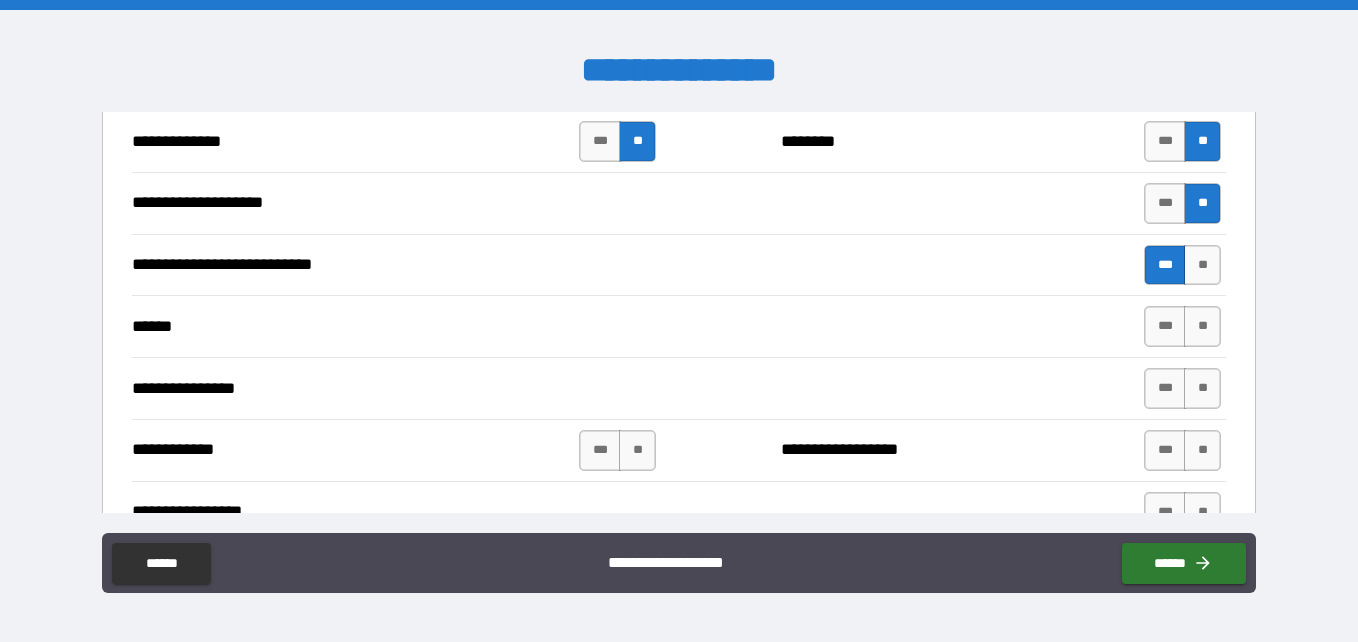 scroll, scrollTop: 3500, scrollLeft: 0, axis: vertical 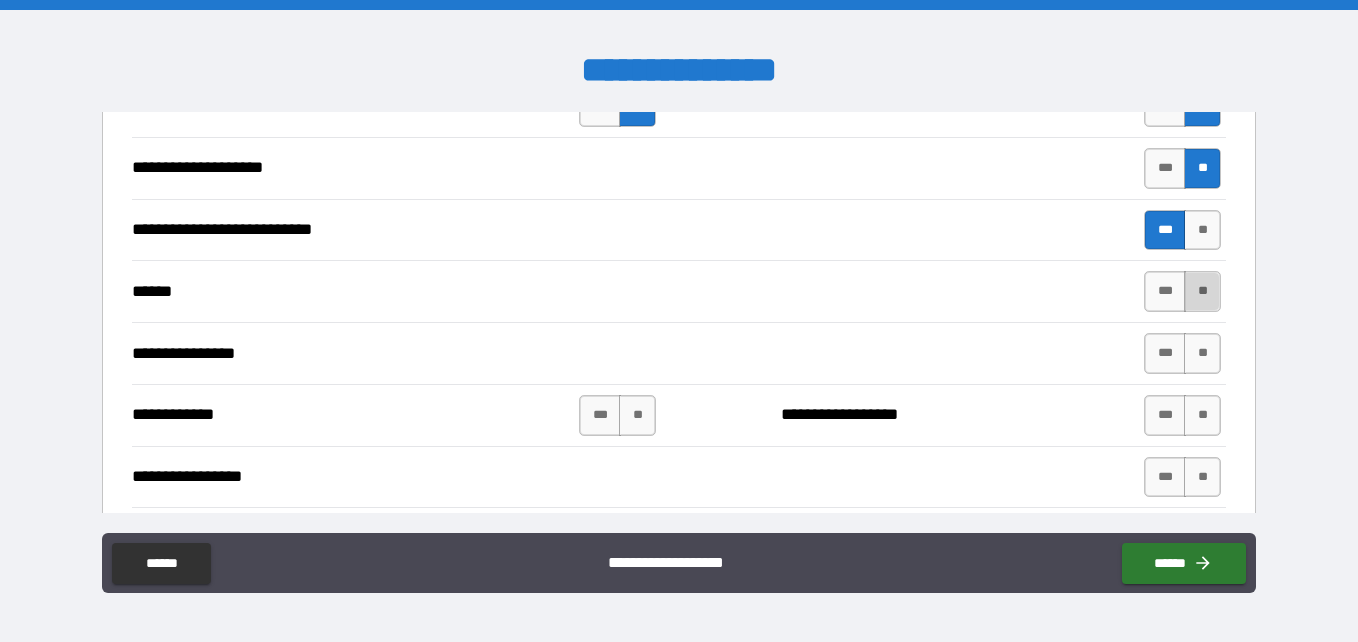 click on "**" at bounding box center [1202, 291] 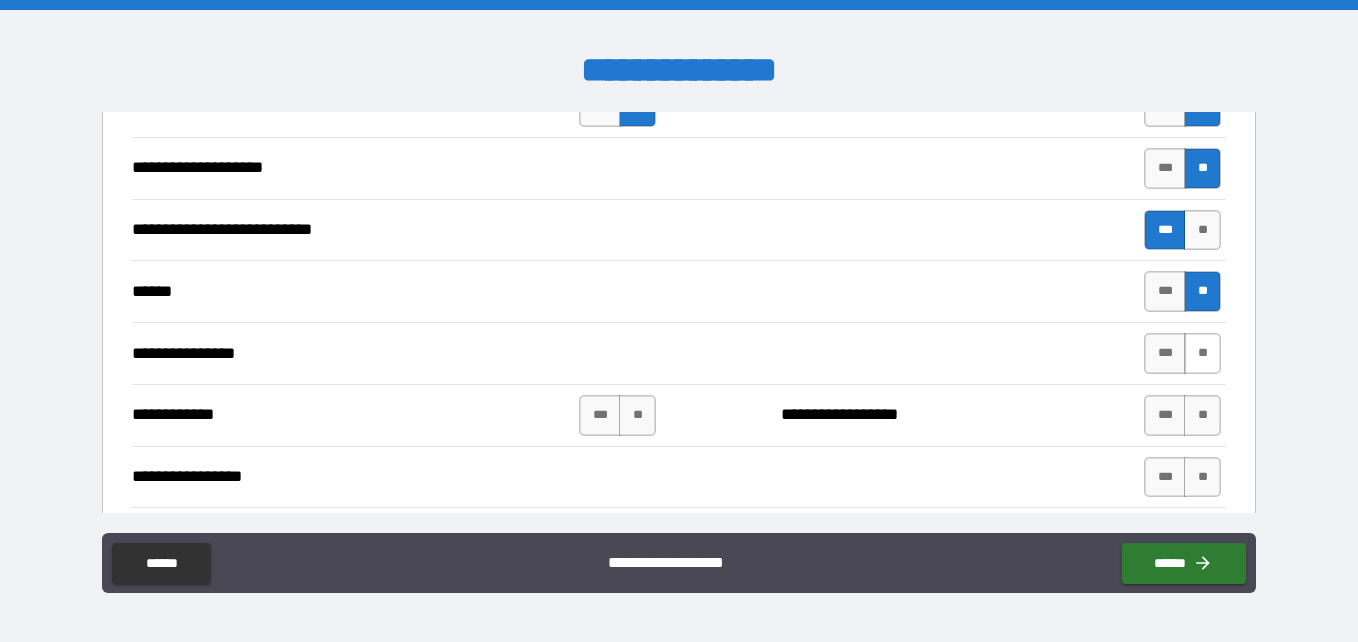 click on "**" at bounding box center (1202, 353) 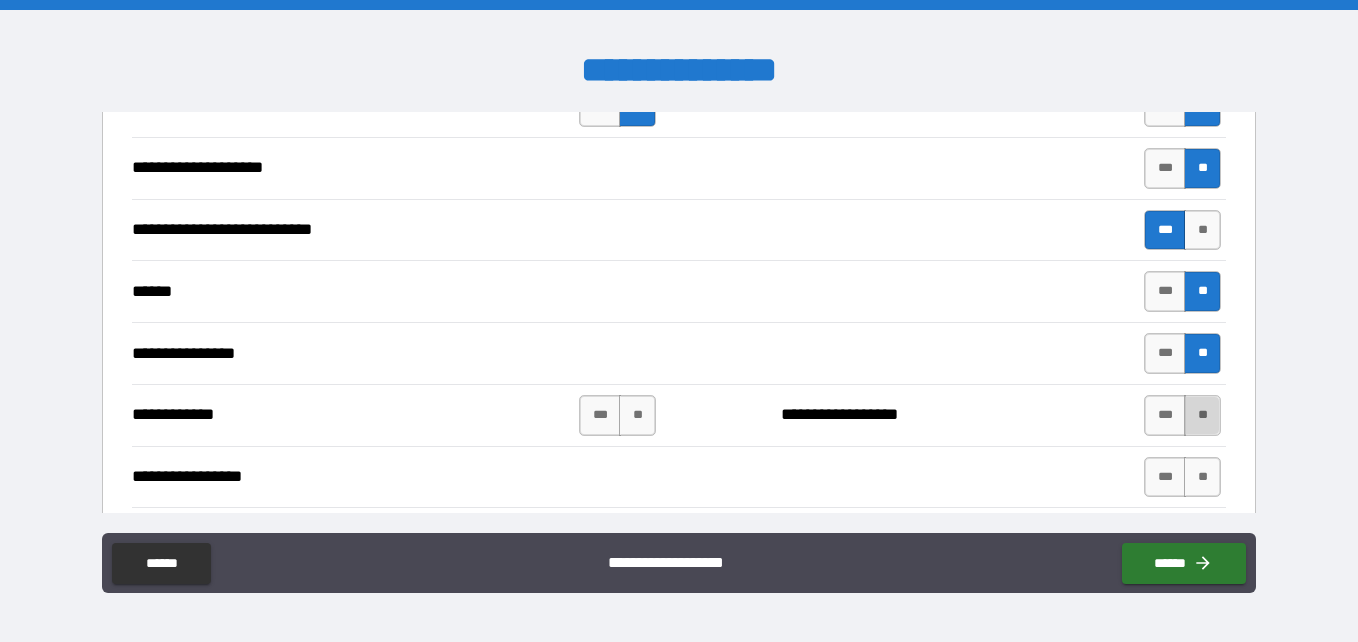 click on "**" at bounding box center (1202, 415) 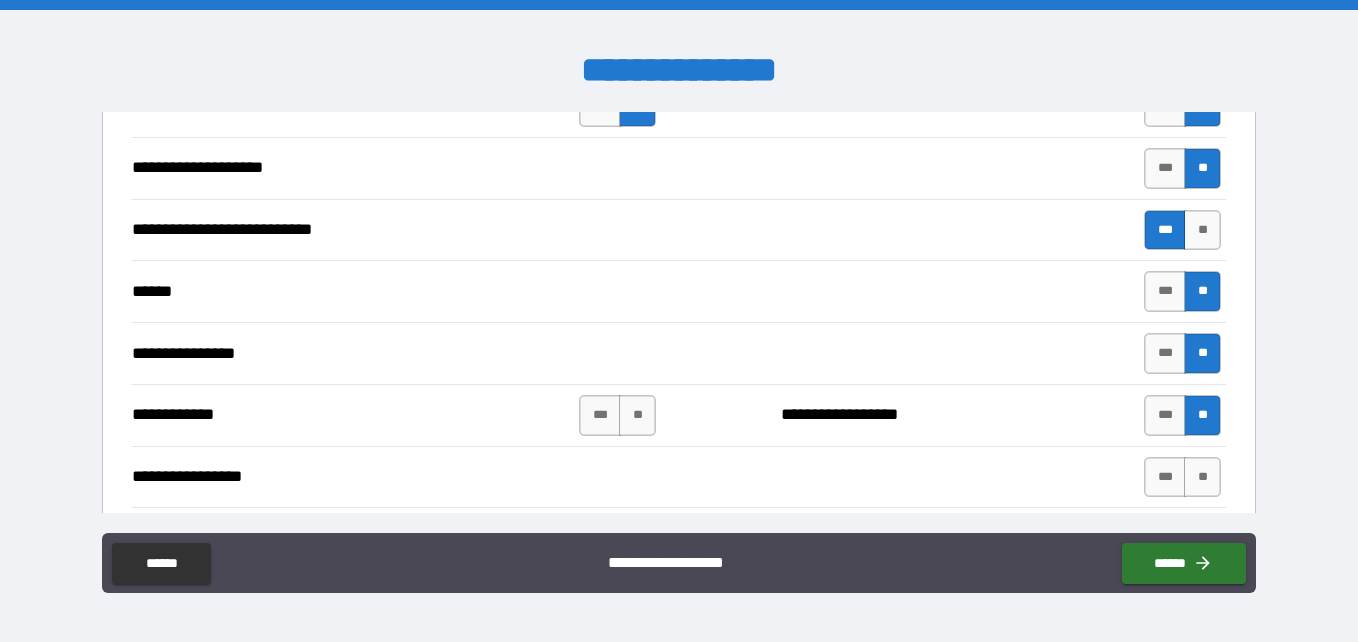 drag, startPoint x: 639, startPoint y: 409, endPoint x: 656, endPoint y: 410, distance: 17.029387 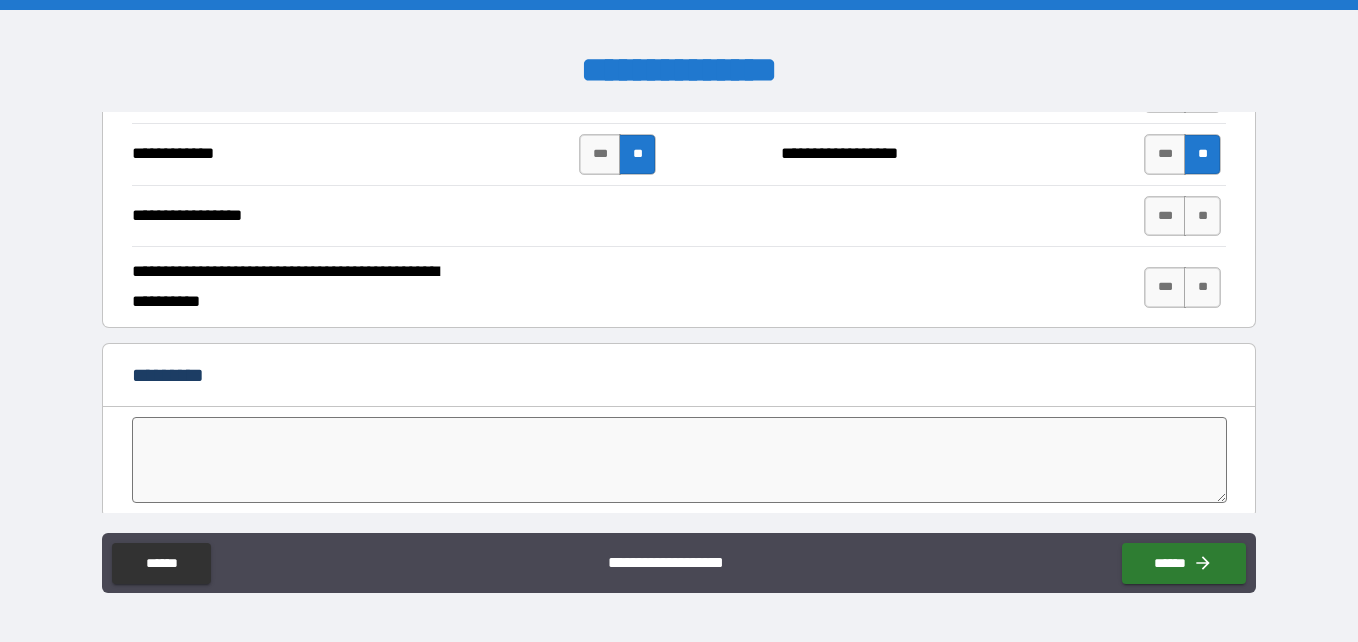 scroll, scrollTop: 3800, scrollLeft: 0, axis: vertical 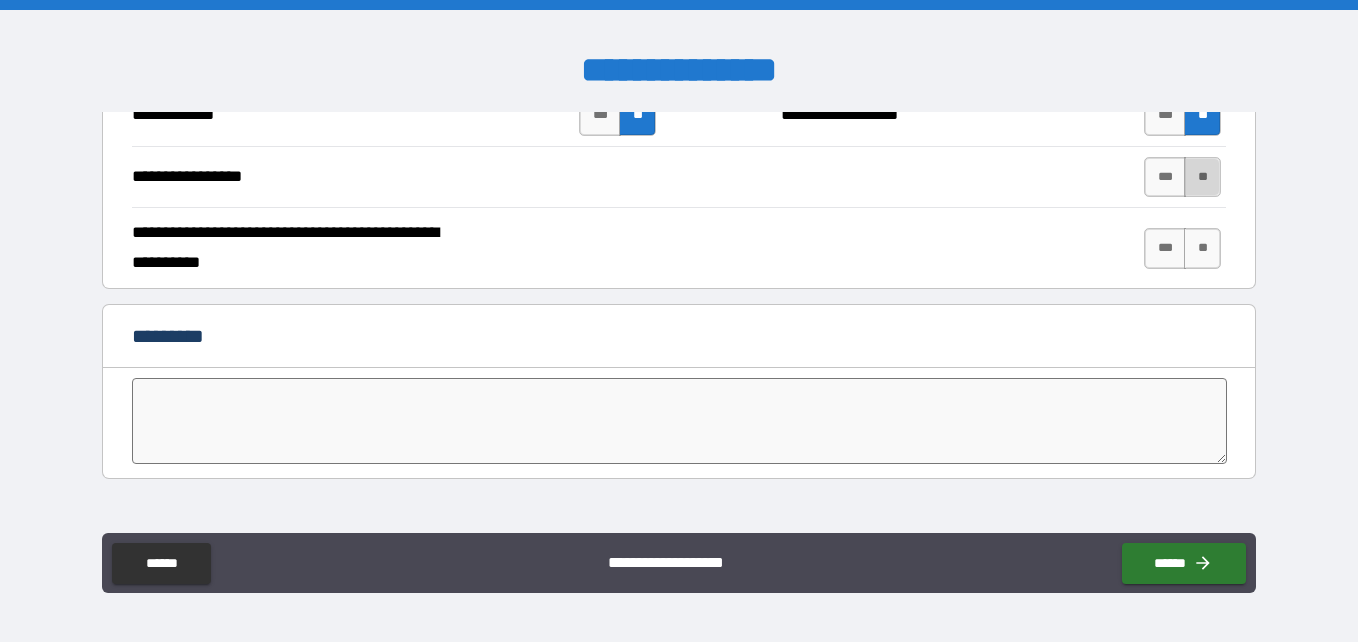 click on "**" at bounding box center [1202, 177] 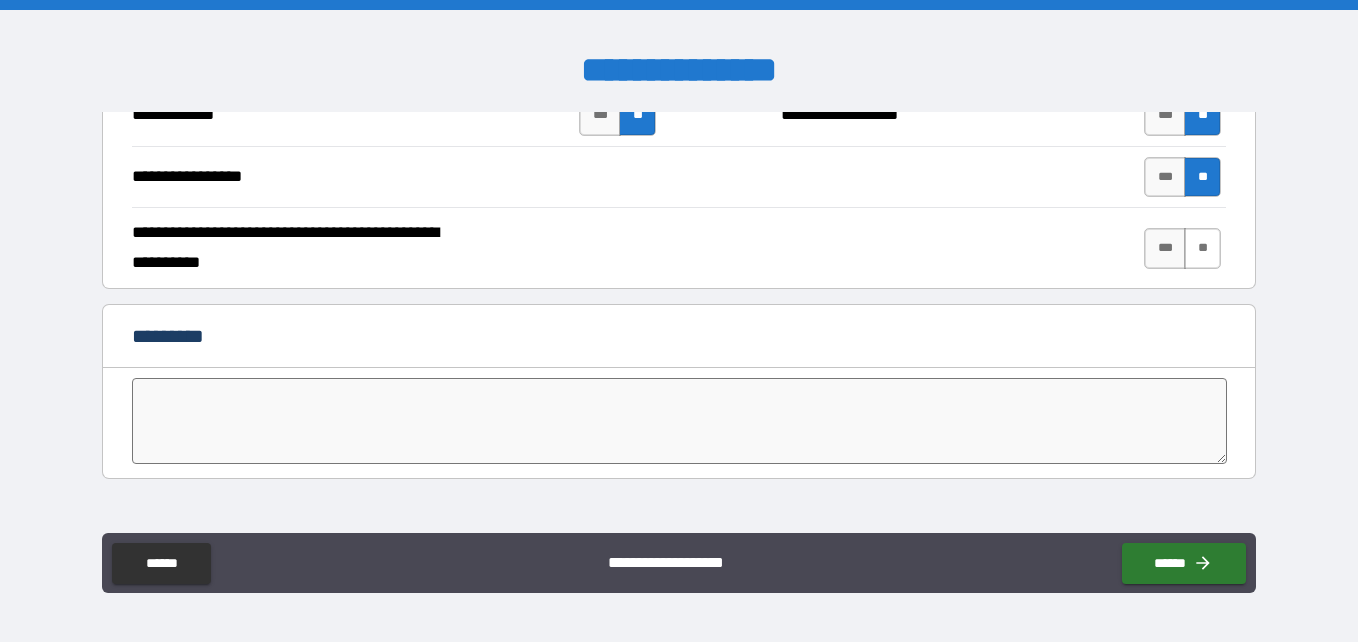 click on "**" at bounding box center [1202, 248] 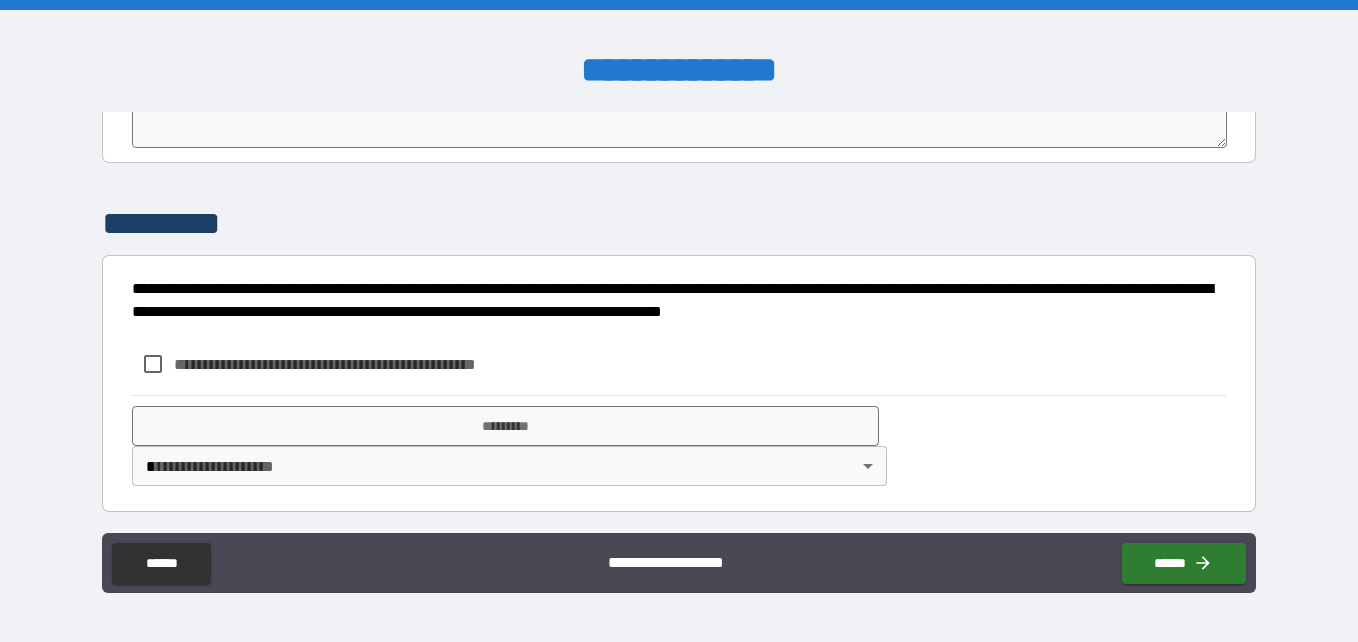scroll, scrollTop: 4120, scrollLeft: 0, axis: vertical 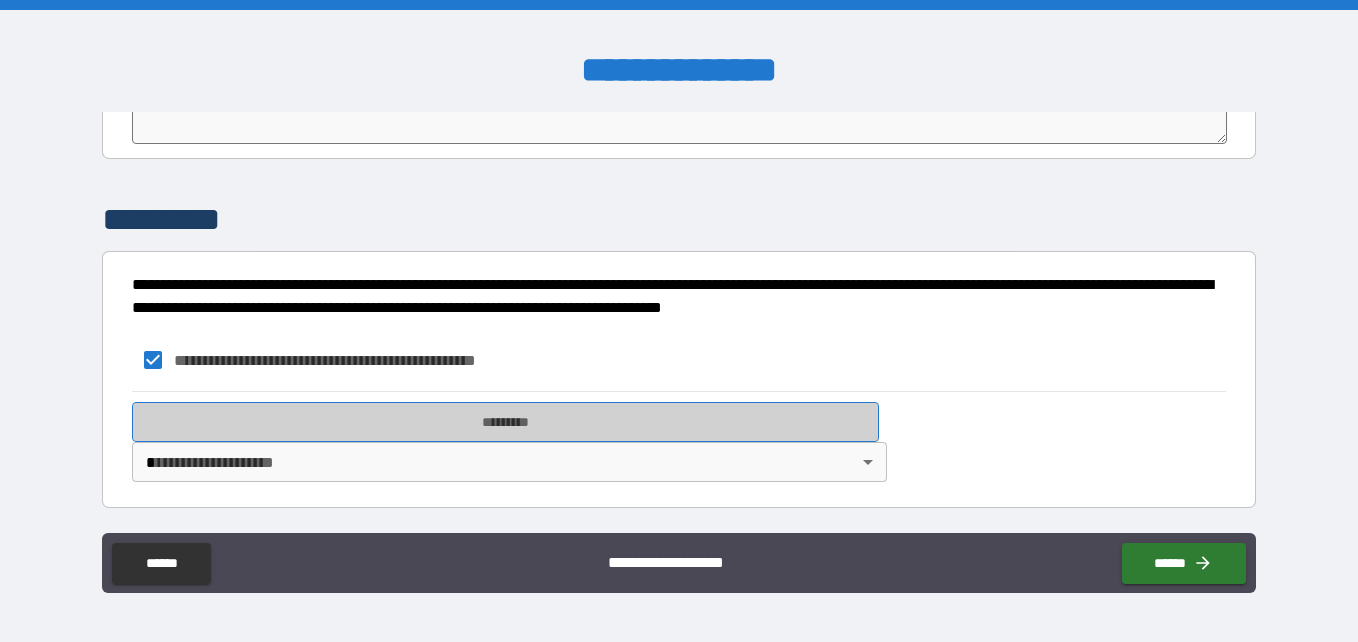 click on "*********" at bounding box center (505, 422) 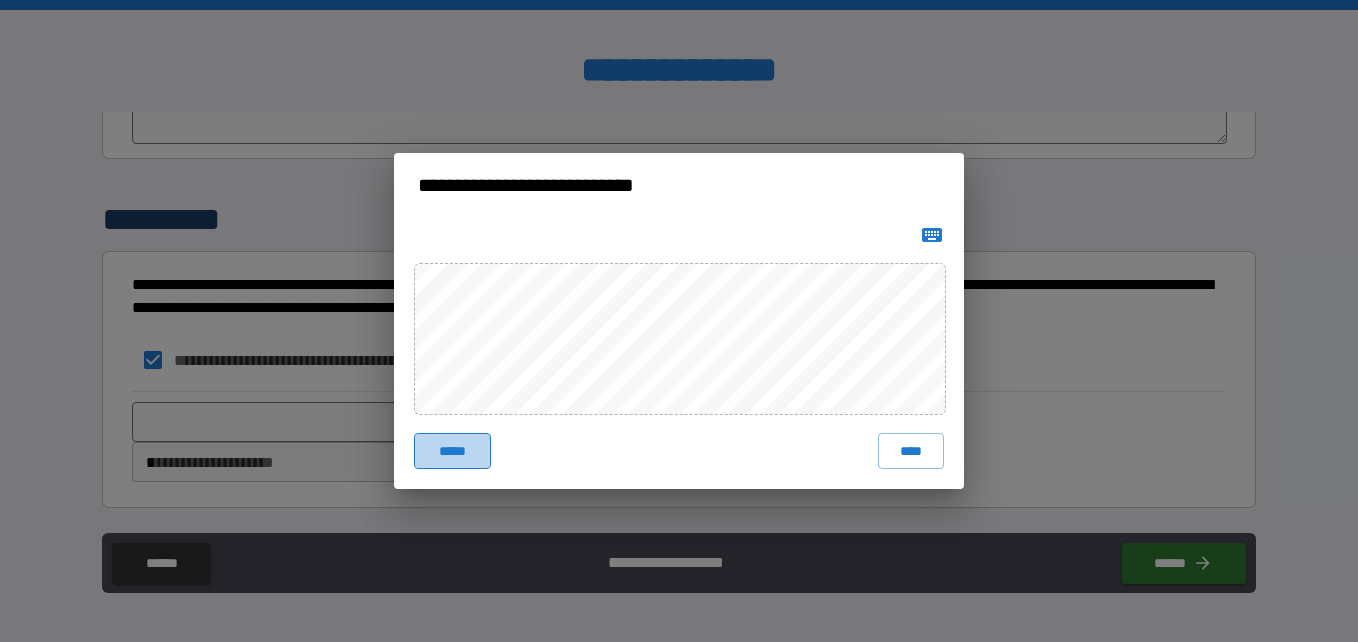 click on "*****" at bounding box center [452, 451] 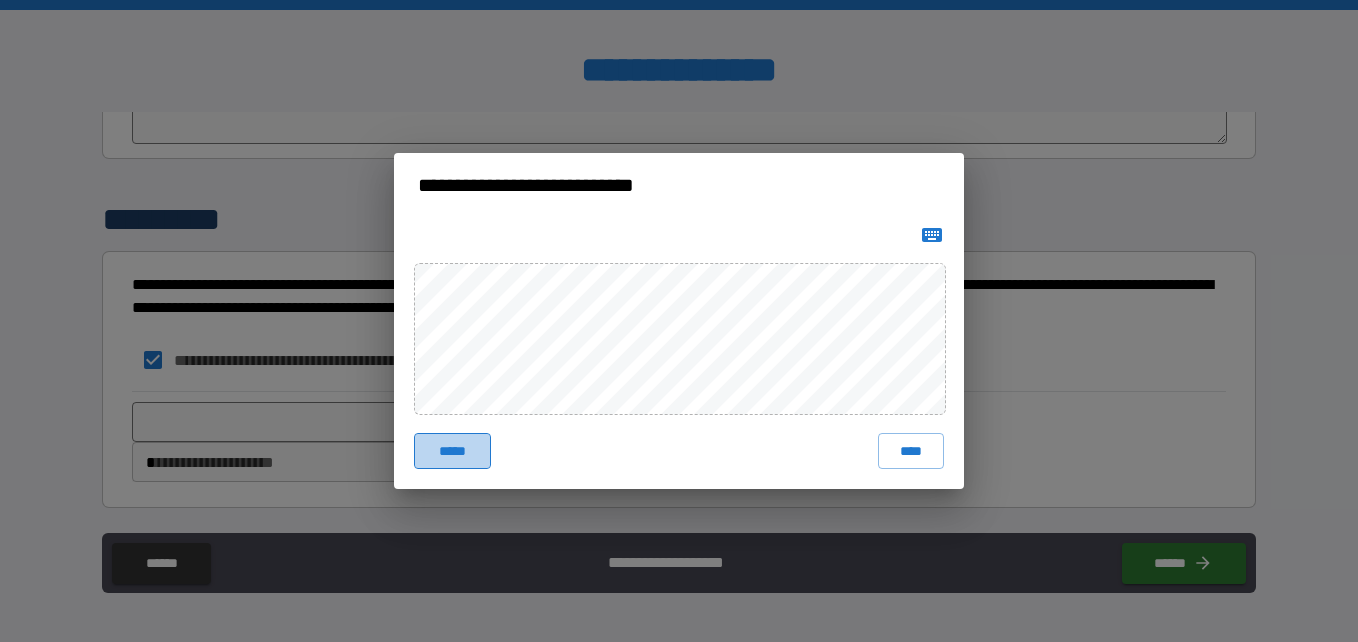 click on "*****" at bounding box center (452, 451) 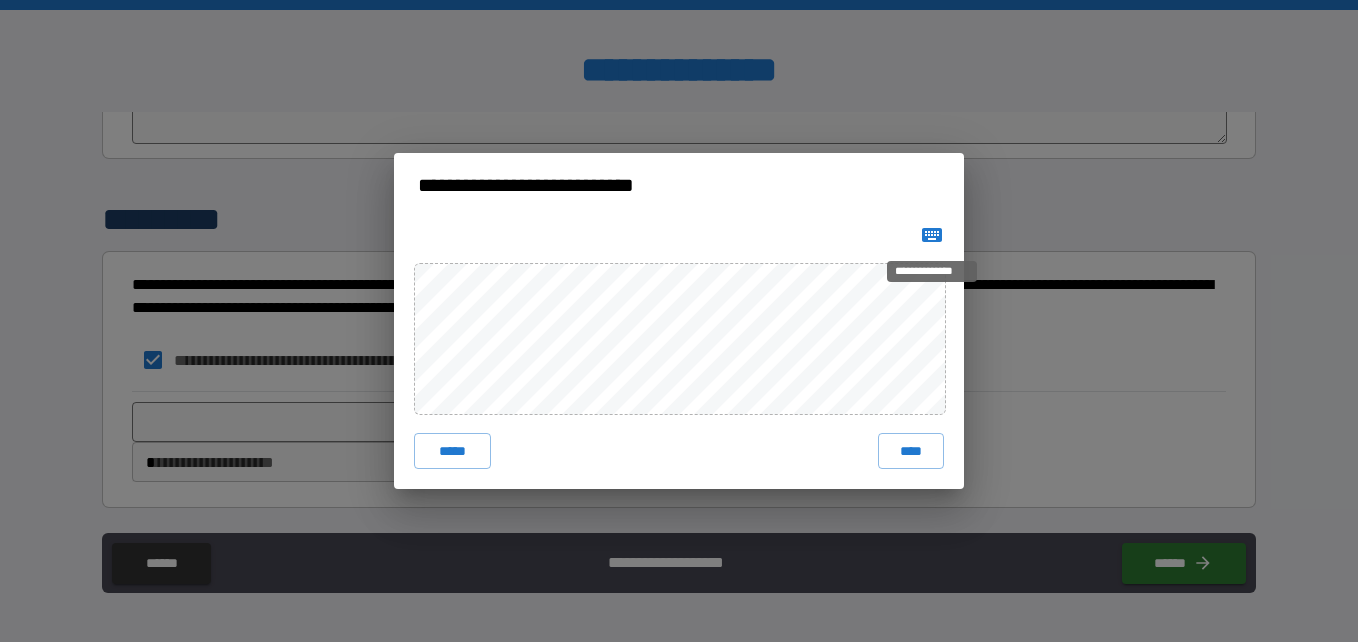 click 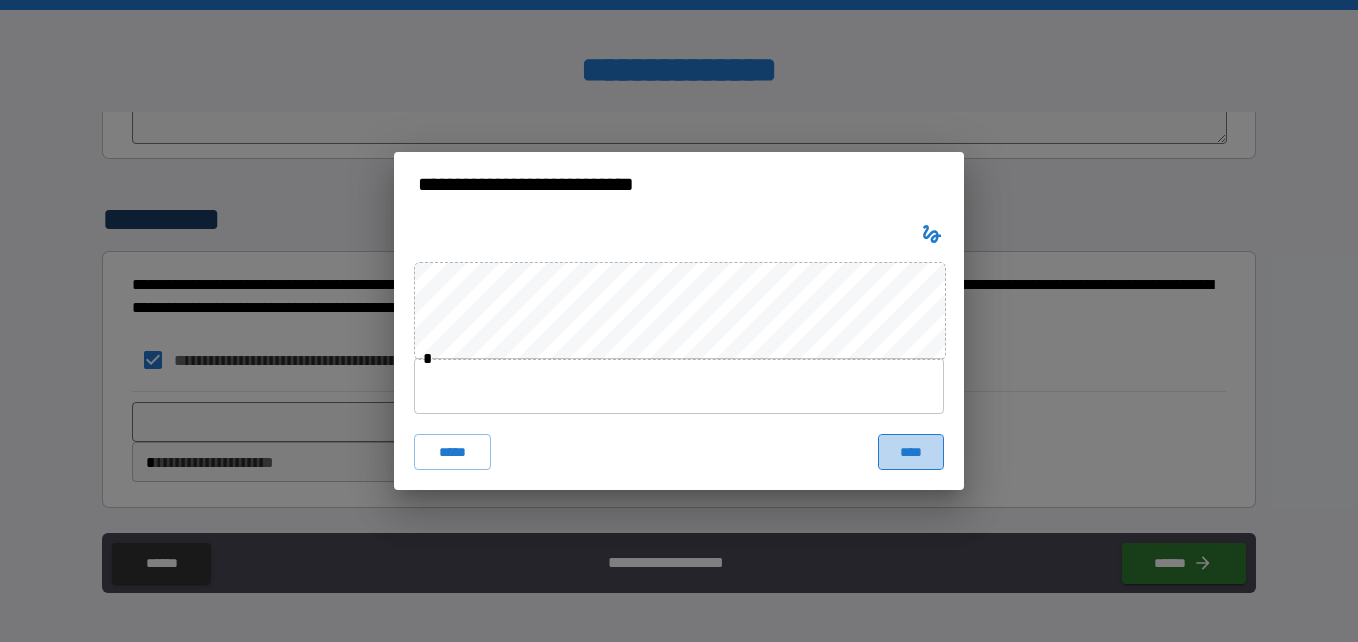 drag, startPoint x: 907, startPoint y: 452, endPoint x: 937, endPoint y: 440, distance: 32.31099 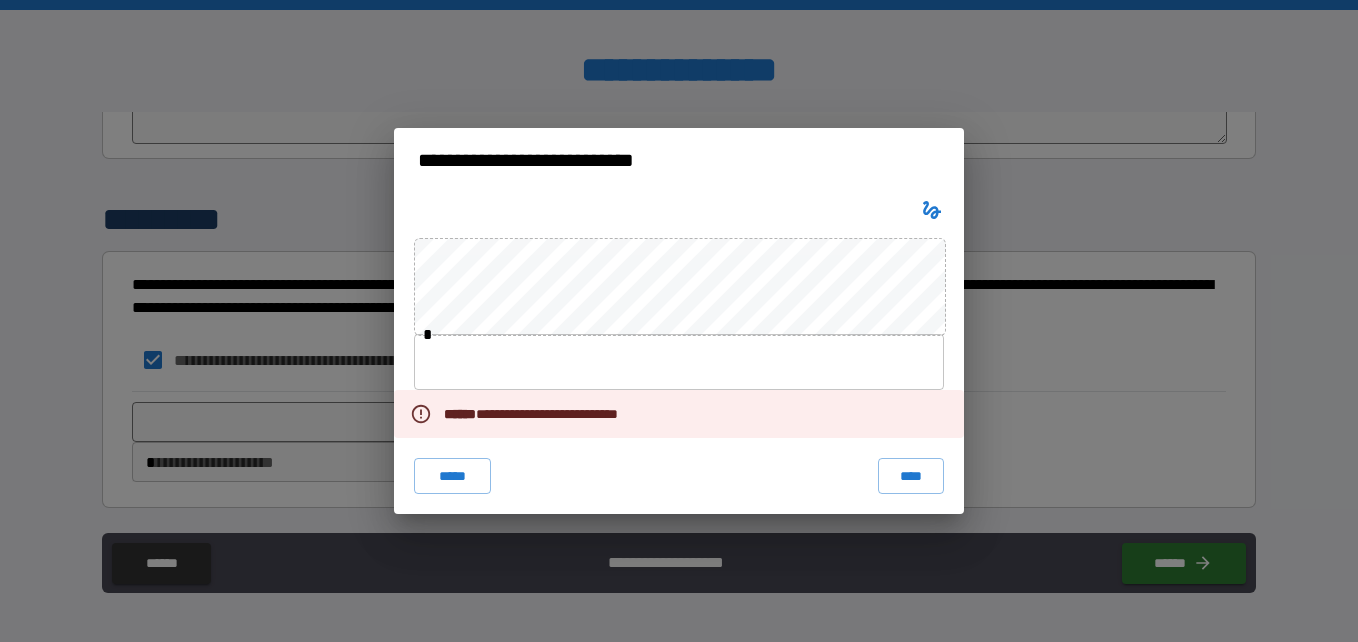 click at bounding box center (679, 362) 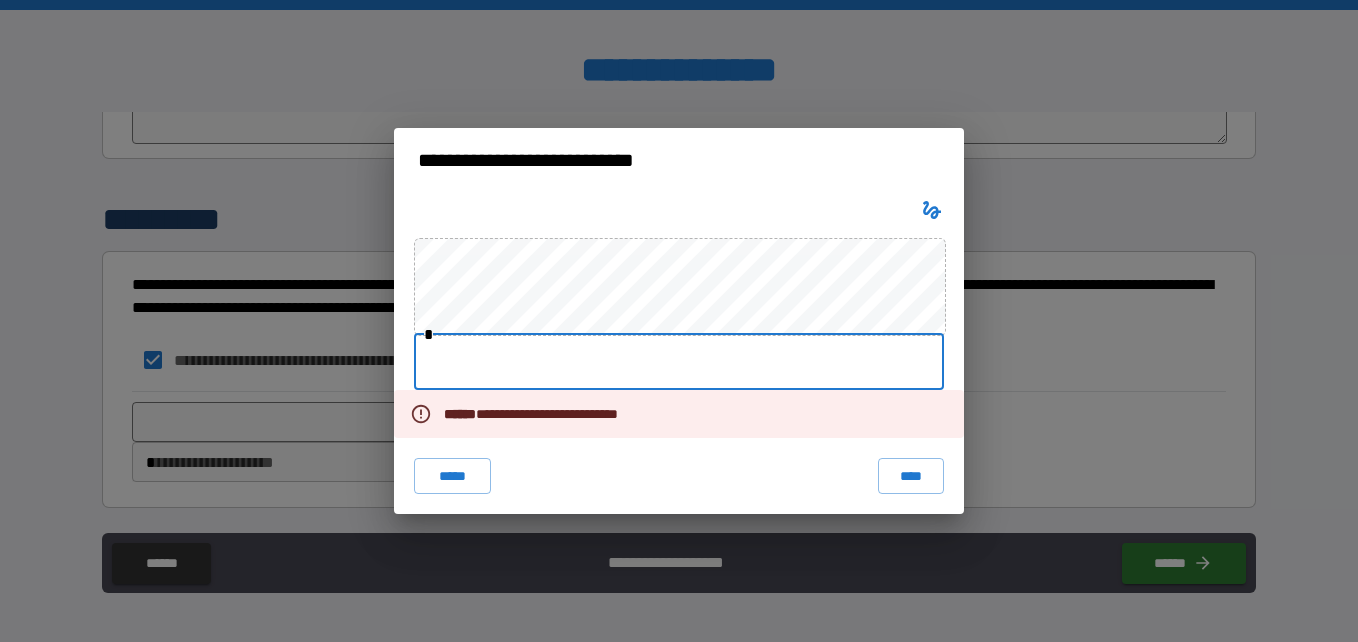 click at bounding box center [679, 362] 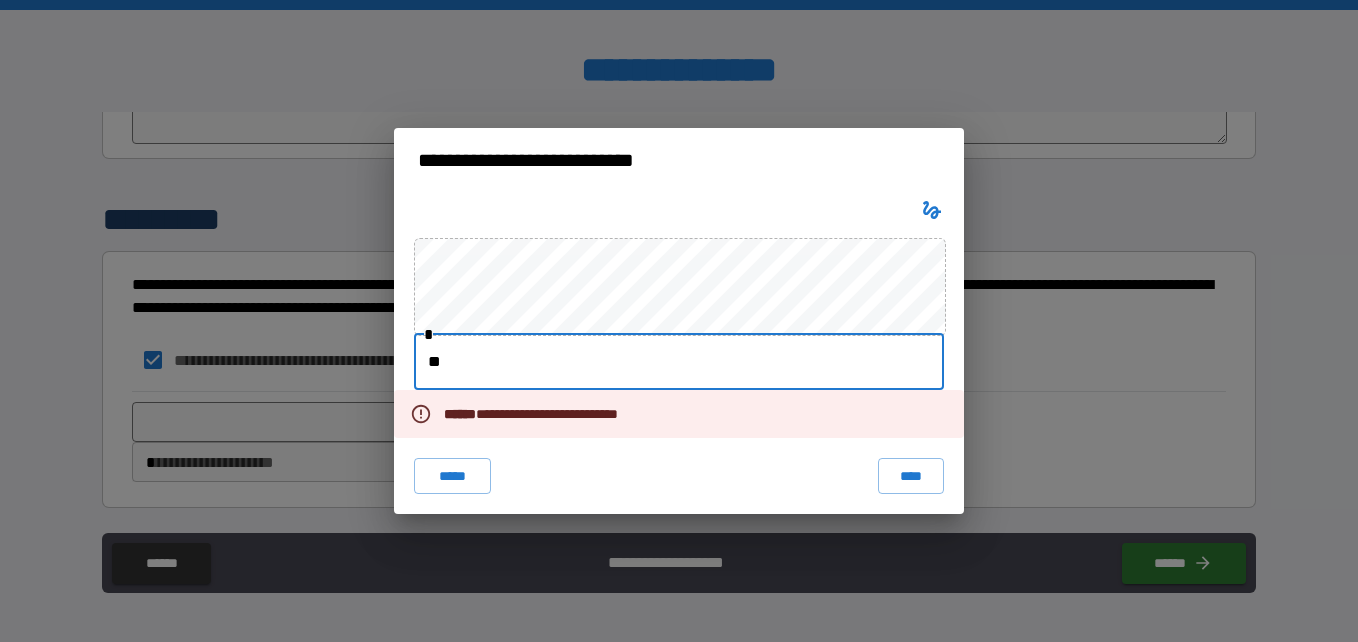 type on "*" 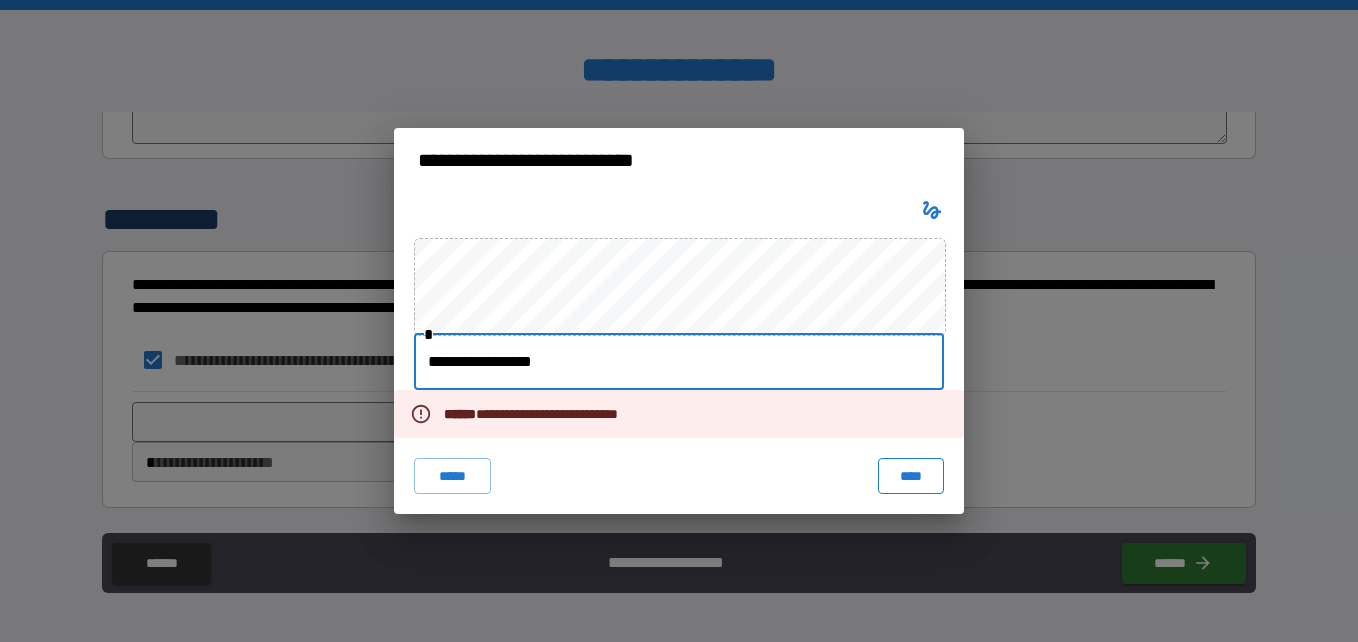 type on "**********" 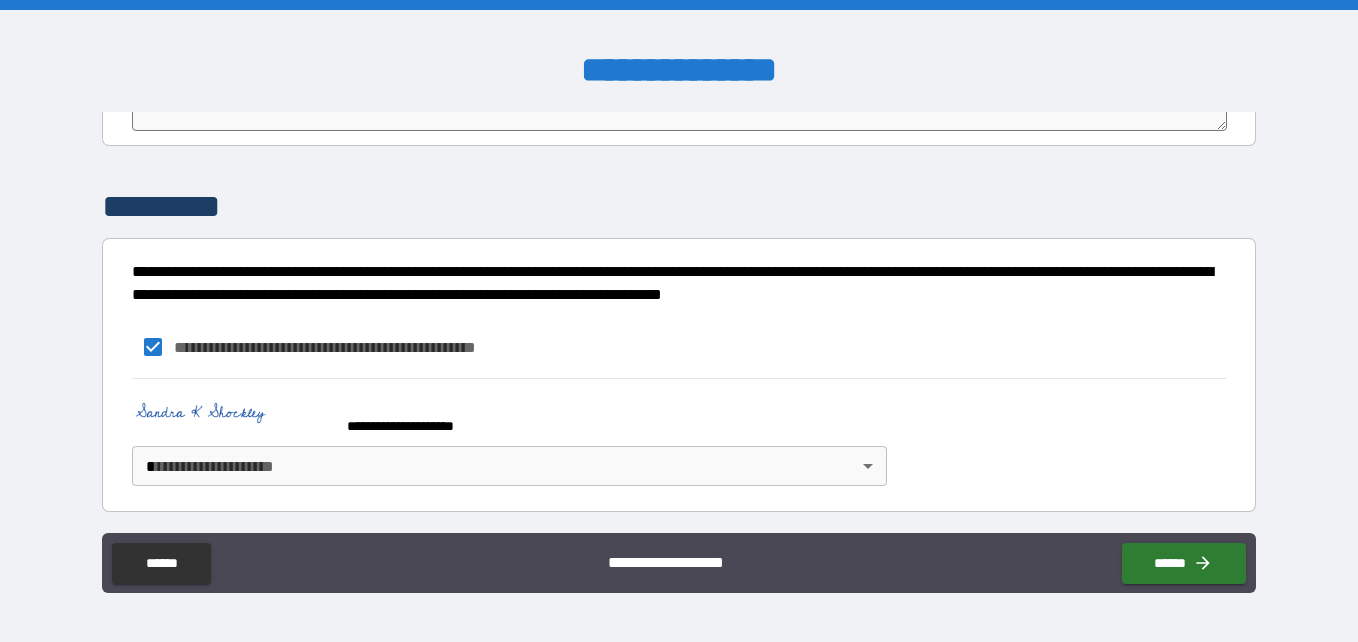 scroll, scrollTop: 4137, scrollLeft: 0, axis: vertical 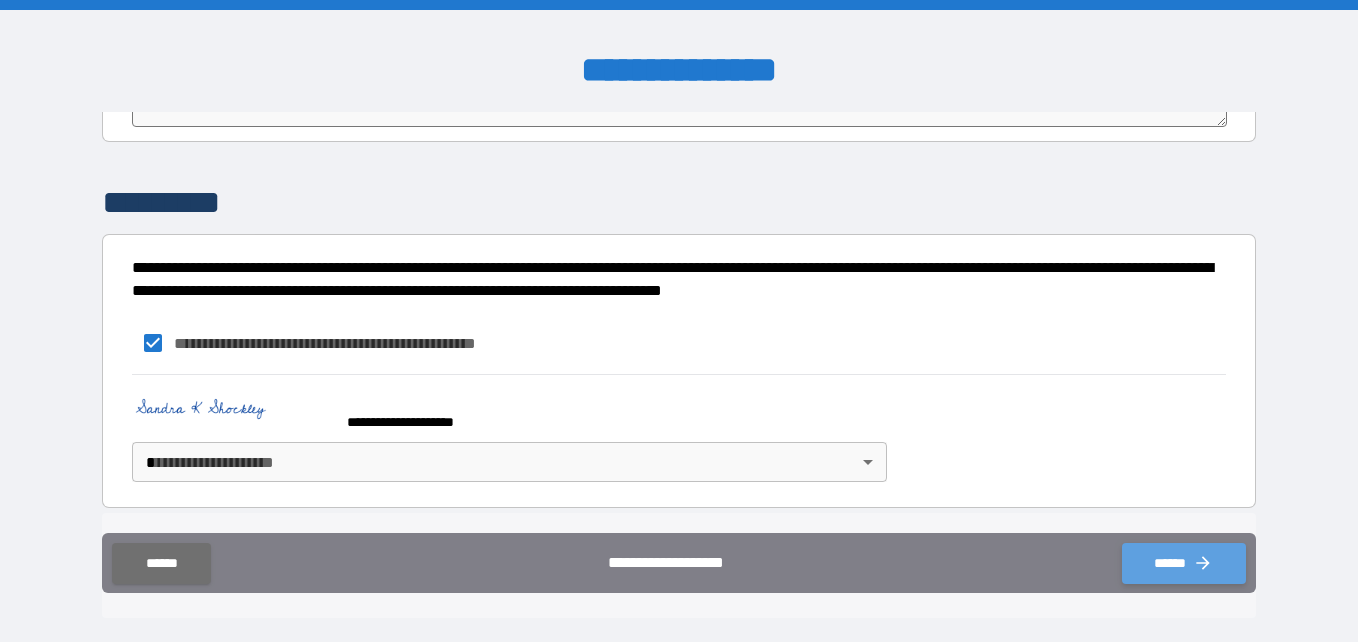 click on "******" at bounding box center [1184, 563] 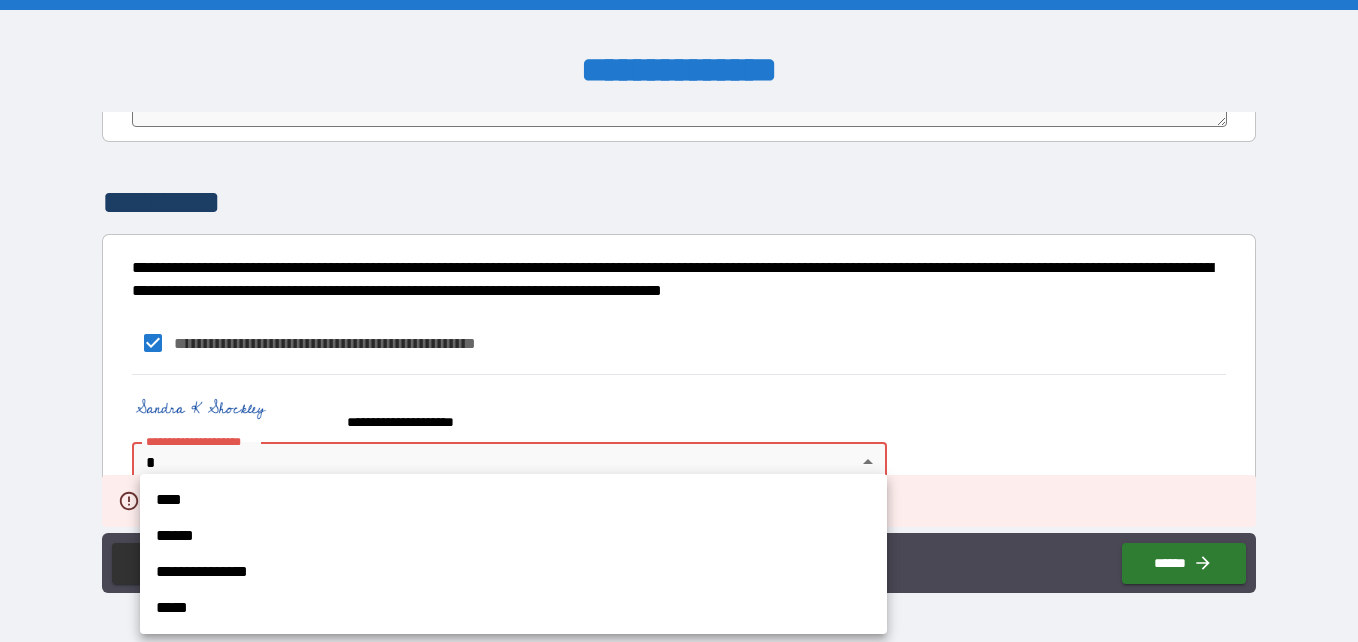 click on "**********" at bounding box center [679, 321] 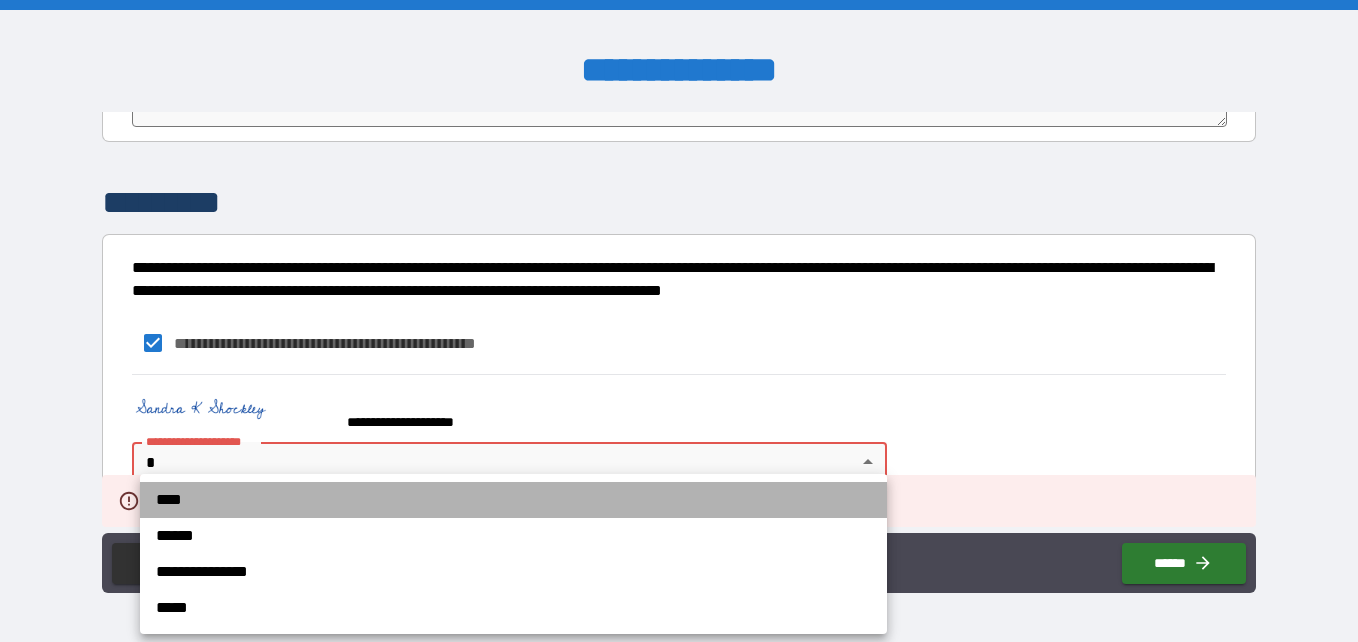drag, startPoint x: 169, startPoint y: 499, endPoint x: 1162, endPoint y: 450, distance: 994.20825 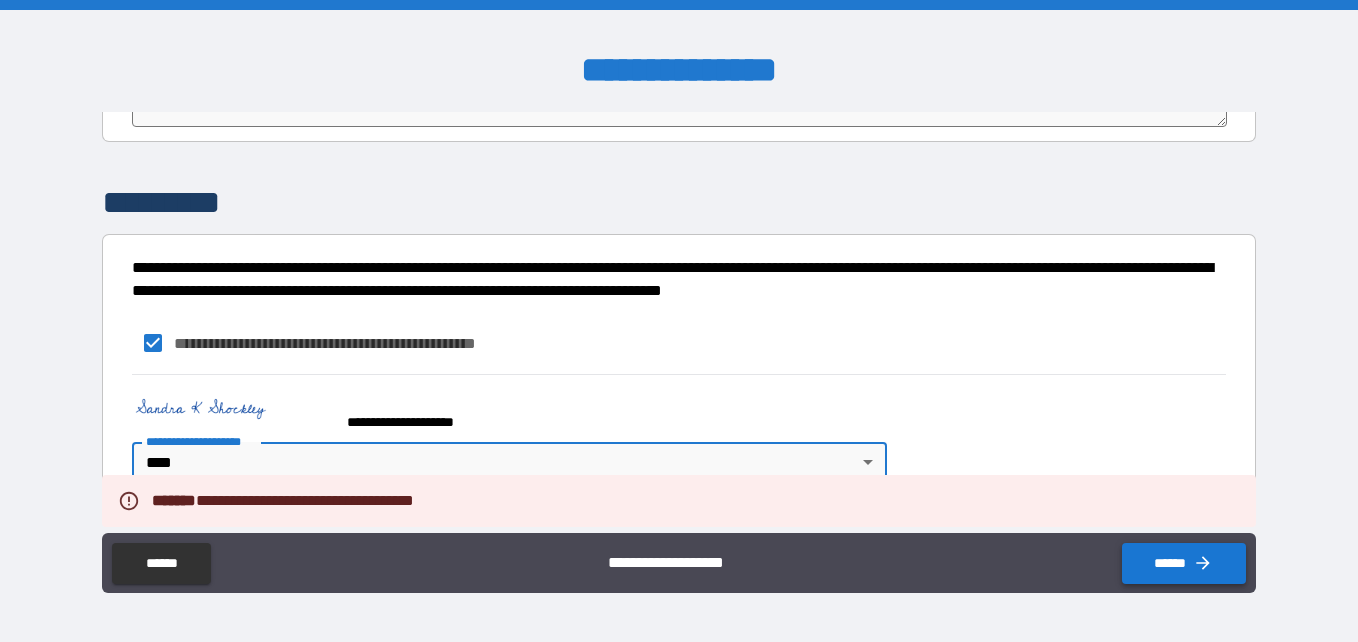 click on "******" at bounding box center (1184, 563) 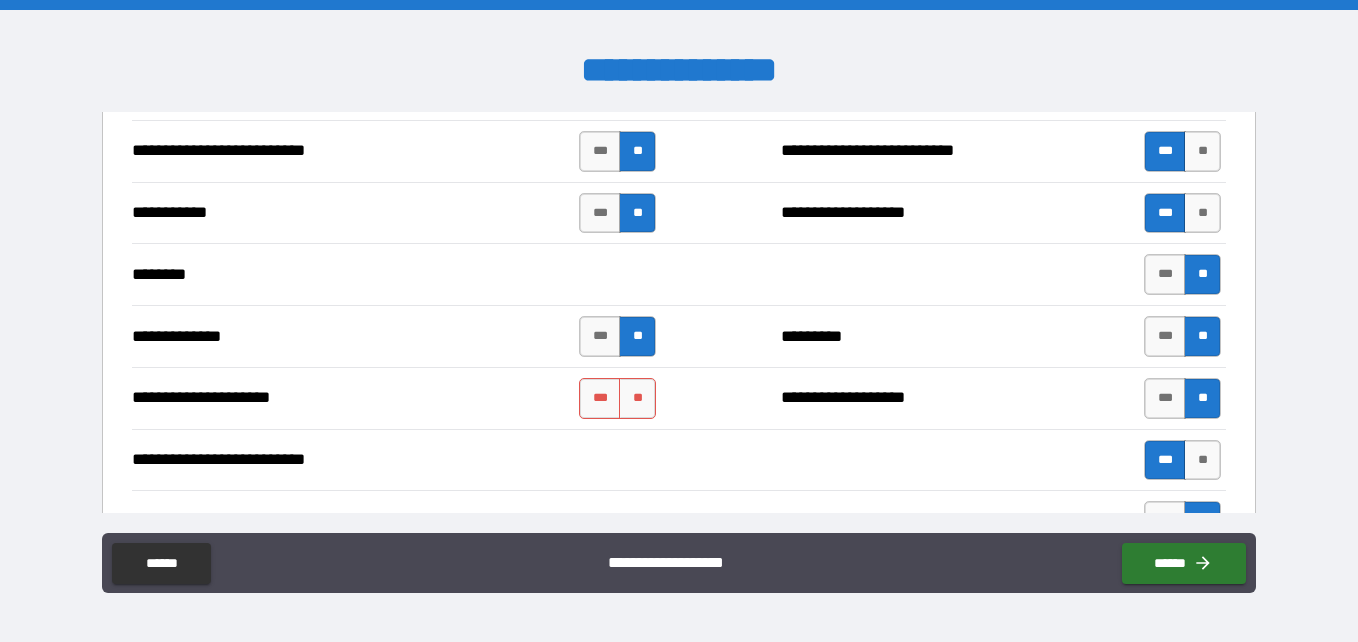 scroll, scrollTop: 2037, scrollLeft: 0, axis: vertical 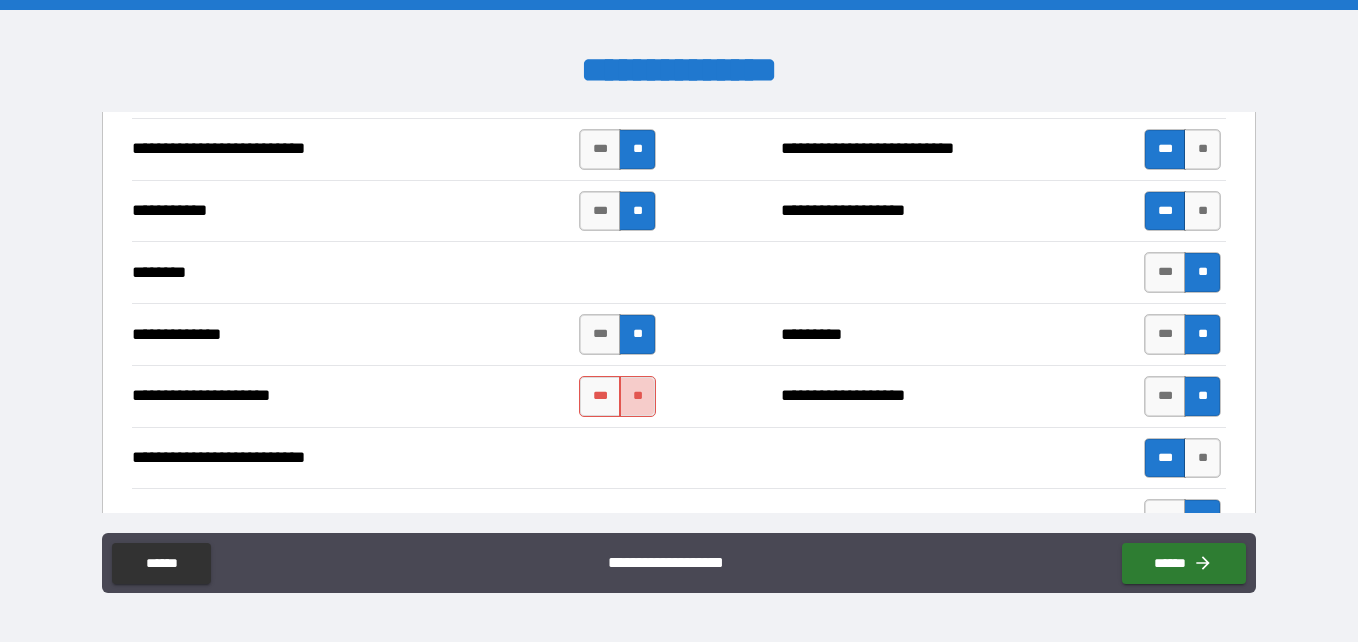 click on "**" at bounding box center [637, 396] 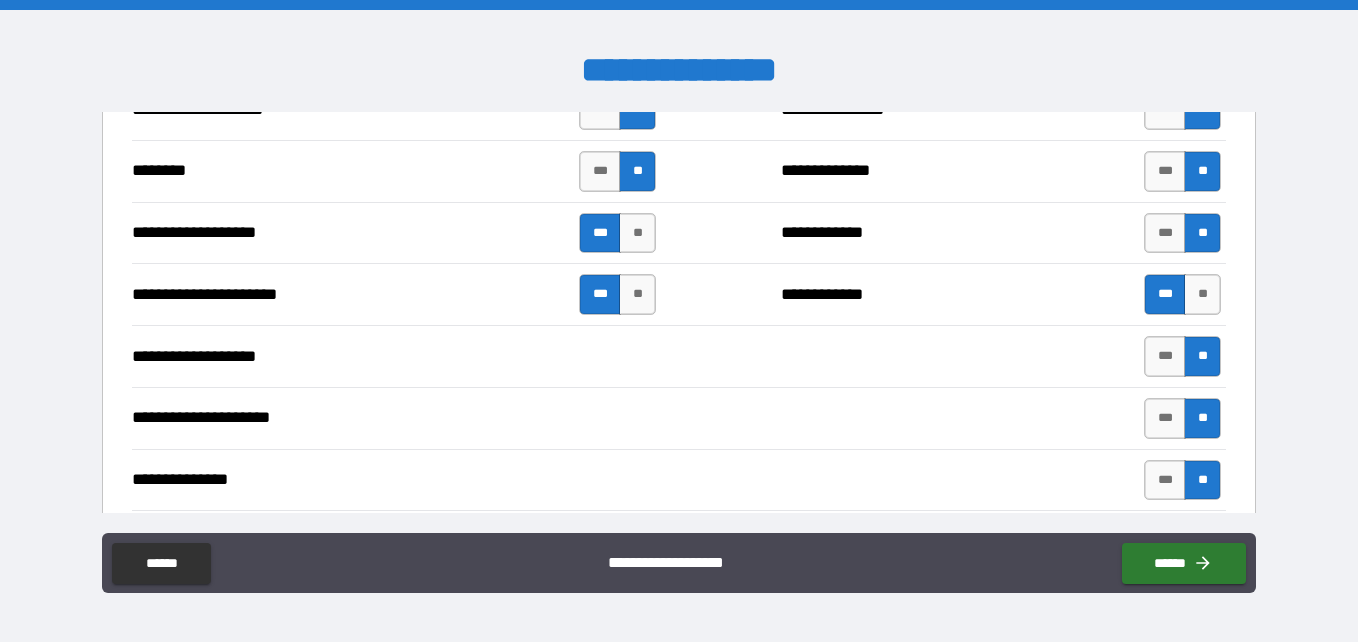 scroll, scrollTop: 3537, scrollLeft: 0, axis: vertical 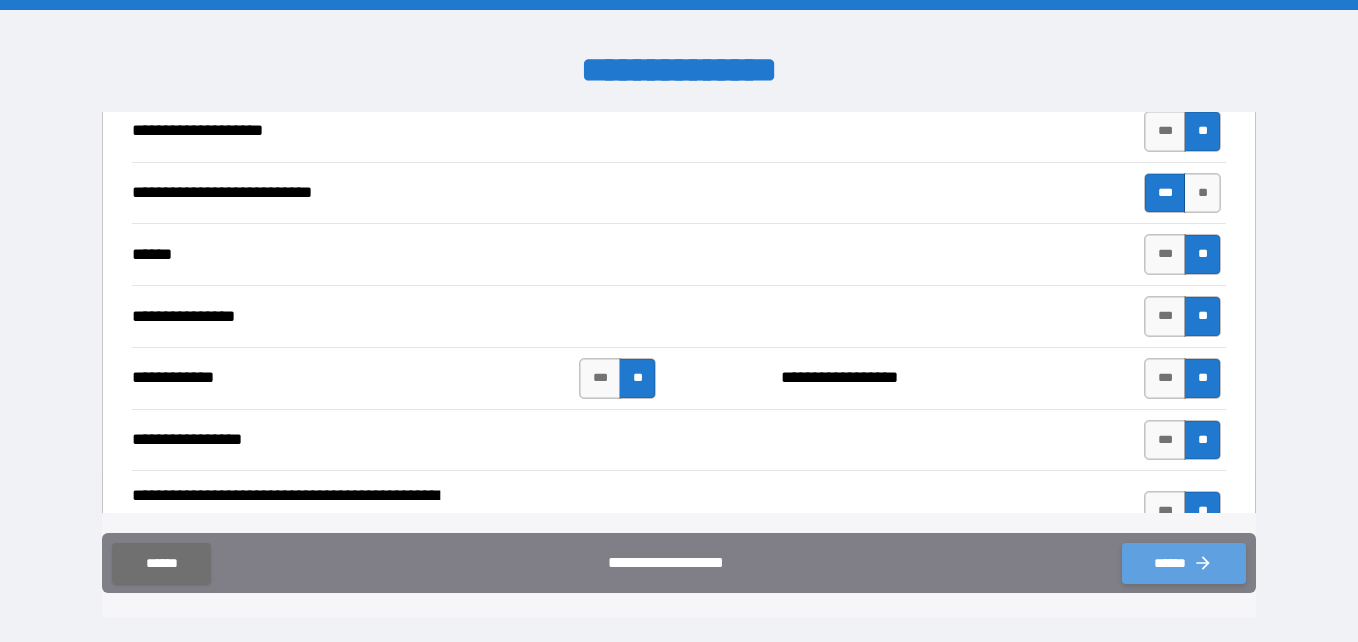 click on "******" at bounding box center (1184, 563) 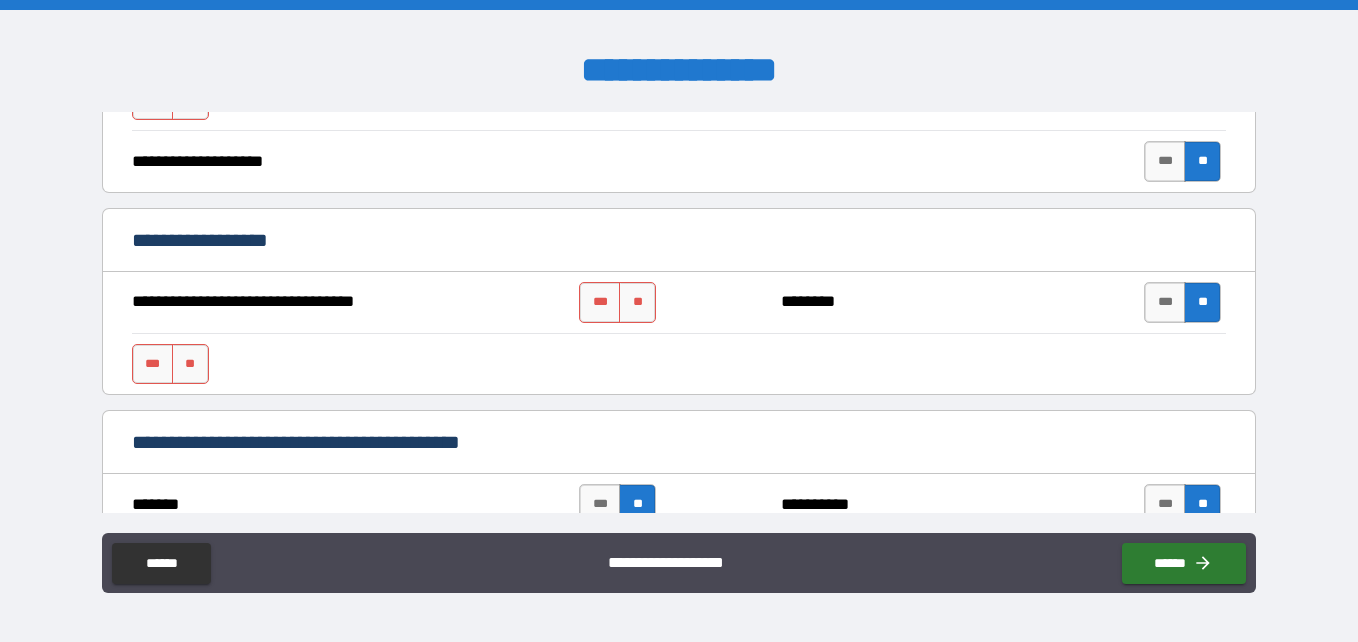 scroll, scrollTop: 637, scrollLeft: 0, axis: vertical 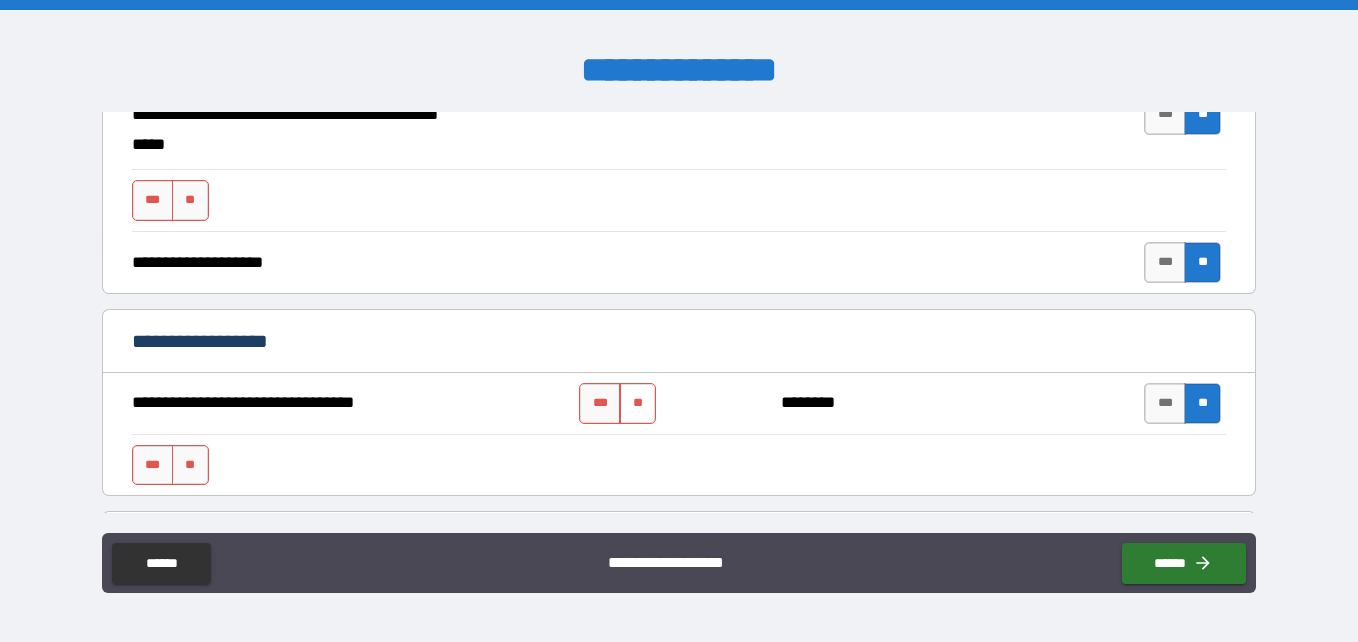 click on "**" at bounding box center [637, 403] 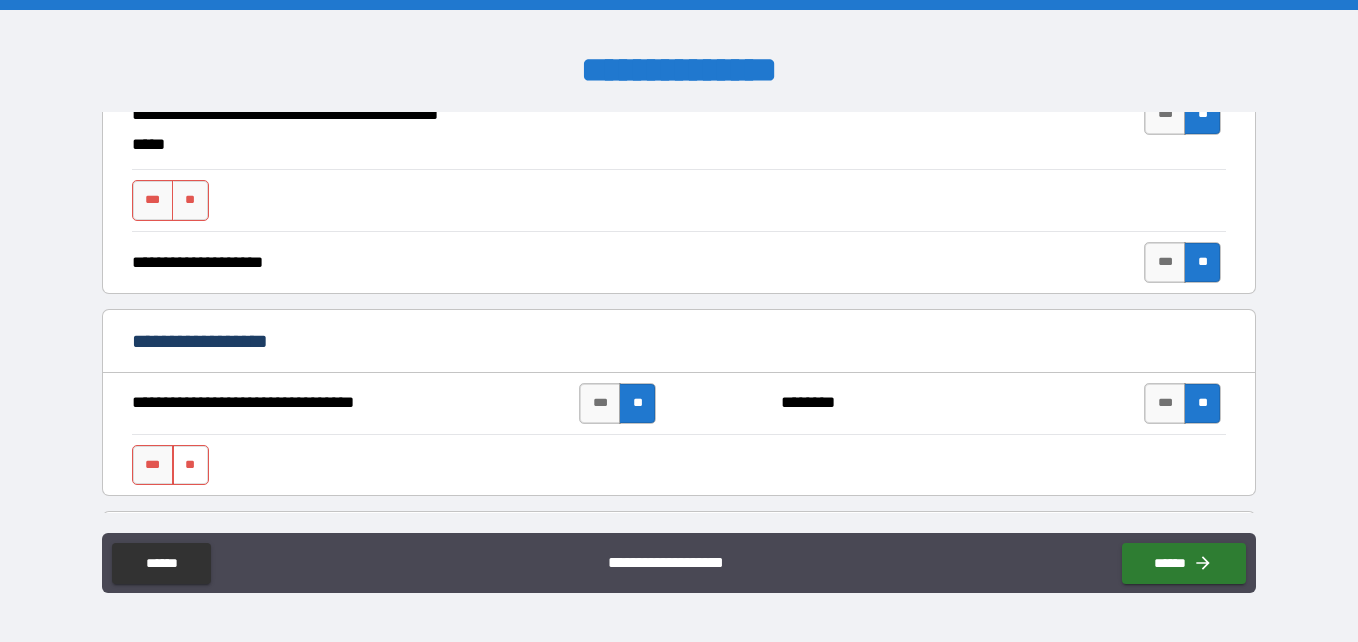 click on "**" at bounding box center (190, 465) 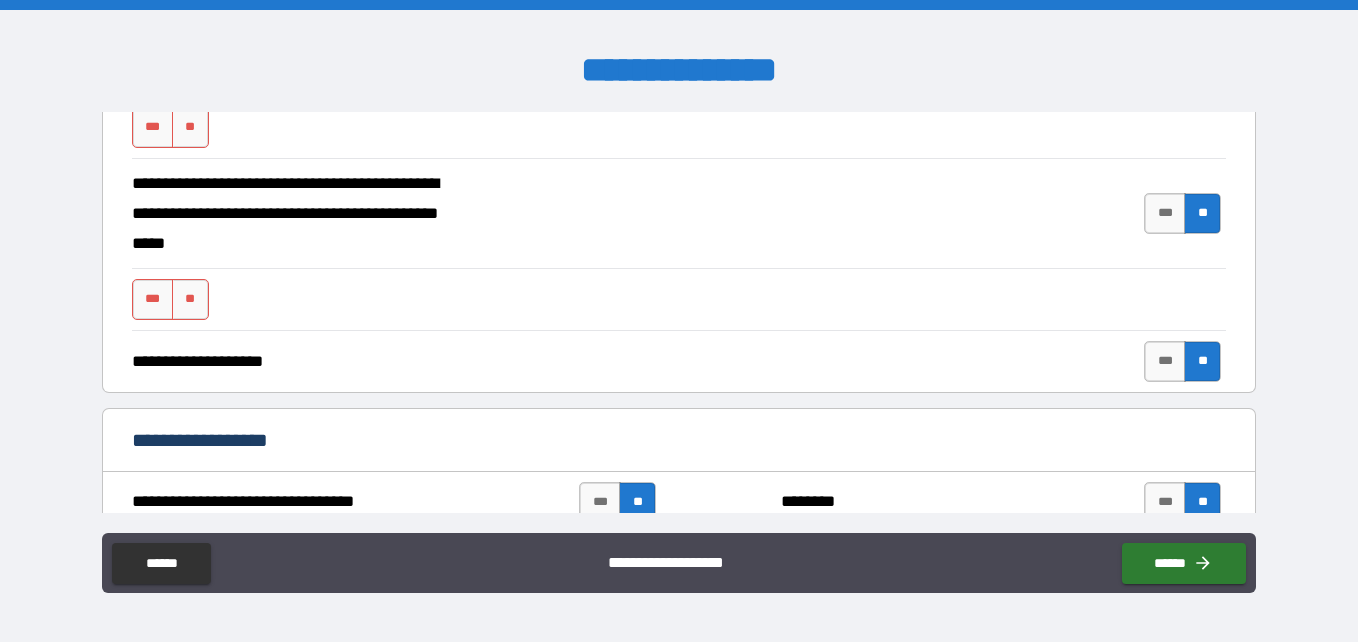 scroll, scrollTop: 437, scrollLeft: 0, axis: vertical 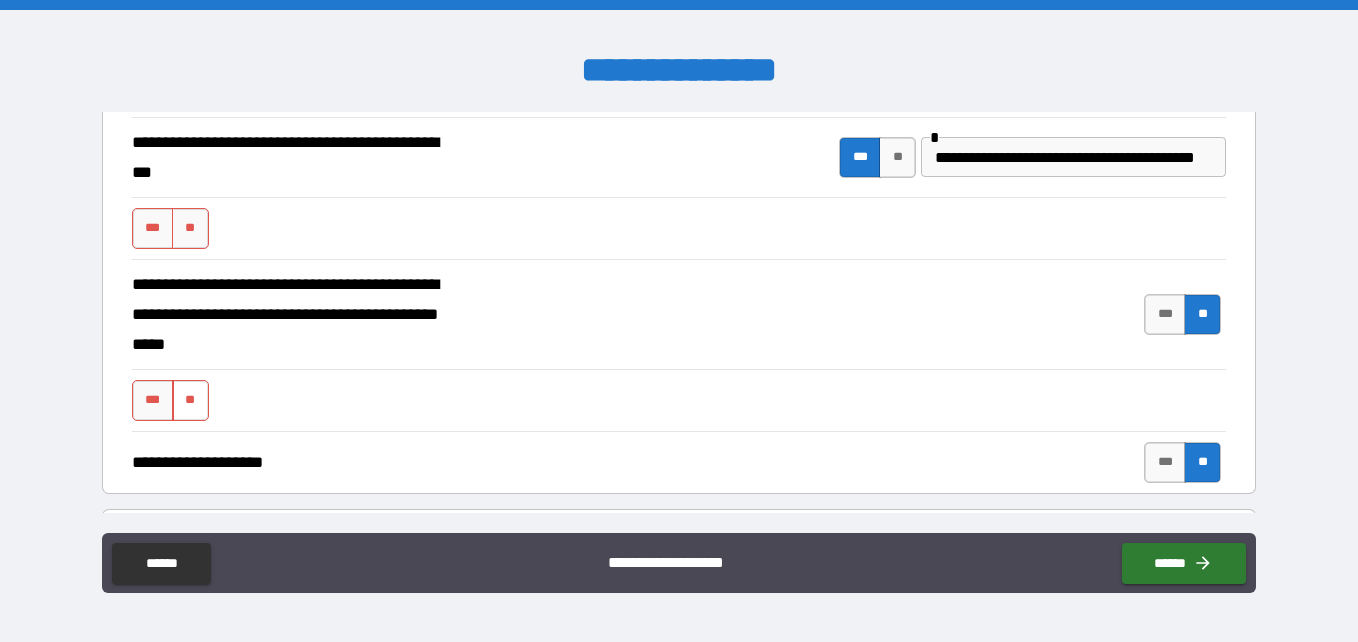 click on "**" at bounding box center (190, 400) 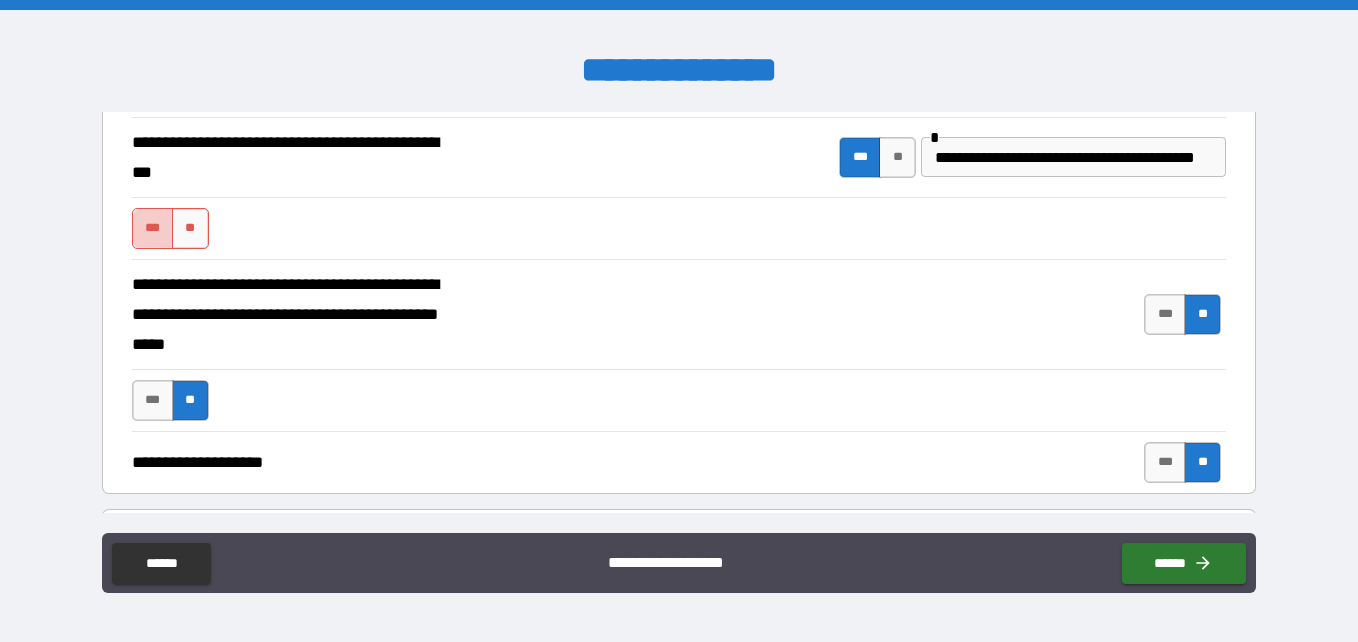 click on "***" at bounding box center (153, 228) 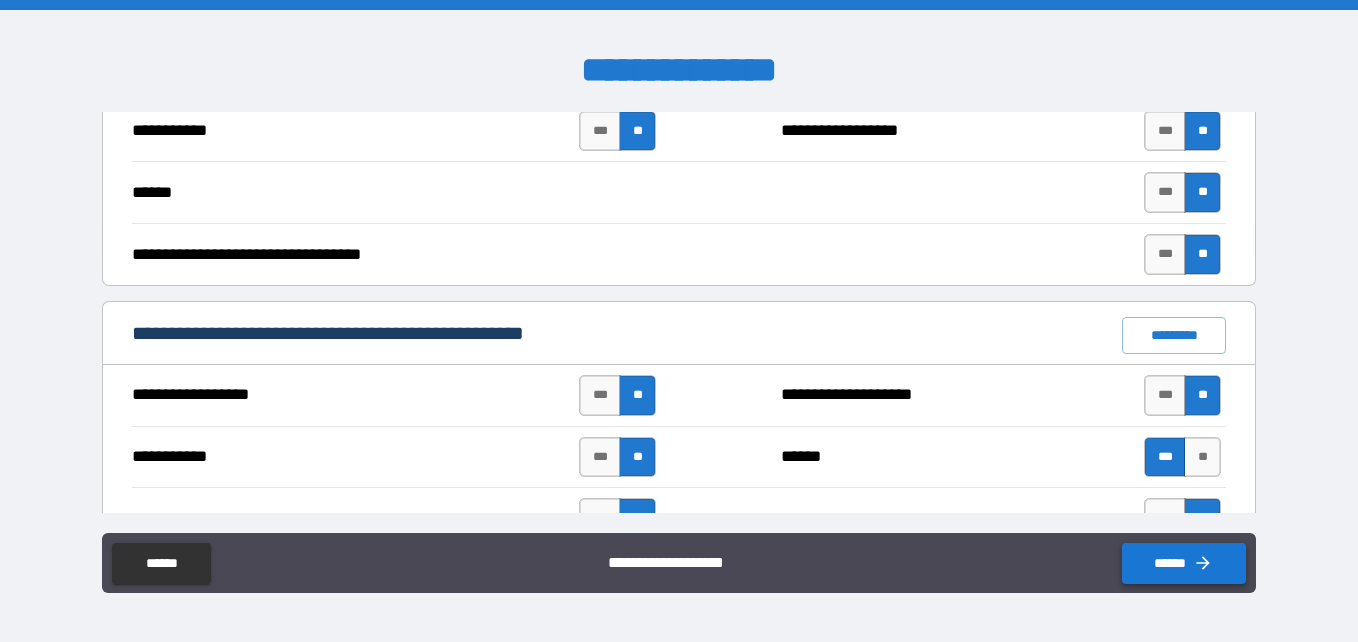 scroll, scrollTop: 1300, scrollLeft: 0, axis: vertical 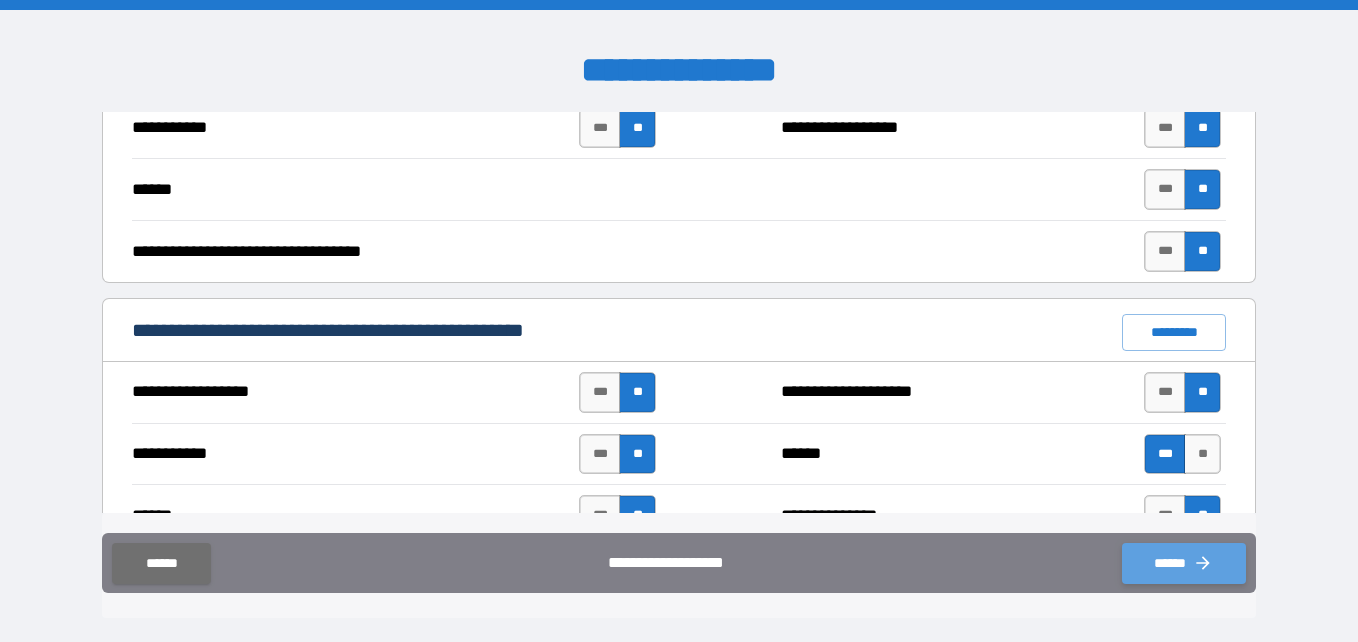 click on "******" at bounding box center [1184, 563] 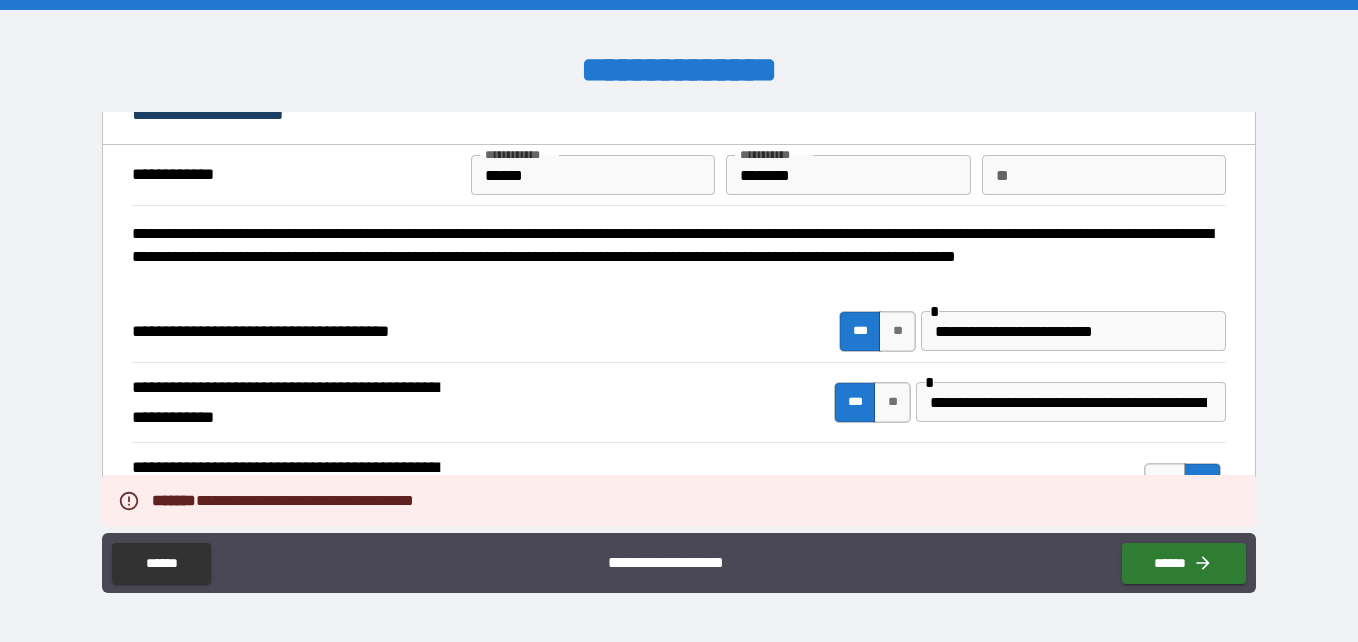 scroll, scrollTop: 0, scrollLeft: 0, axis: both 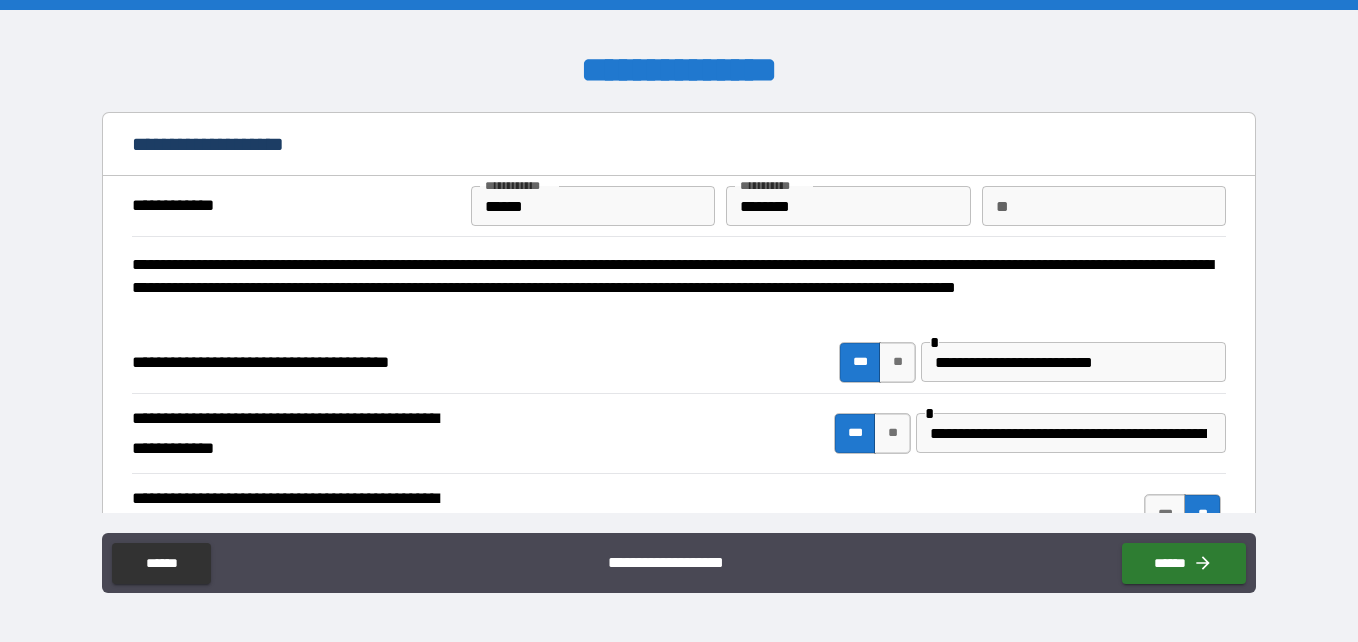 click on "**" at bounding box center [1104, 206] 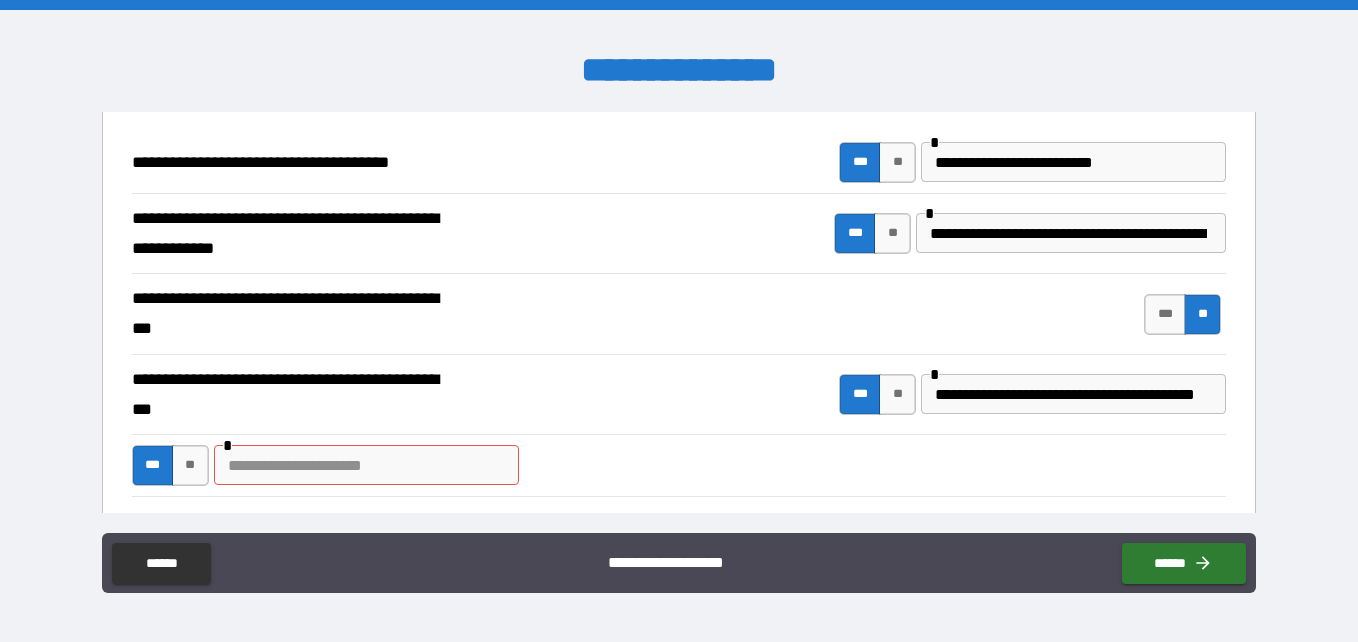 scroll, scrollTop: 300, scrollLeft: 0, axis: vertical 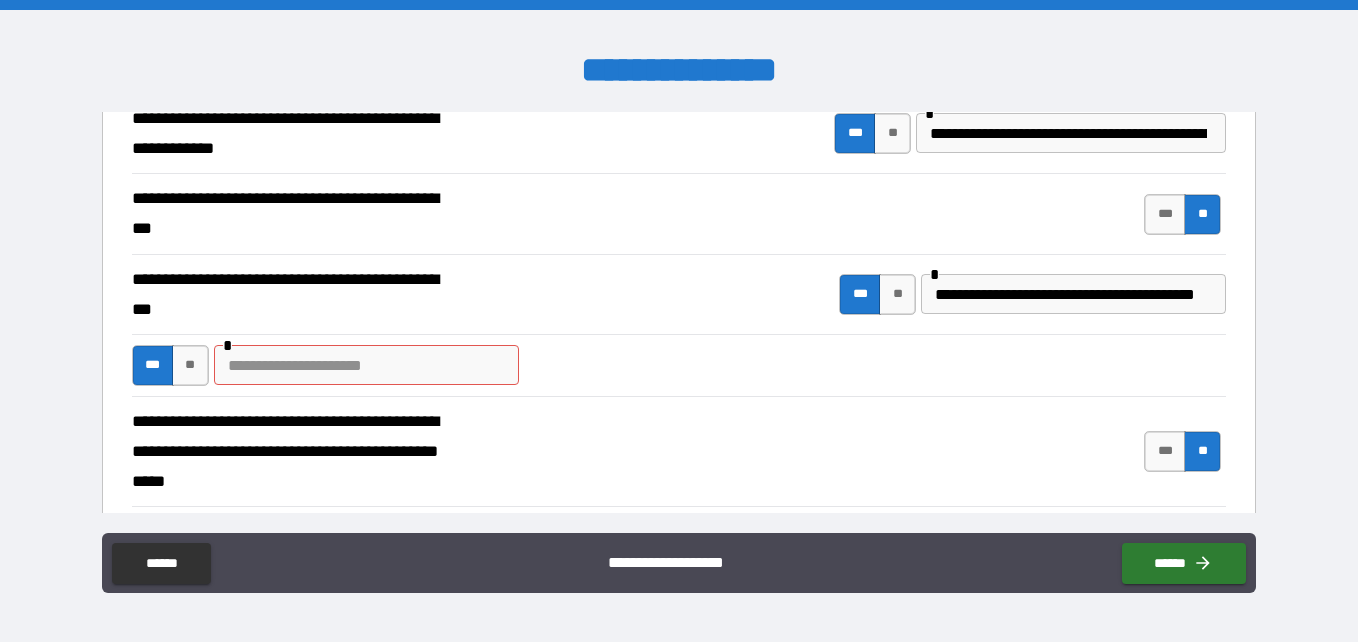type on "*" 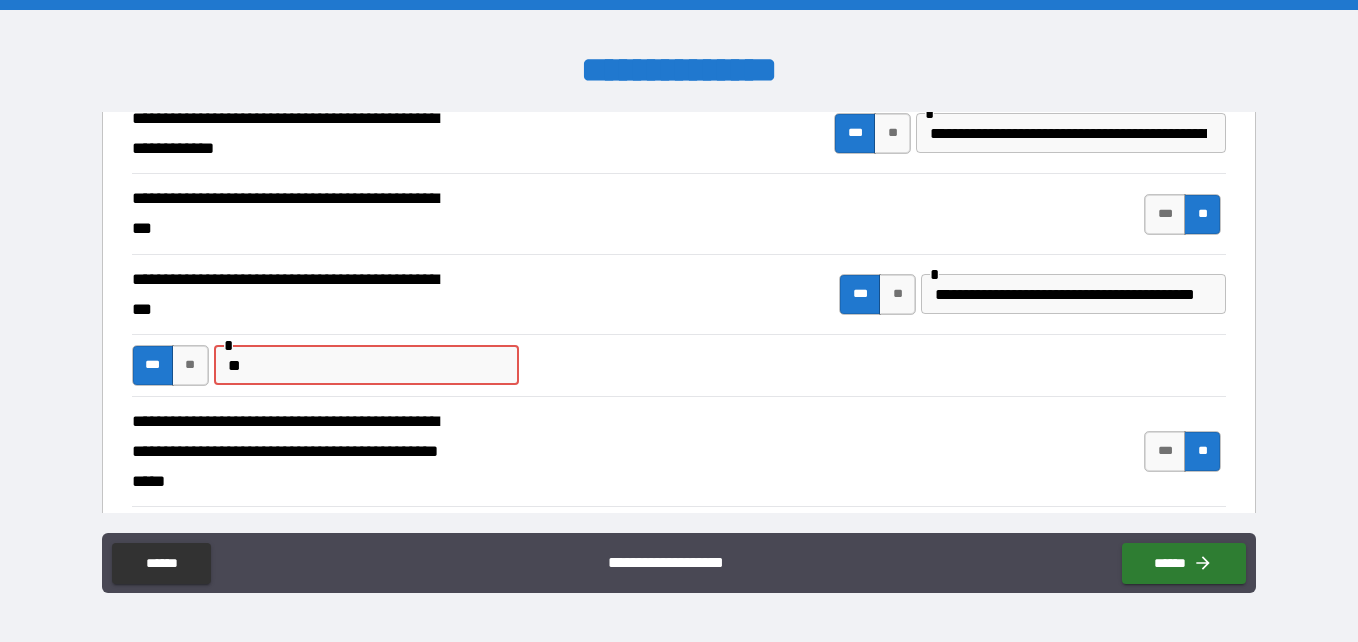 type on "*" 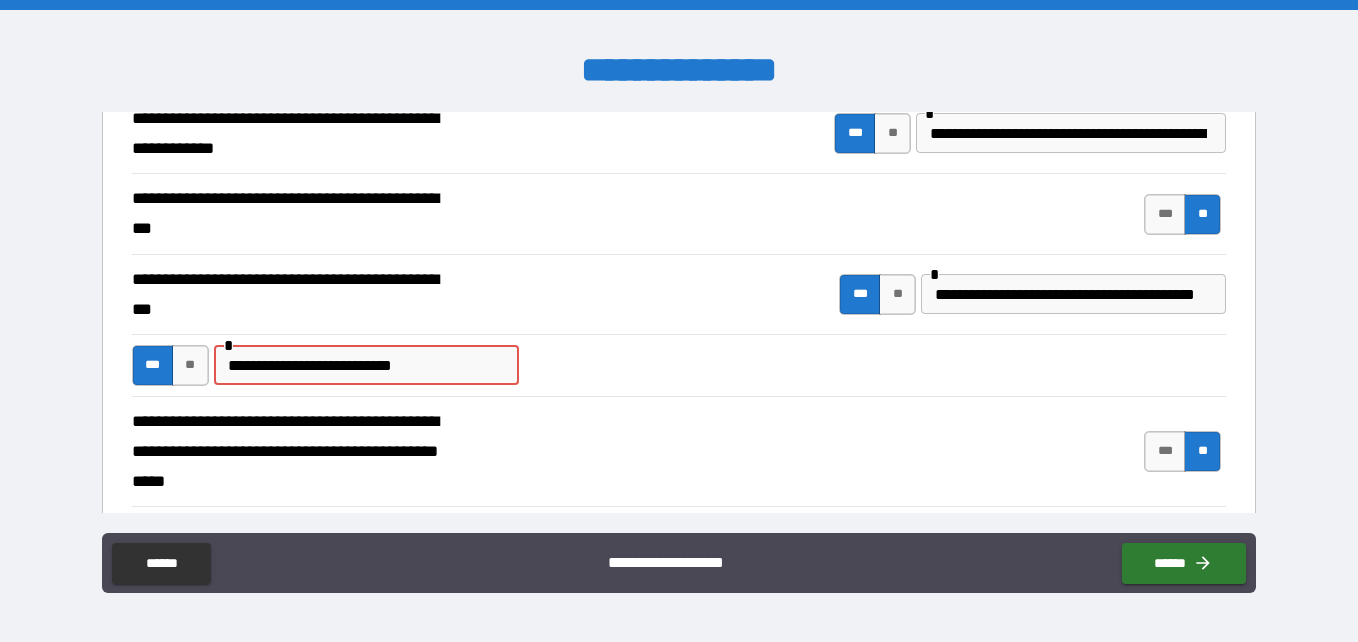 type on "**********" 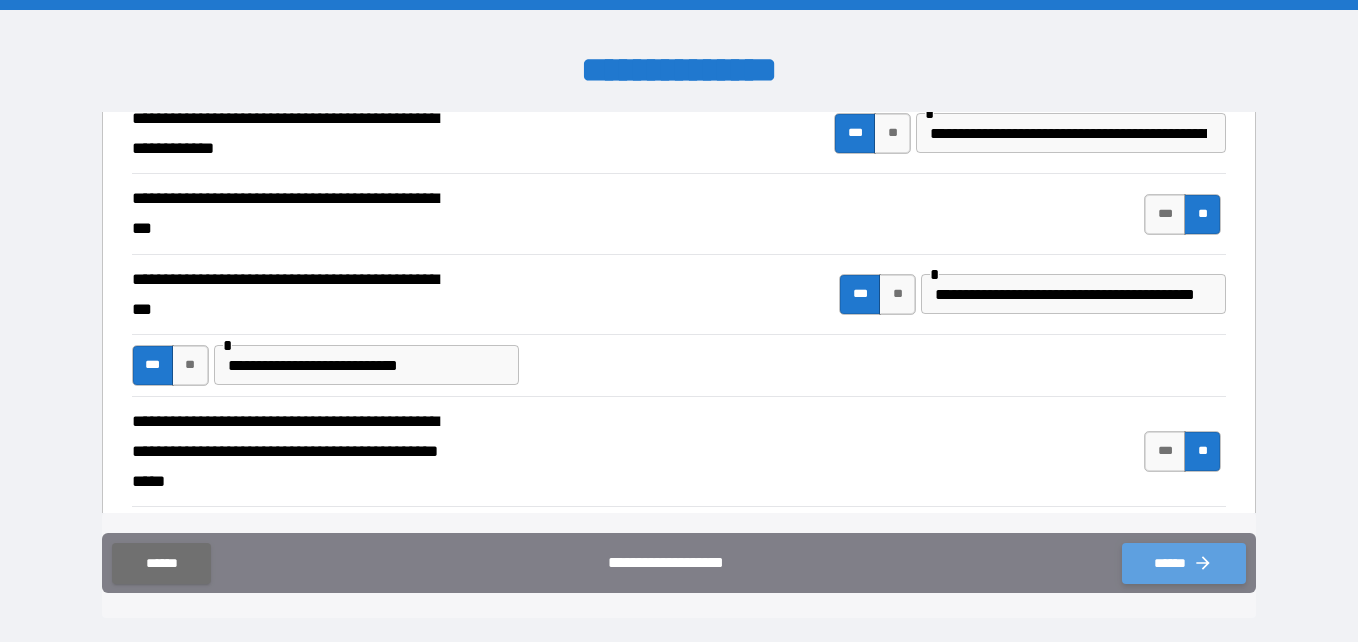 click on "******" at bounding box center (1184, 563) 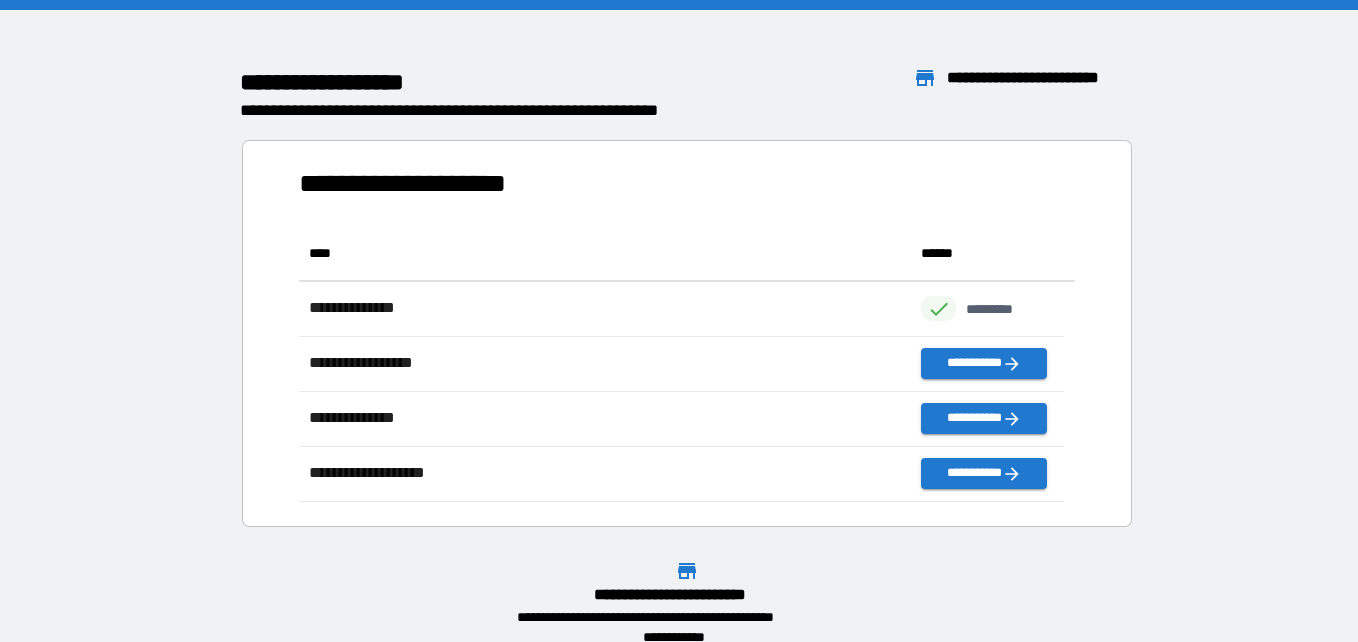 scroll, scrollTop: 16, scrollLeft: 16, axis: both 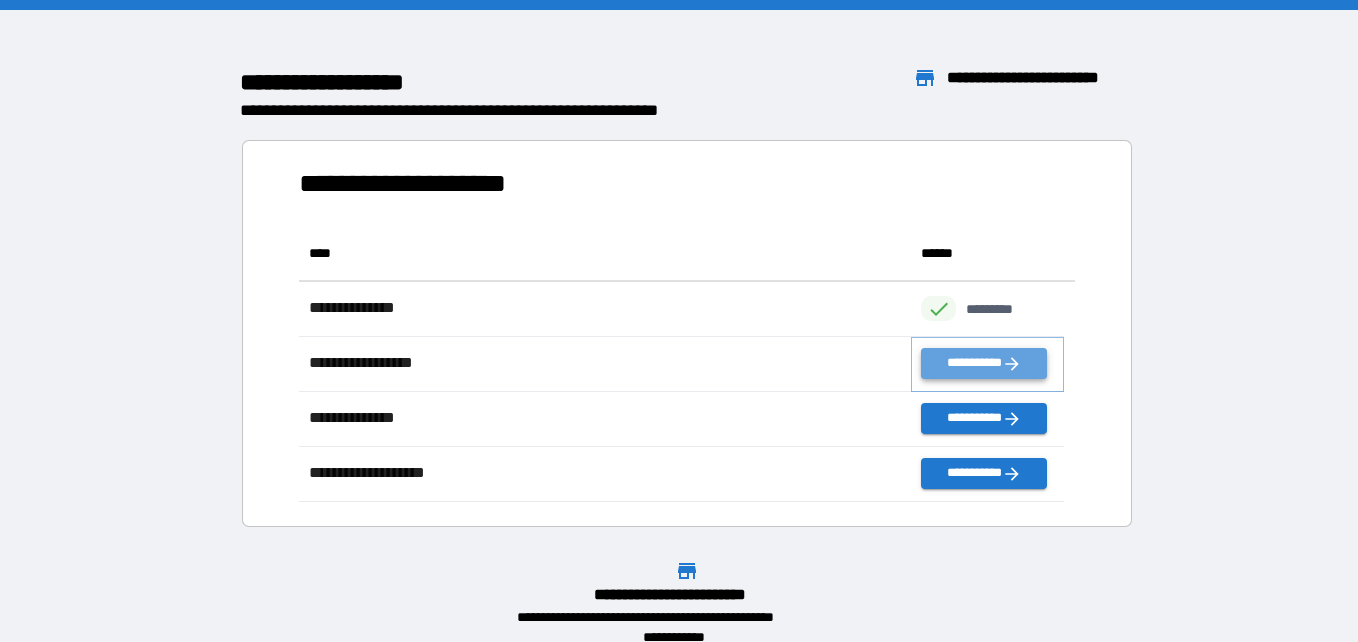 click on "**********" at bounding box center (983, 363) 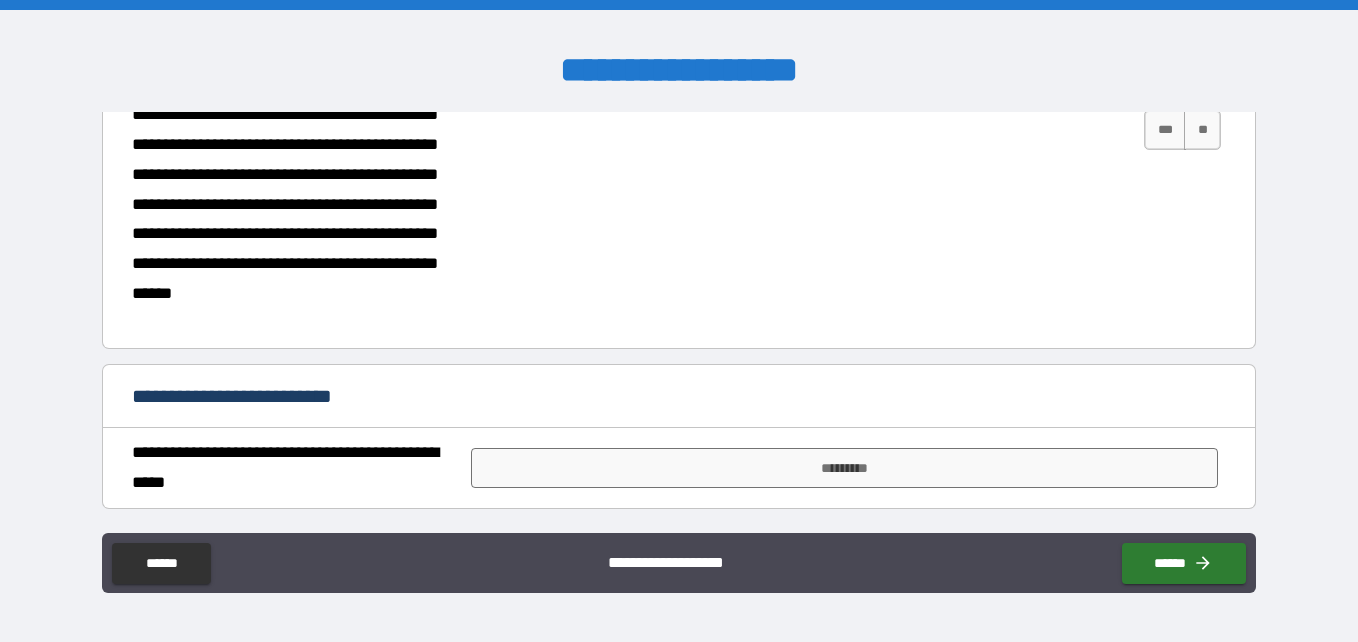 scroll, scrollTop: 1400, scrollLeft: 0, axis: vertical 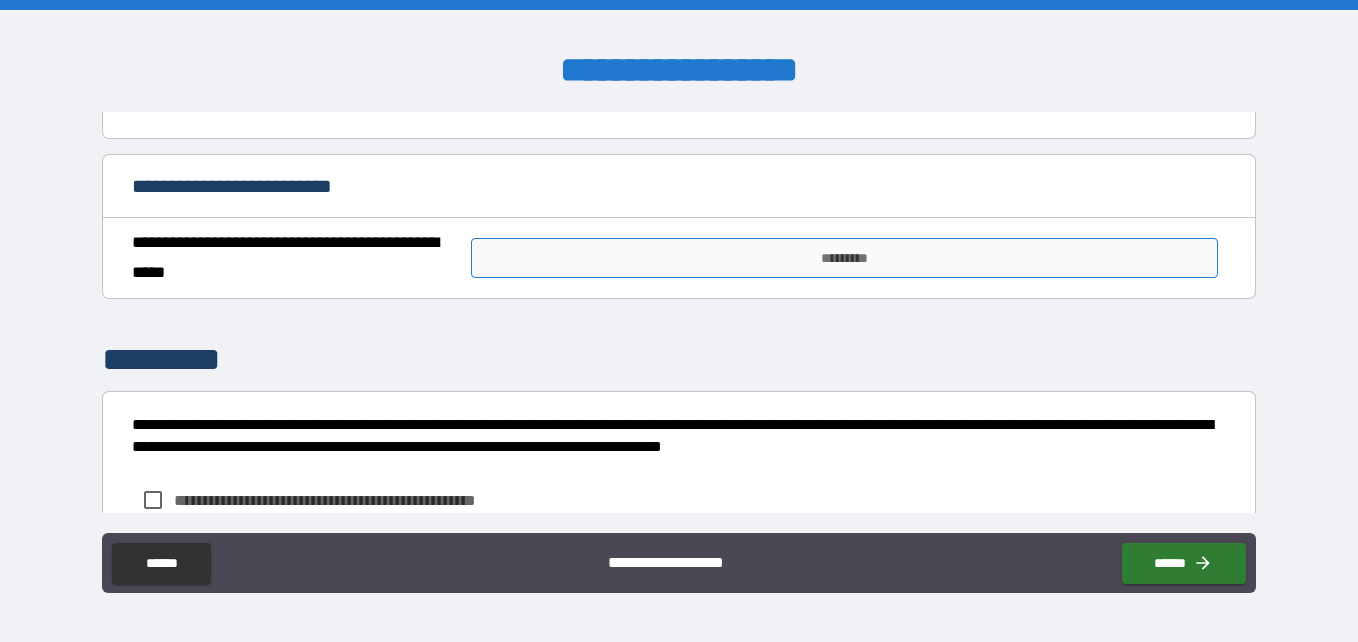 click on "*********" at bounding box center (844, 258) 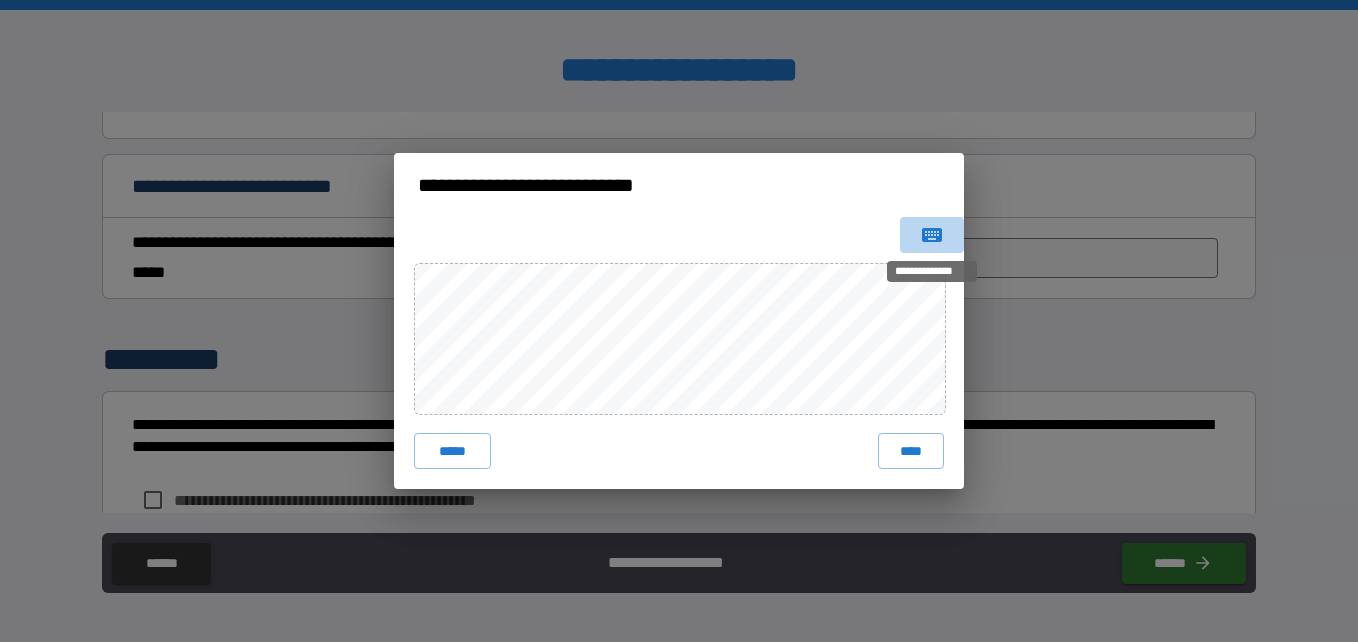 click 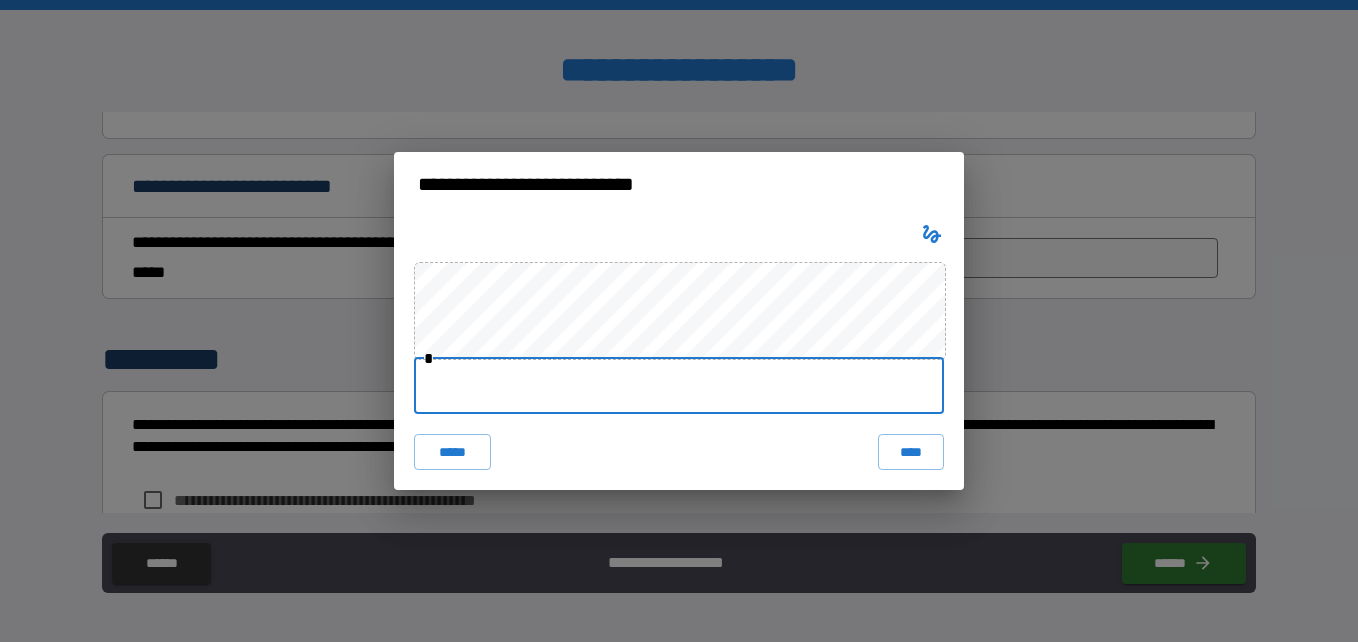 click at bounding box center (679, 386) 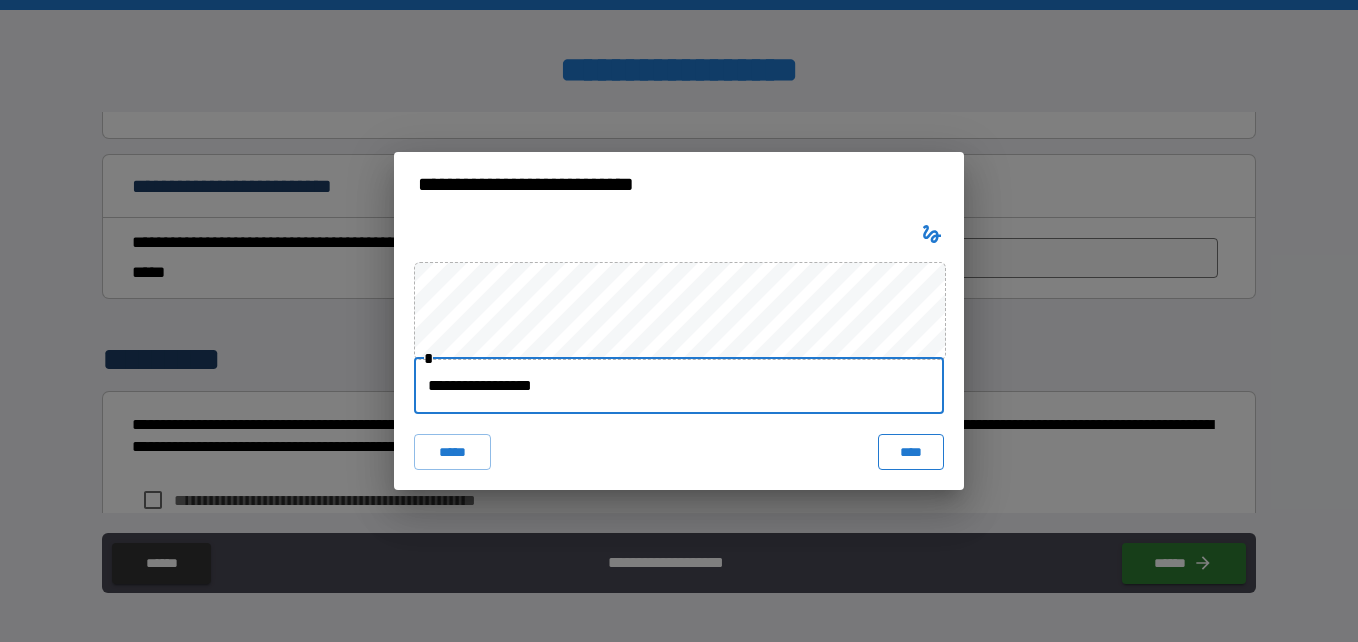 type on "**********" 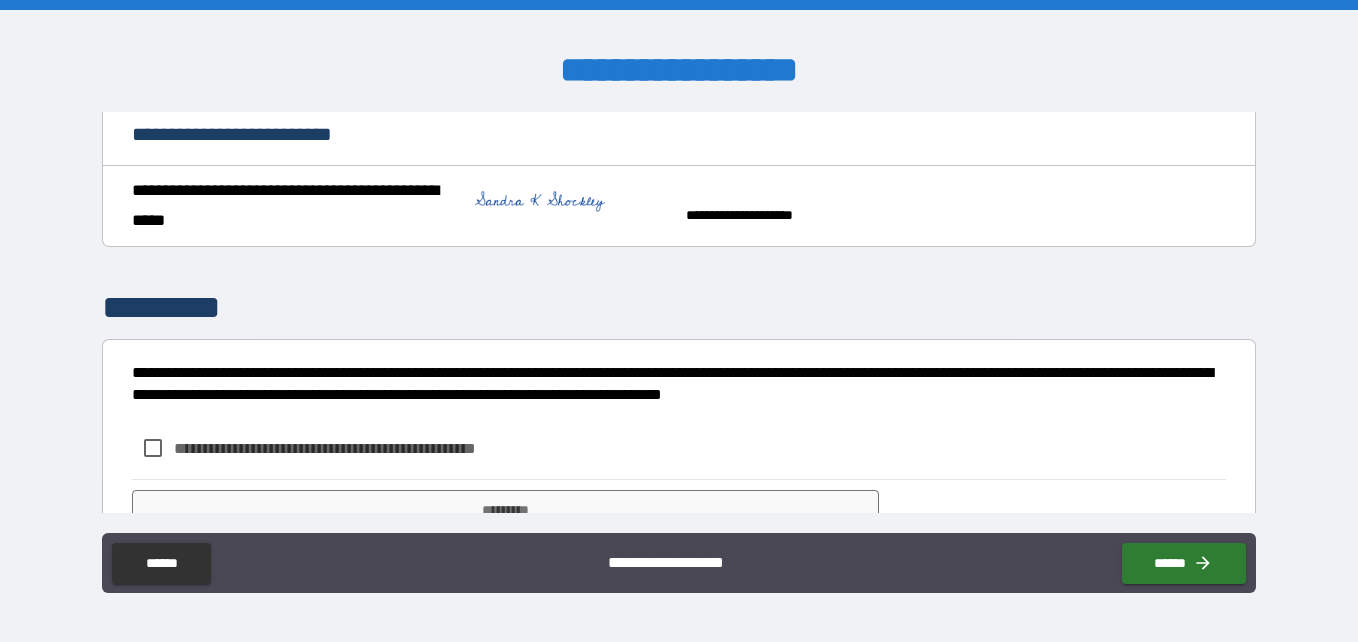 scroll, scrollTop: 1500, scrollLeft: 0, axis: vertical 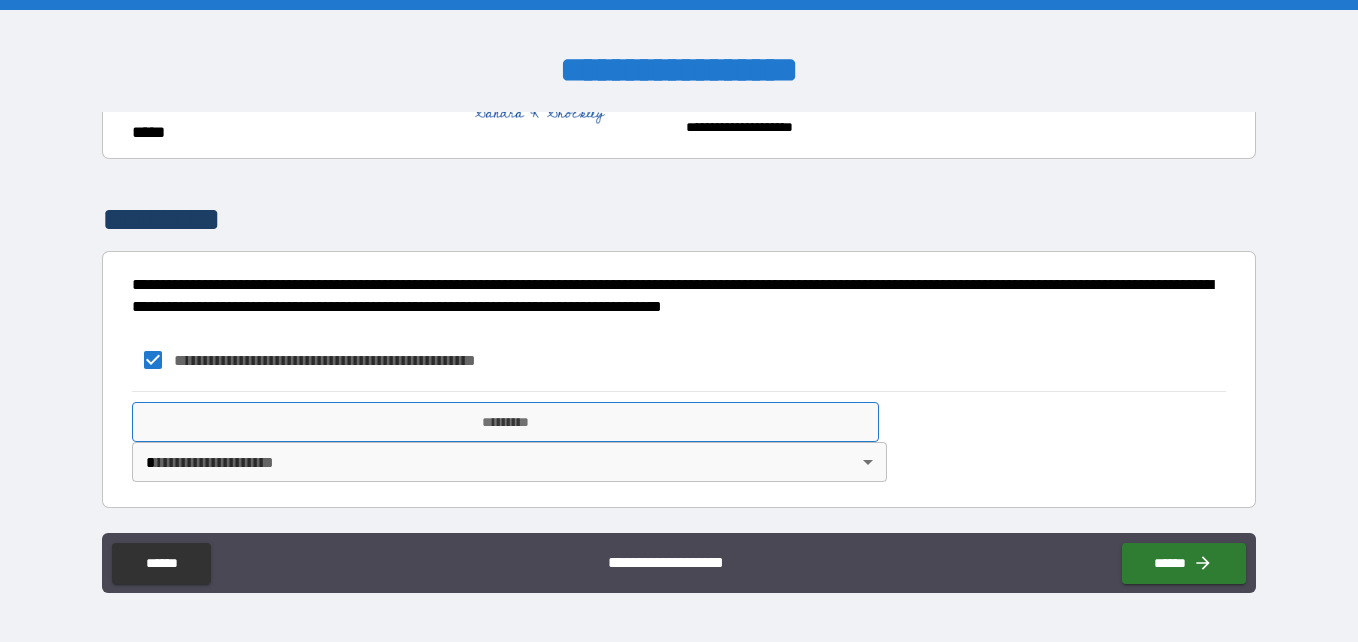 click on "*********" at bounding box center [505, 422] 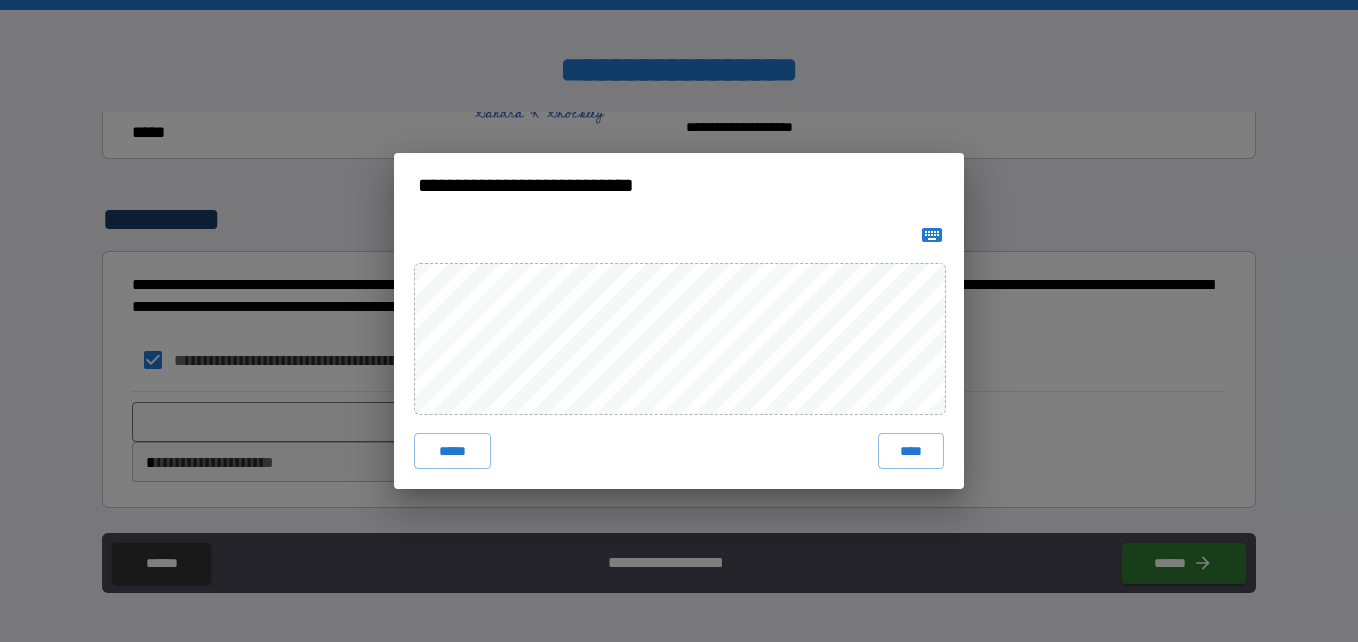 click 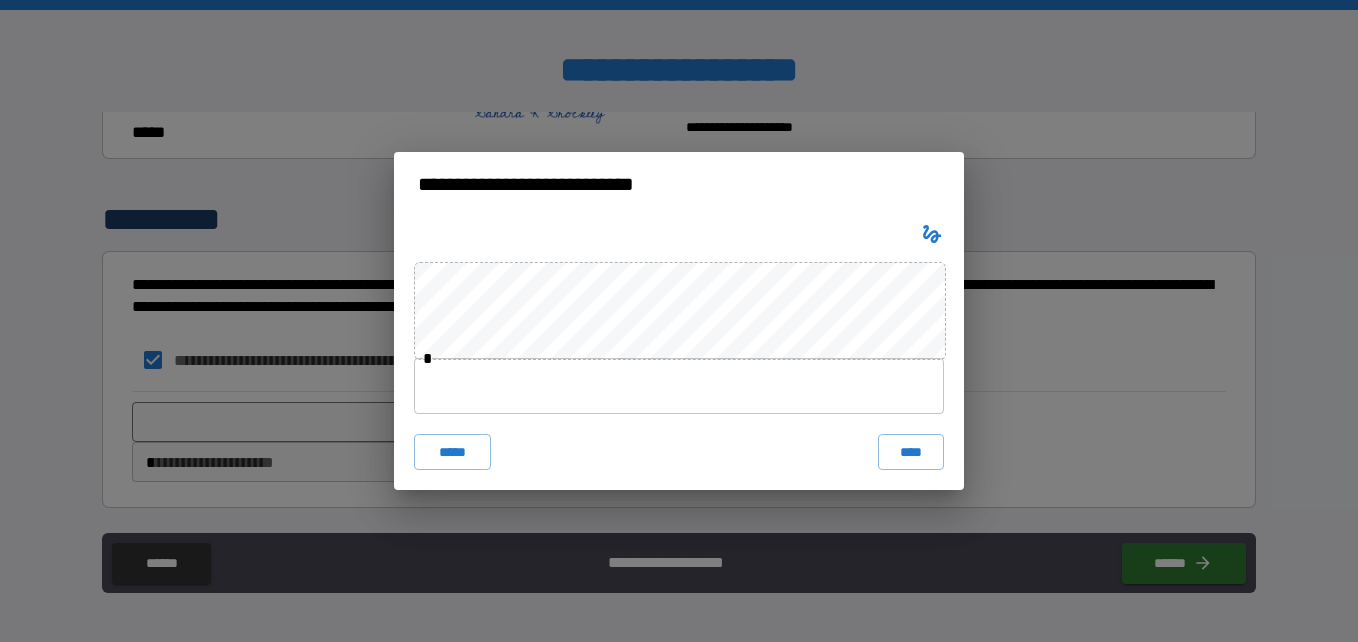 click at bounding box center (679, 386) 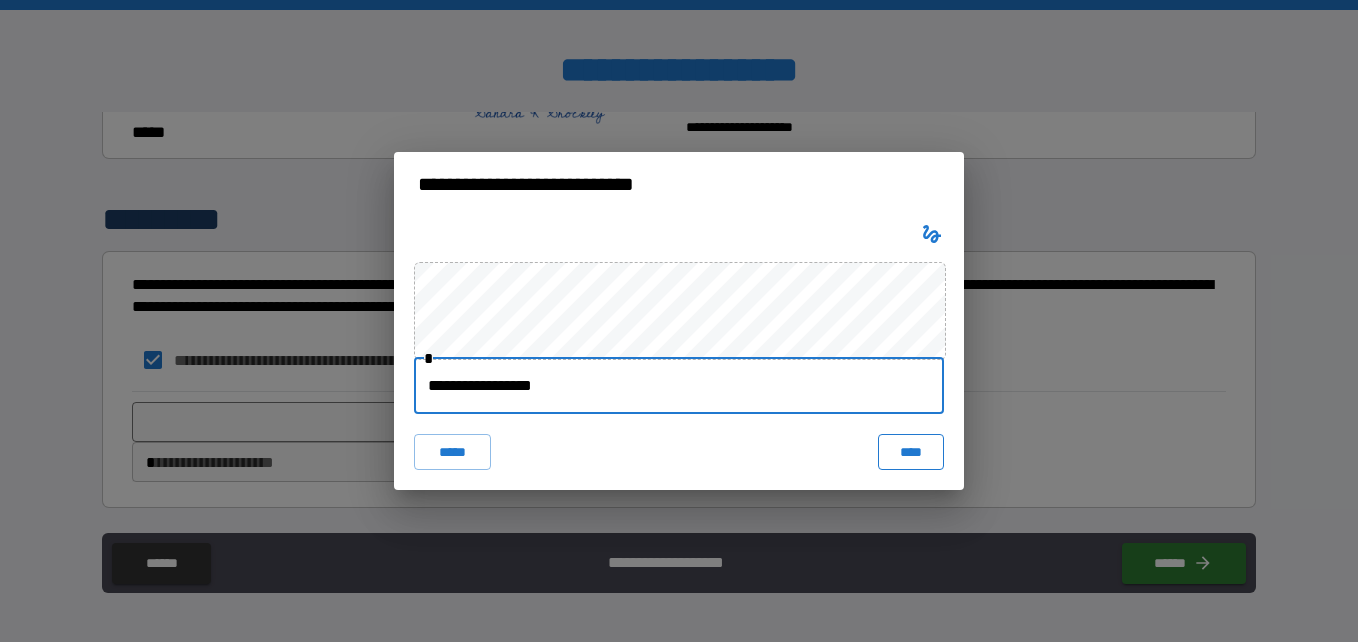 type on "**********" 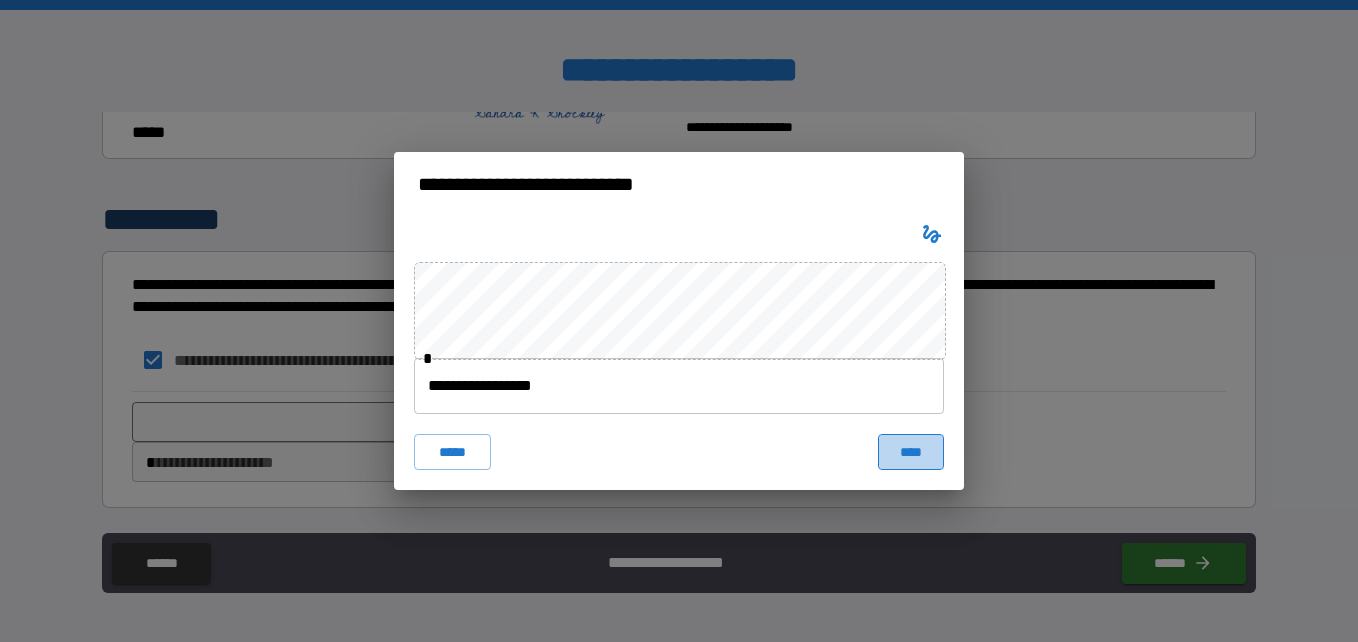 click on "****" at bounding box center [911, 452] 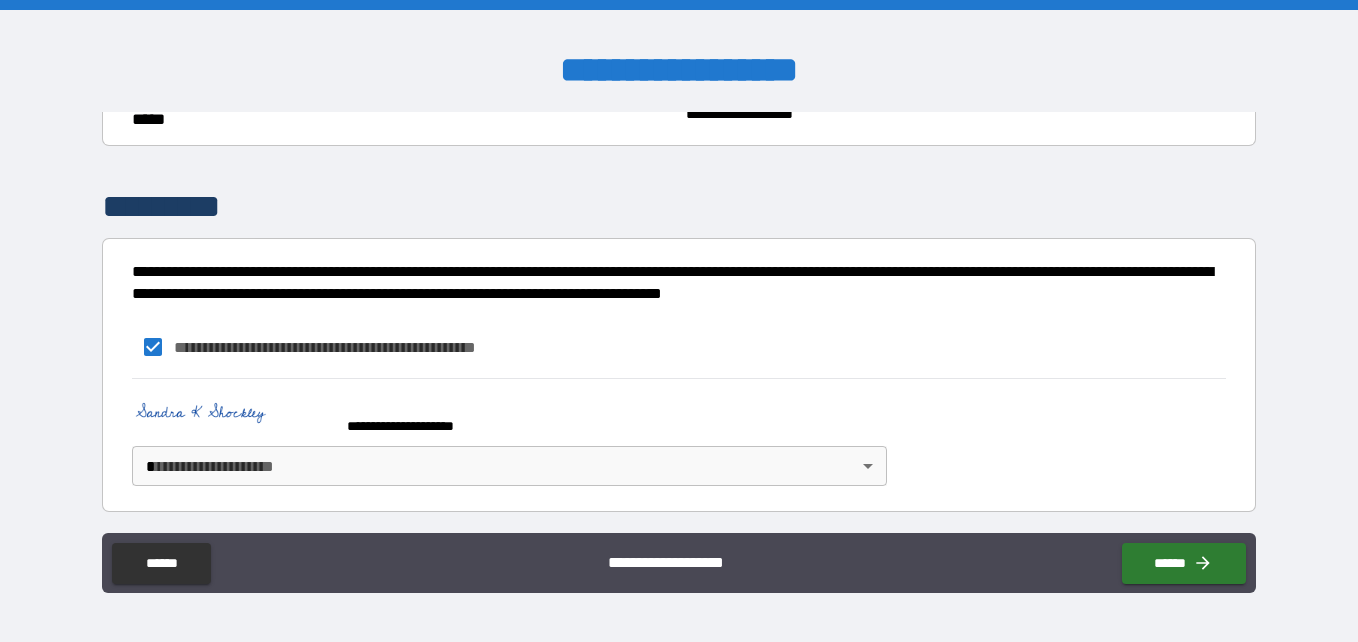 scroll, scrollTop: 1557, scrollLeft: 0, axis: vertical 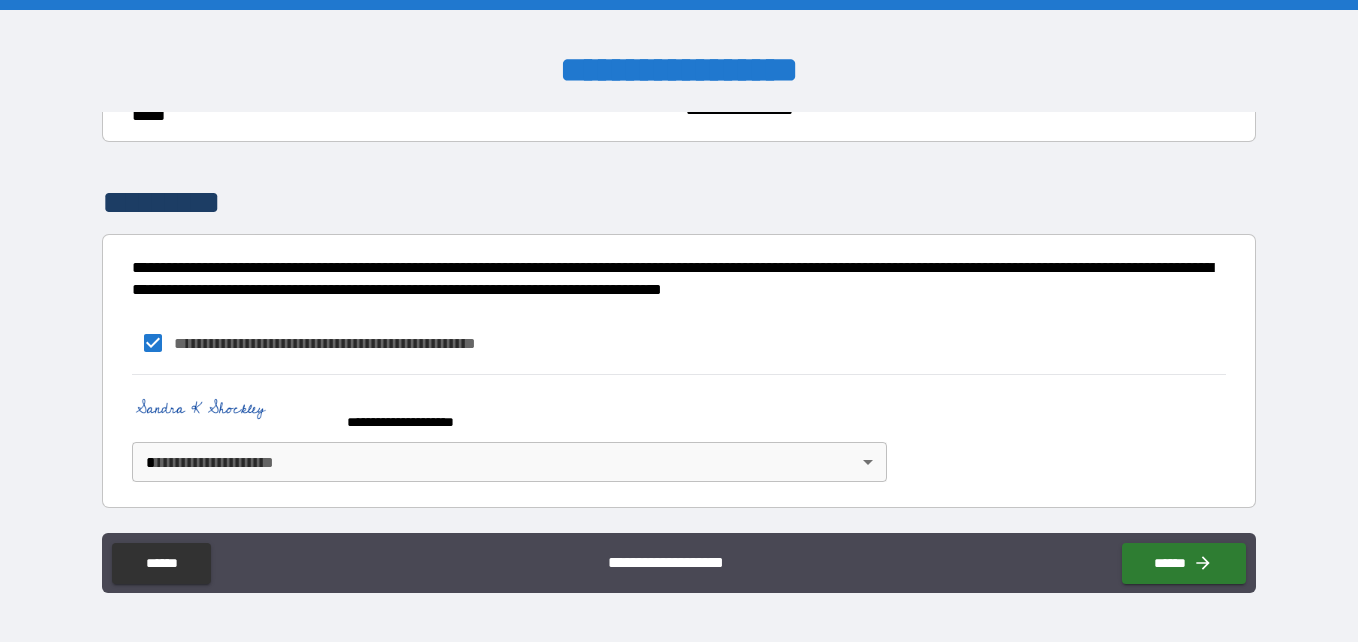 click on "**********" at bounding box center [679, 321] 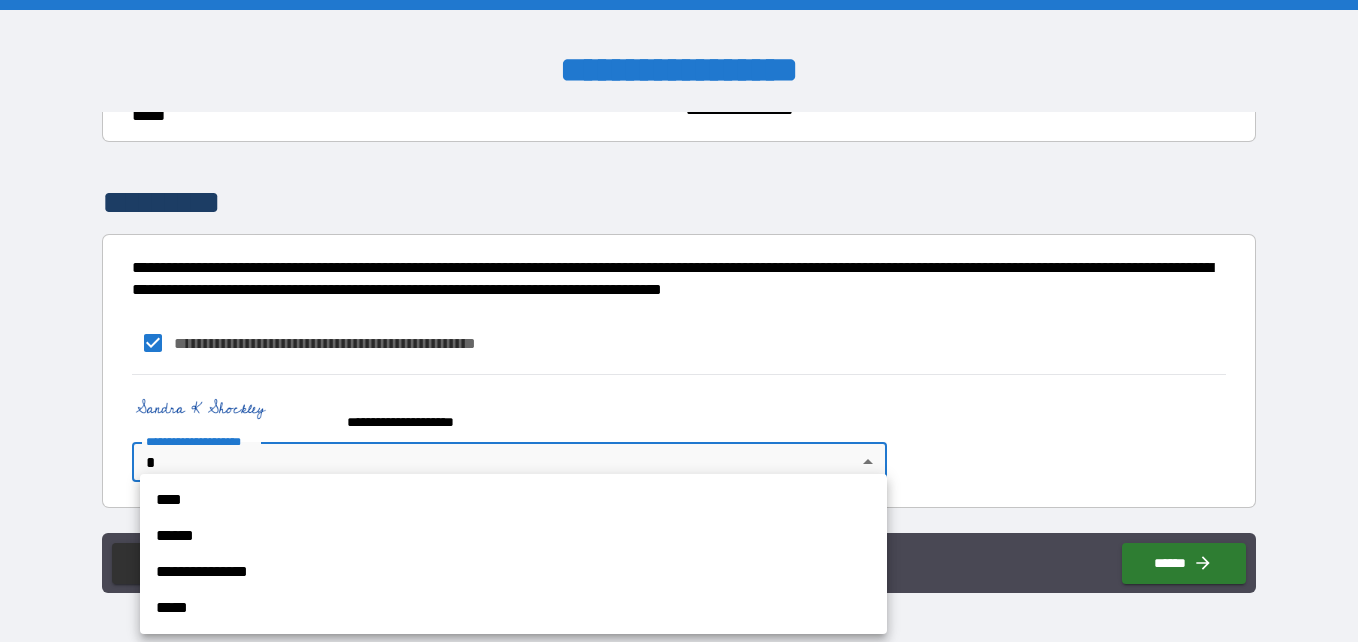 click on "****" at bounding box center (513, 500) 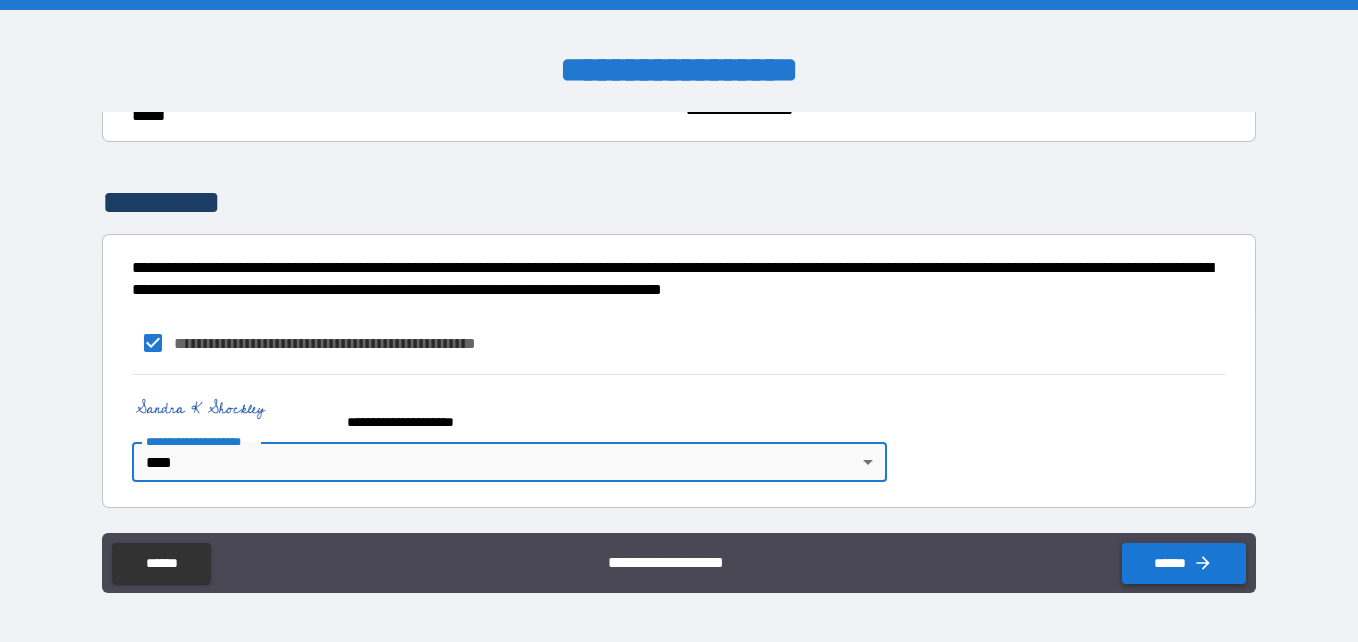 click on "******" at bounding box center [1184, 563] 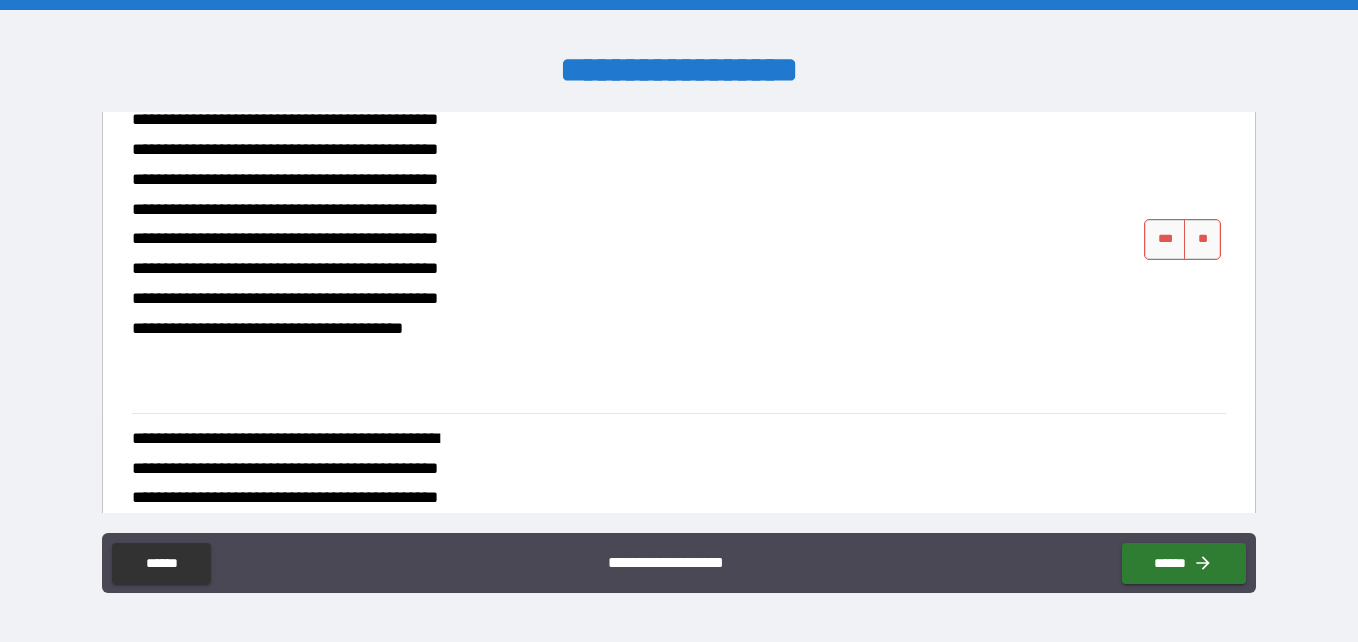 scroll, scrollTop: 657, scrollLeft: 0, axis: vertical 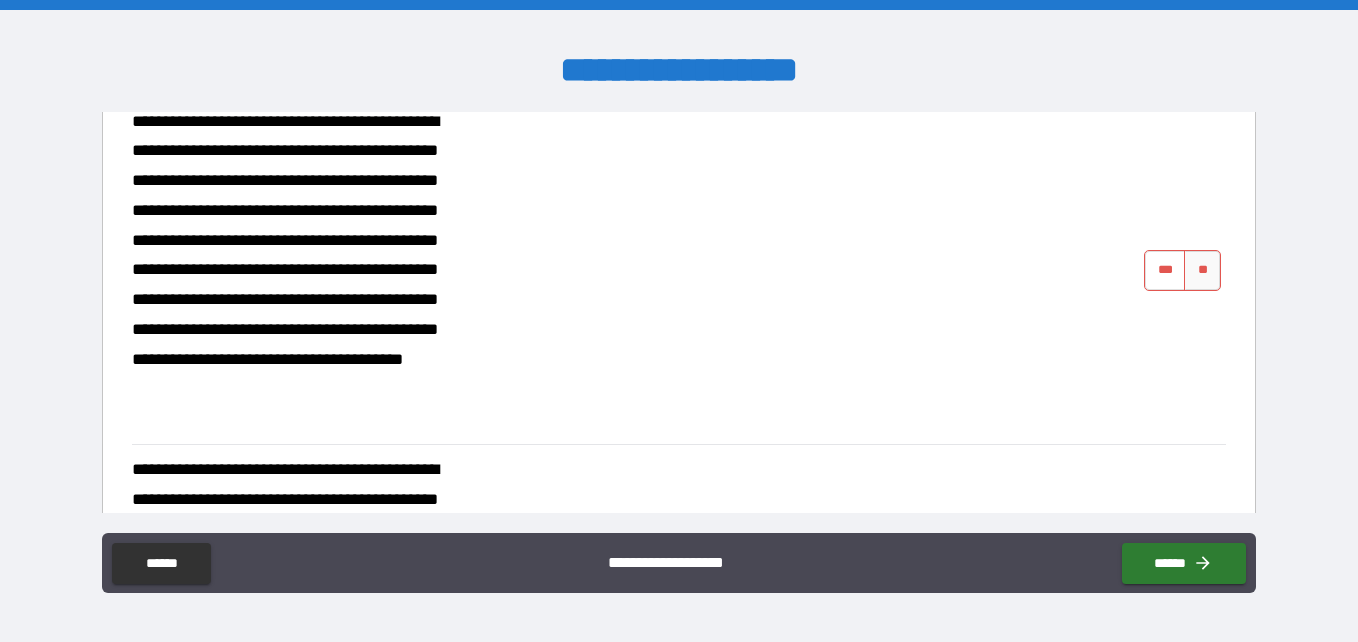 click on "***" at bounding box center [1165, 270] 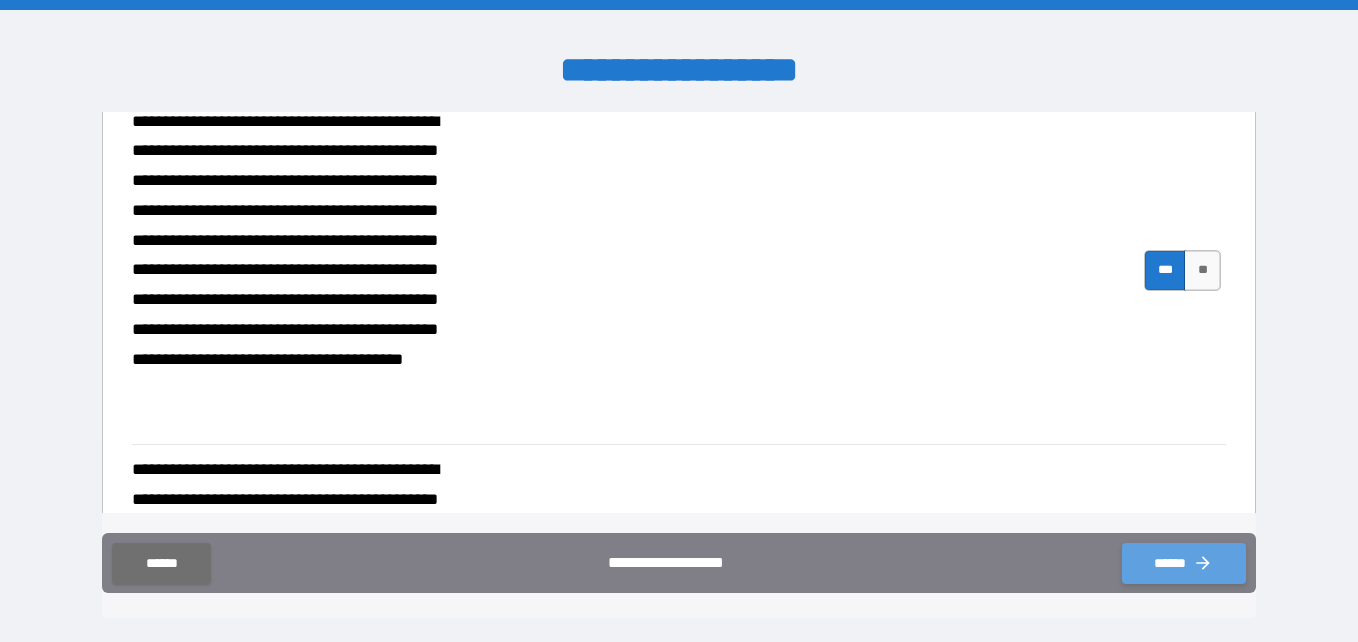 click on "******" at bounding box center (1184, 563) 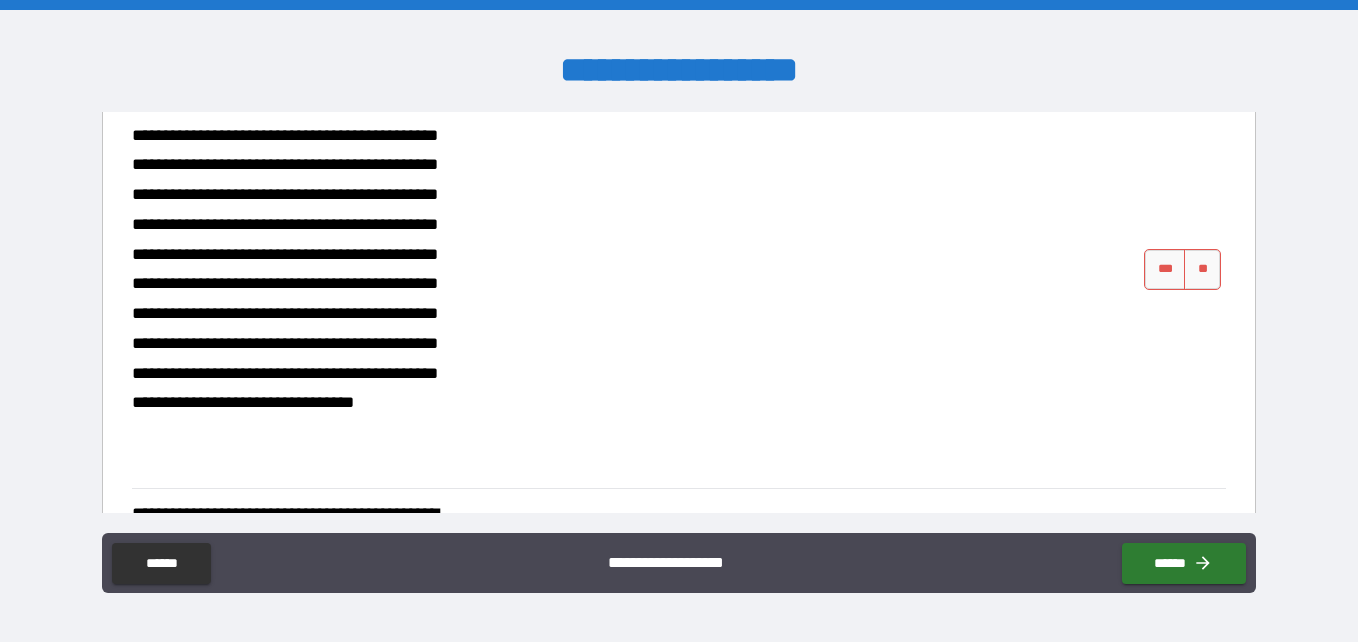 scroll, scrollTop: 300, scrollLeft: 0, axis: vertical 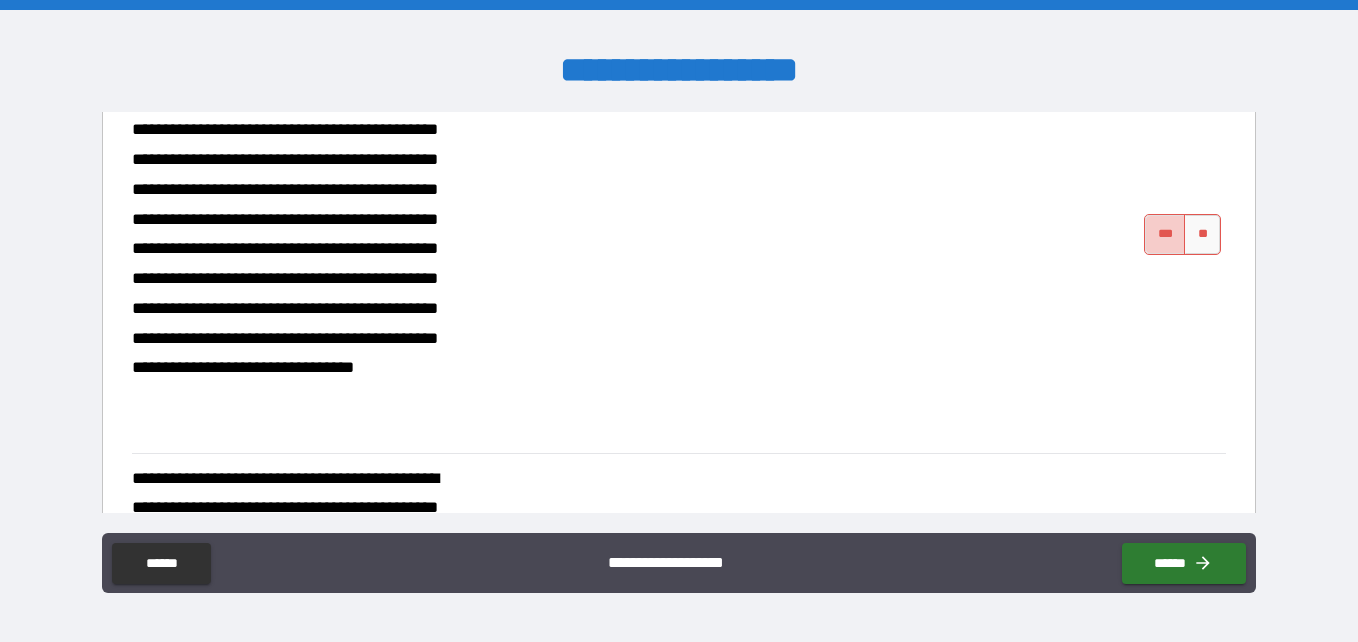 click on "***" at bounding box center (1165, 234) 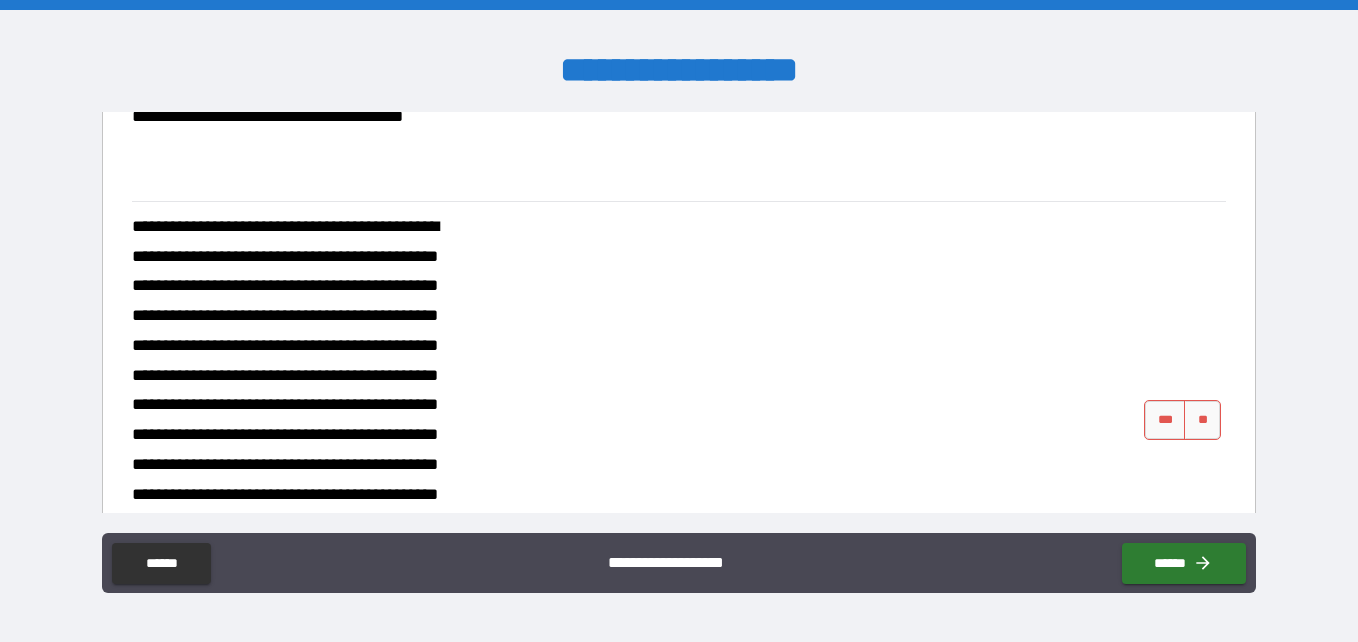 scroll, scrollTop: 1000, scrollLeft: 0, axis: vertical 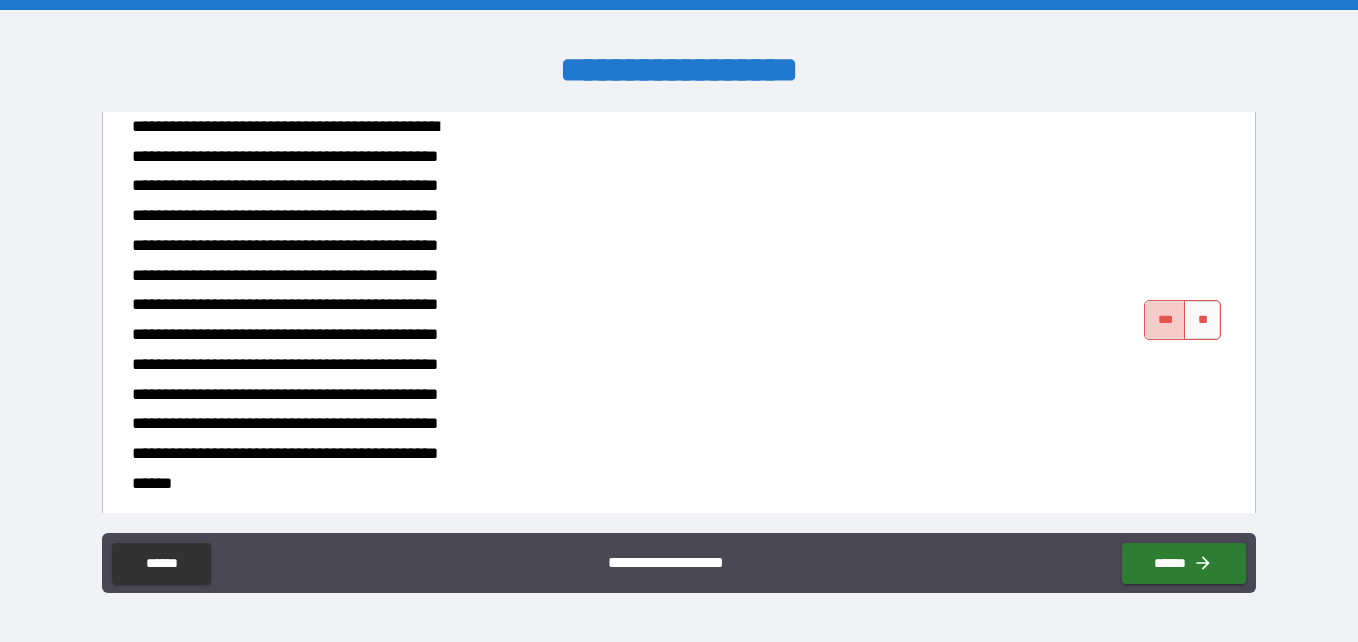 click on "***" at bounding box center (1165, 320) 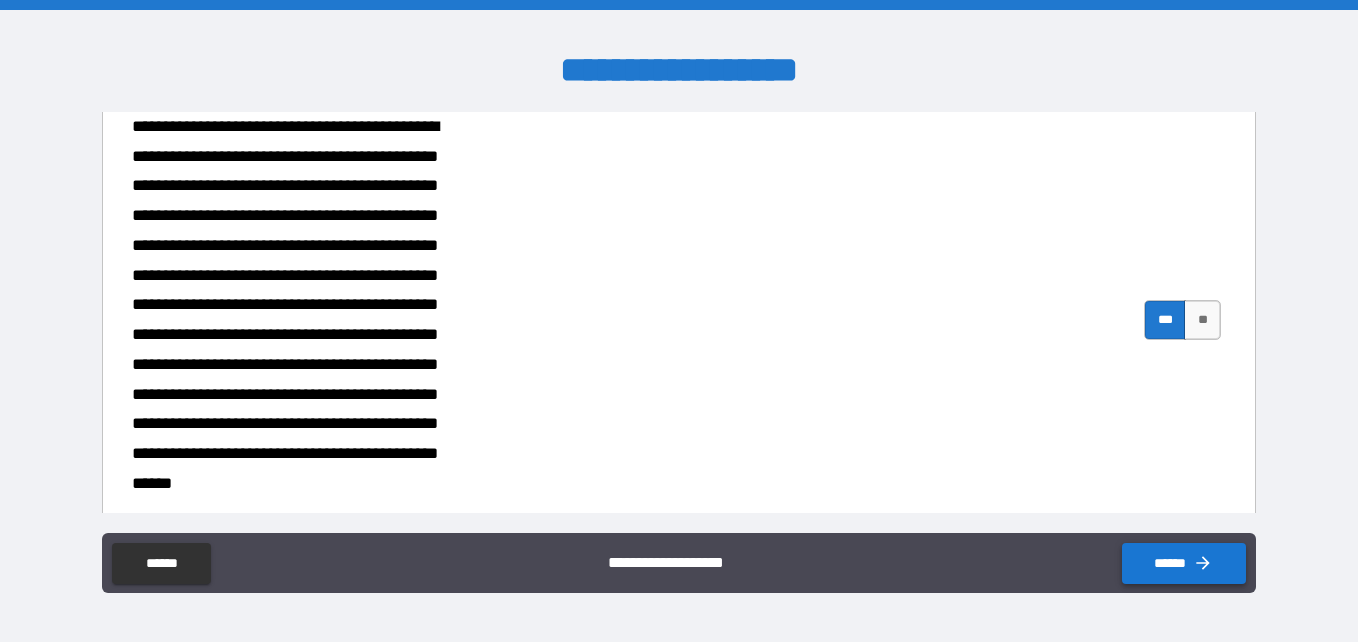 click on "******" at bounding box center (1184, 563) 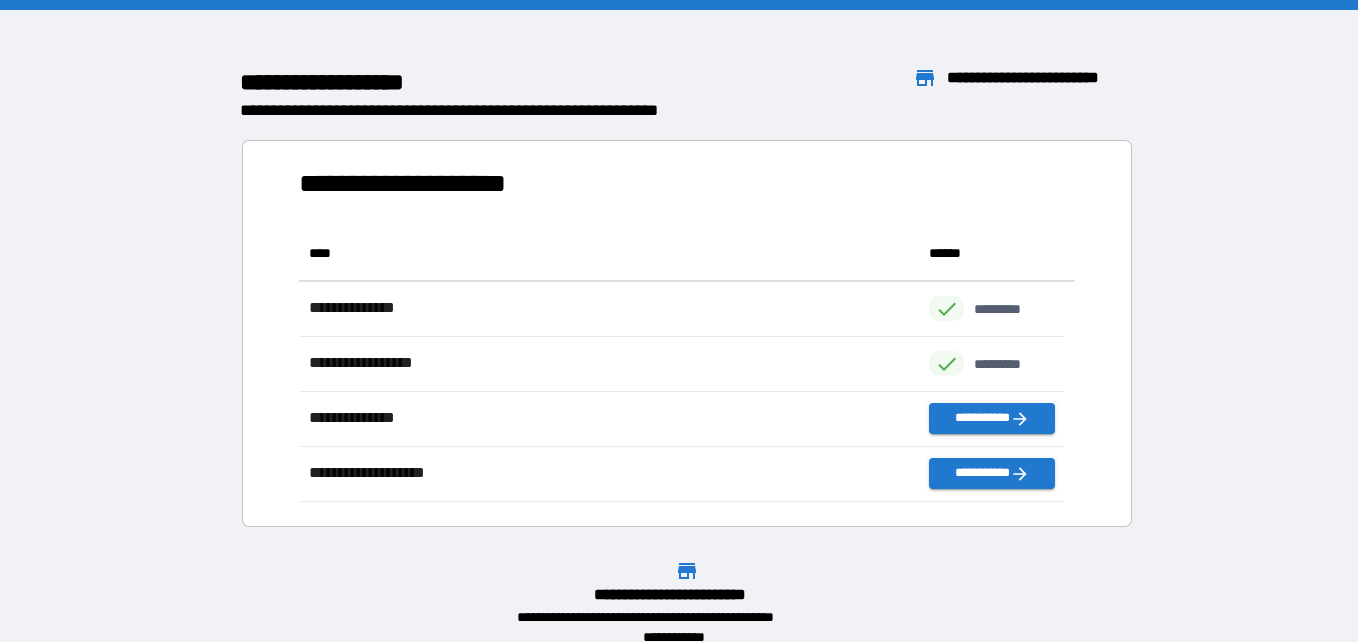 scroll, scrollTop: 16, scrollLeft: 16, axis: both 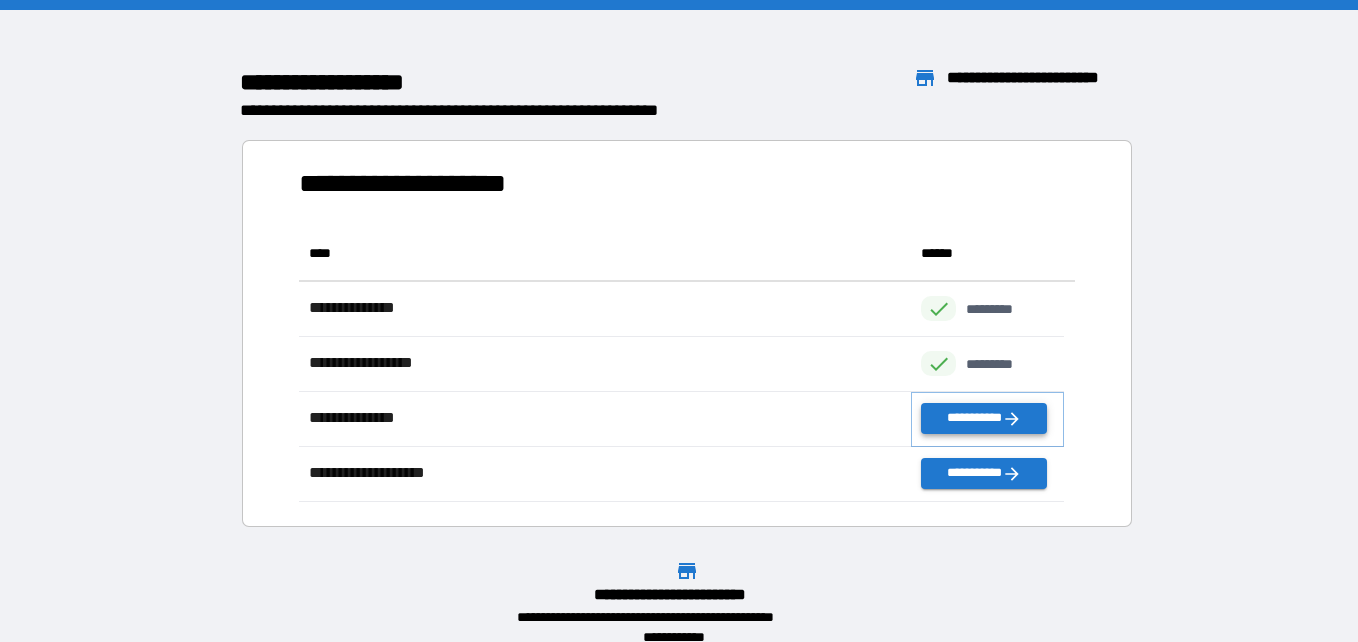 click on "**********" at bounding box center [983, 418] 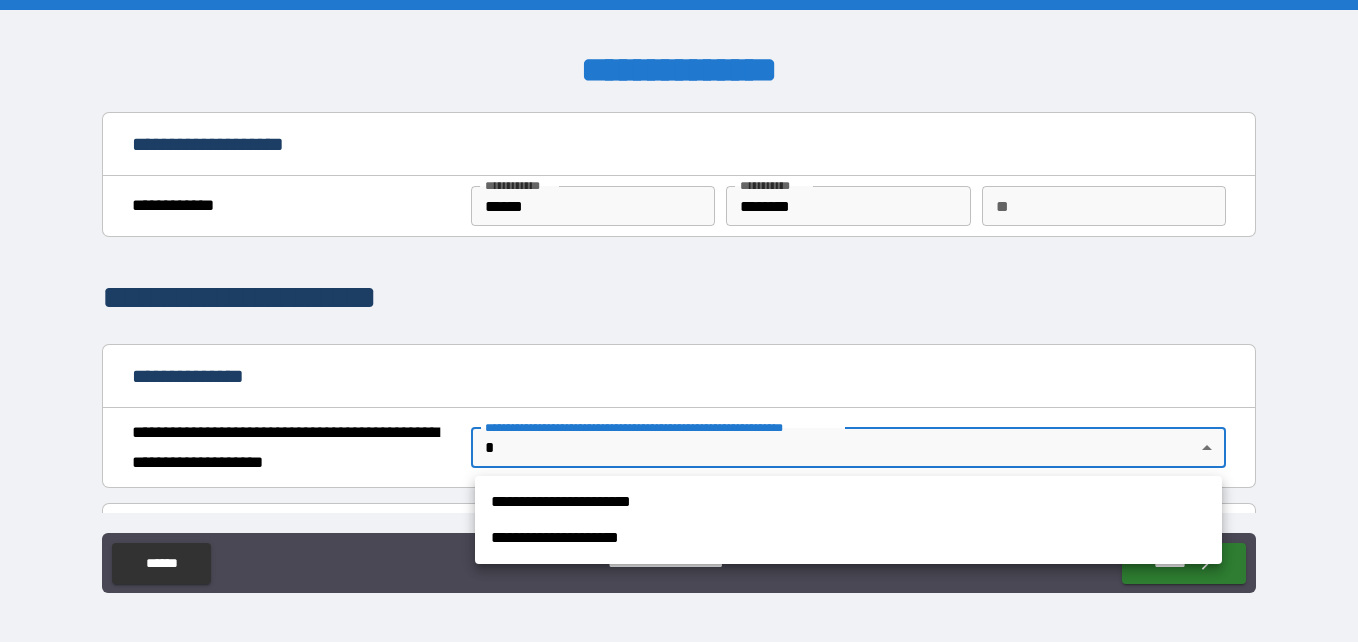 click on "**********" at bounding box center (679, 321) 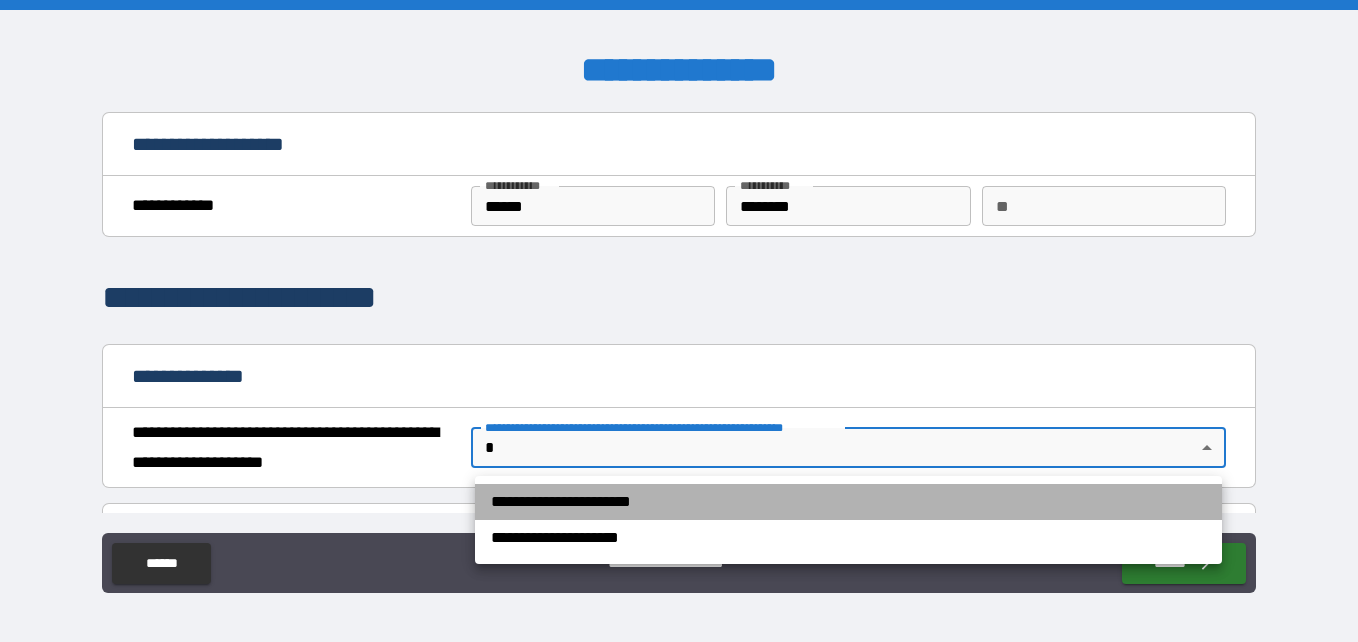 click on "**********" at bounding box center (848, 502) 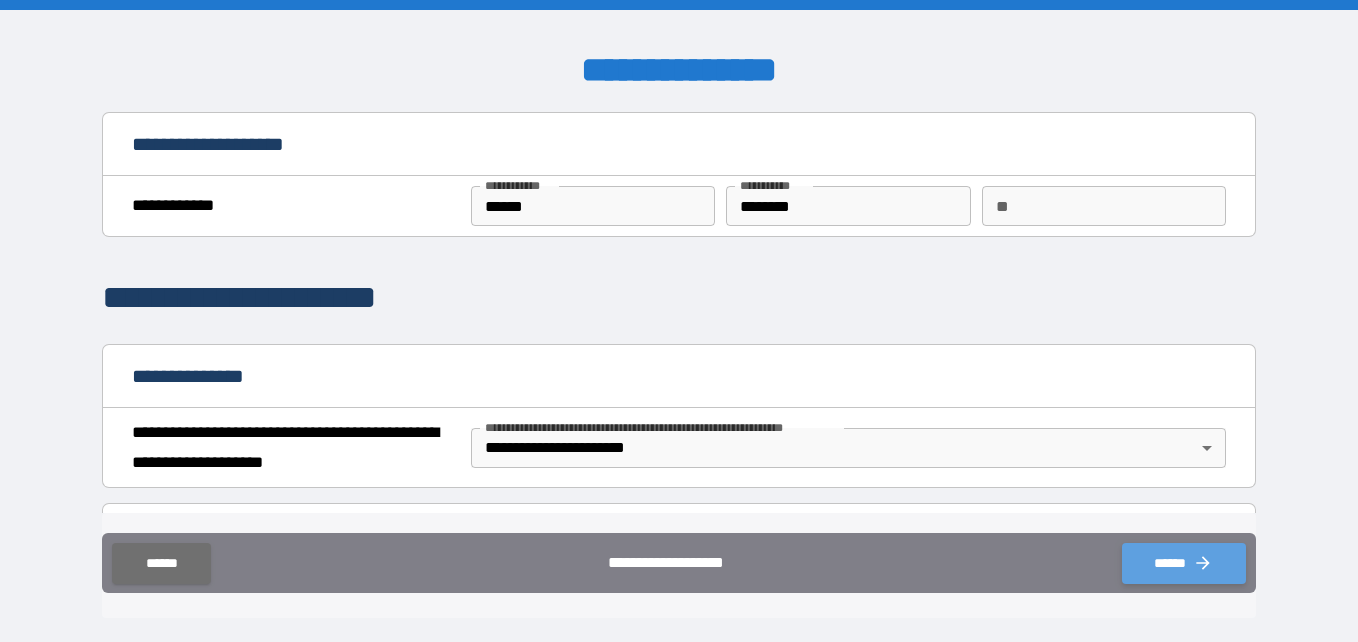 click on "******" at bounding box center (1184, 563) 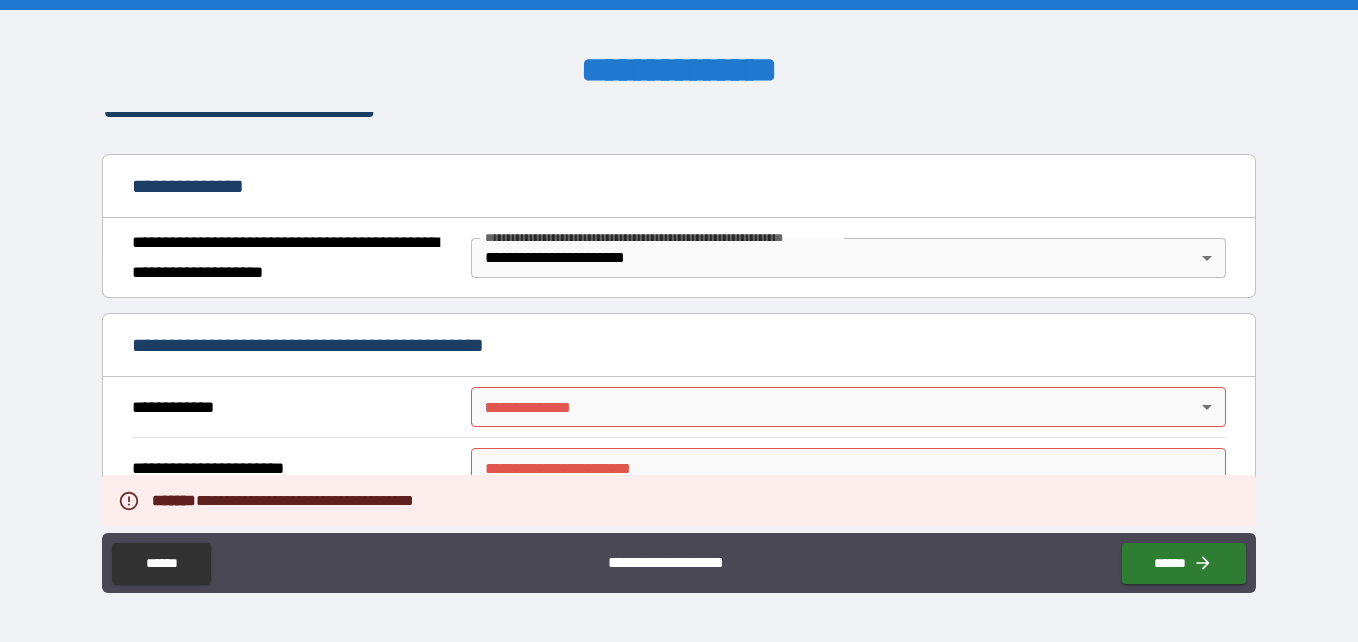 scroll, scrollTop: 300, scrollLeft: 0, axis: vertical 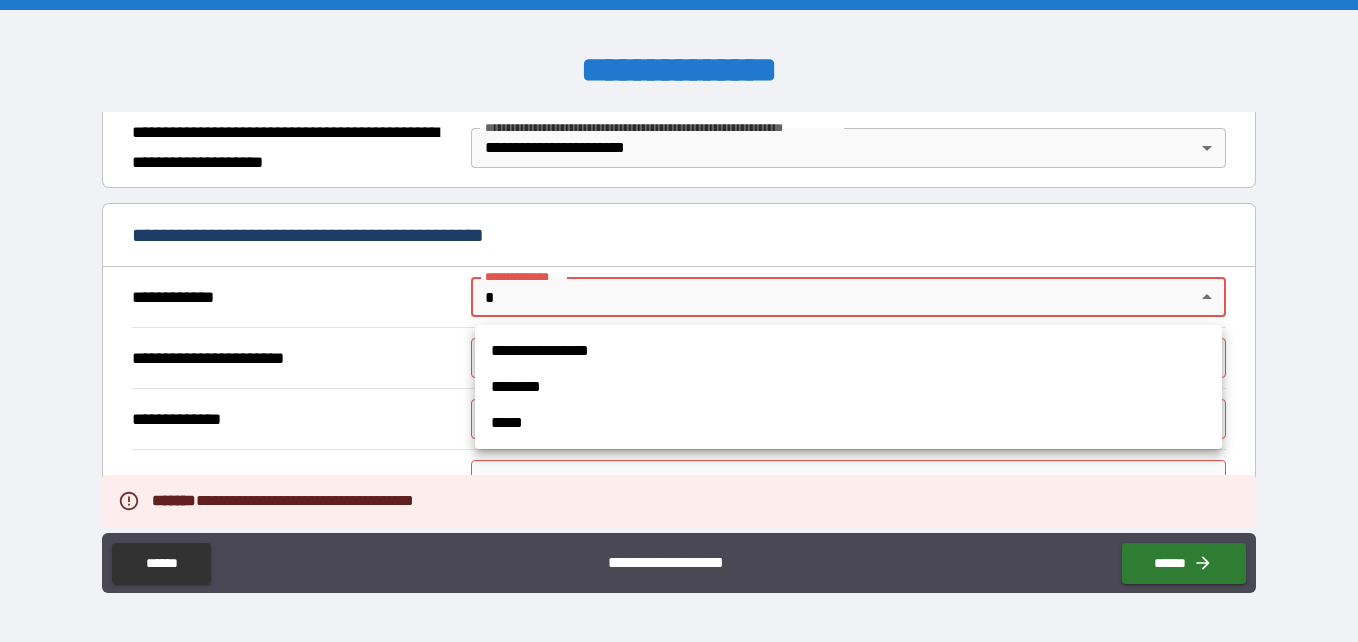 click on "**********" at bounding box center [679, 321] 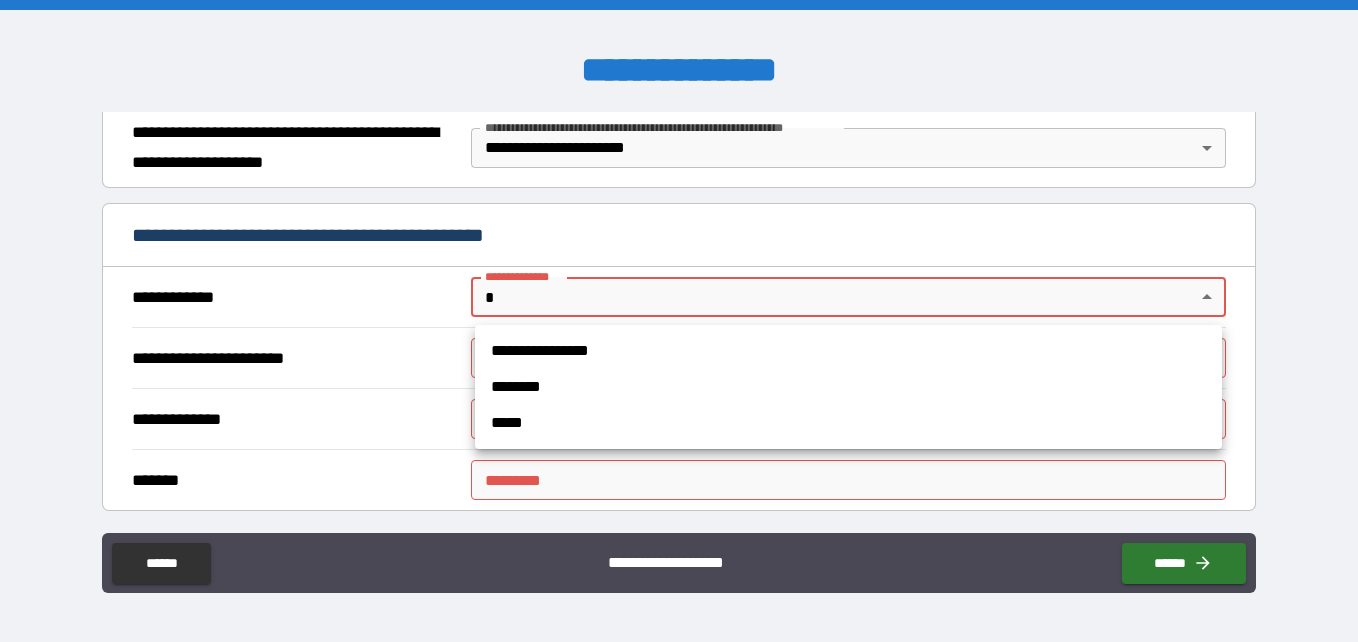 type 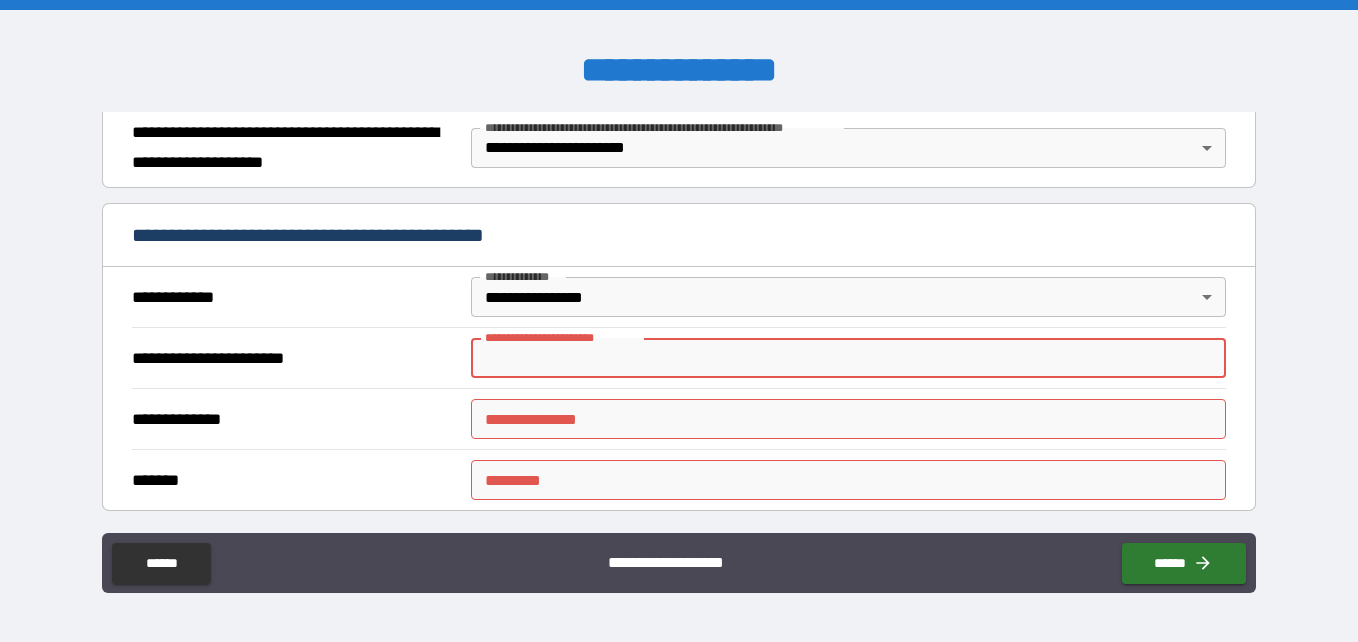 click on "**********" at bounding box center (848, 358) 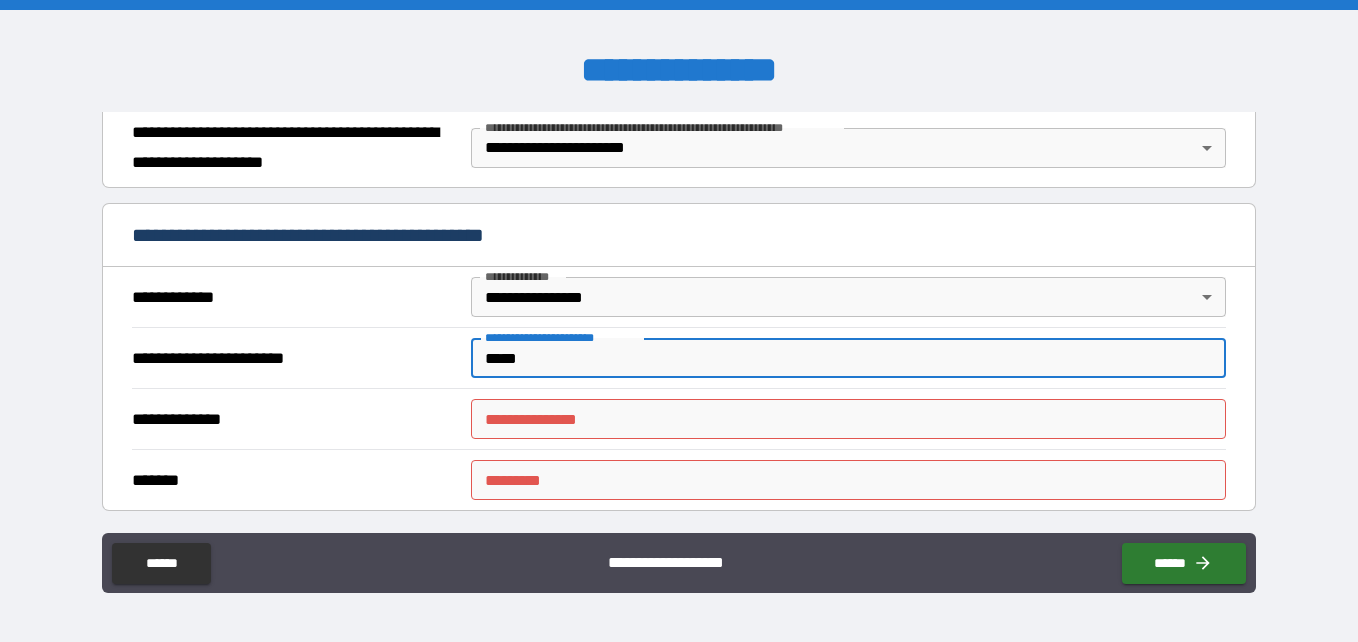 type on "*****" 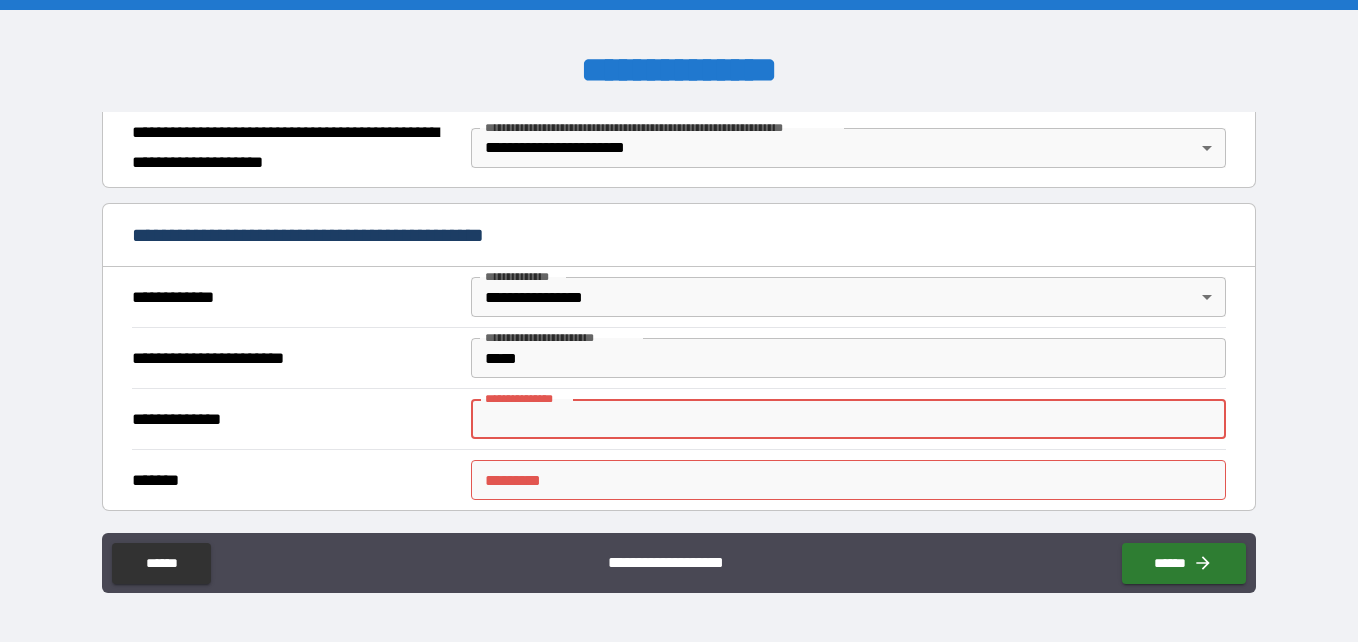 click on "**********" at bounding box center [848, 419] 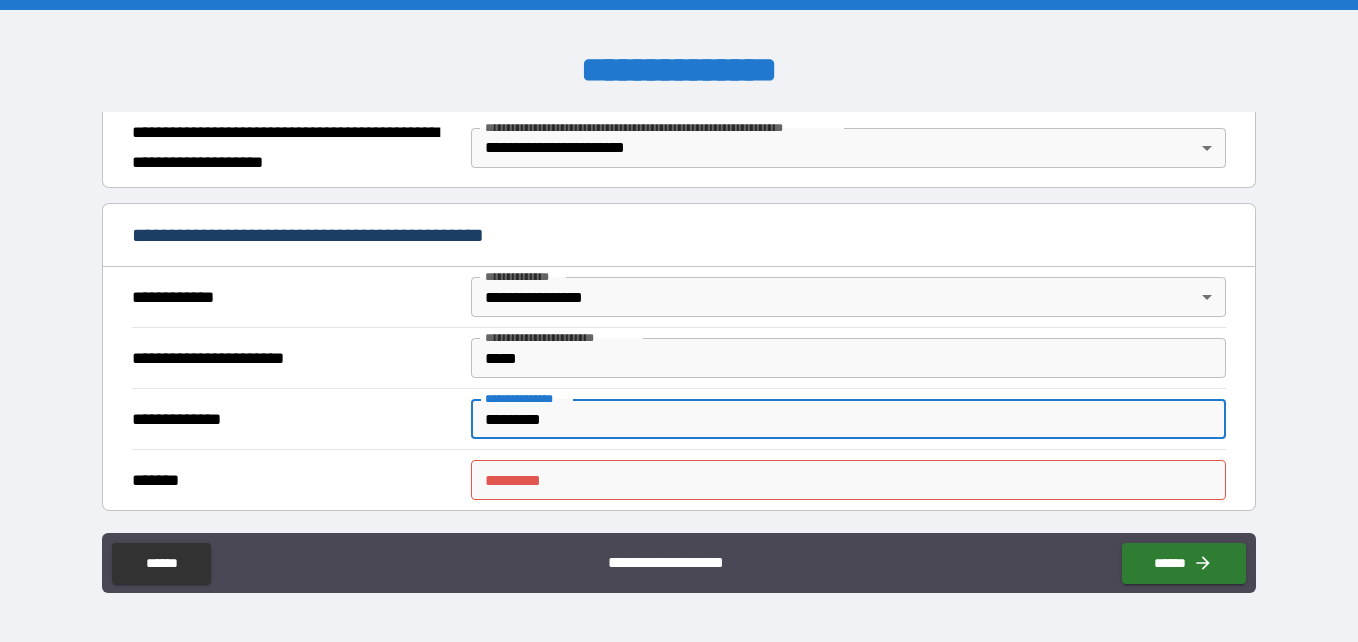type on "*********" 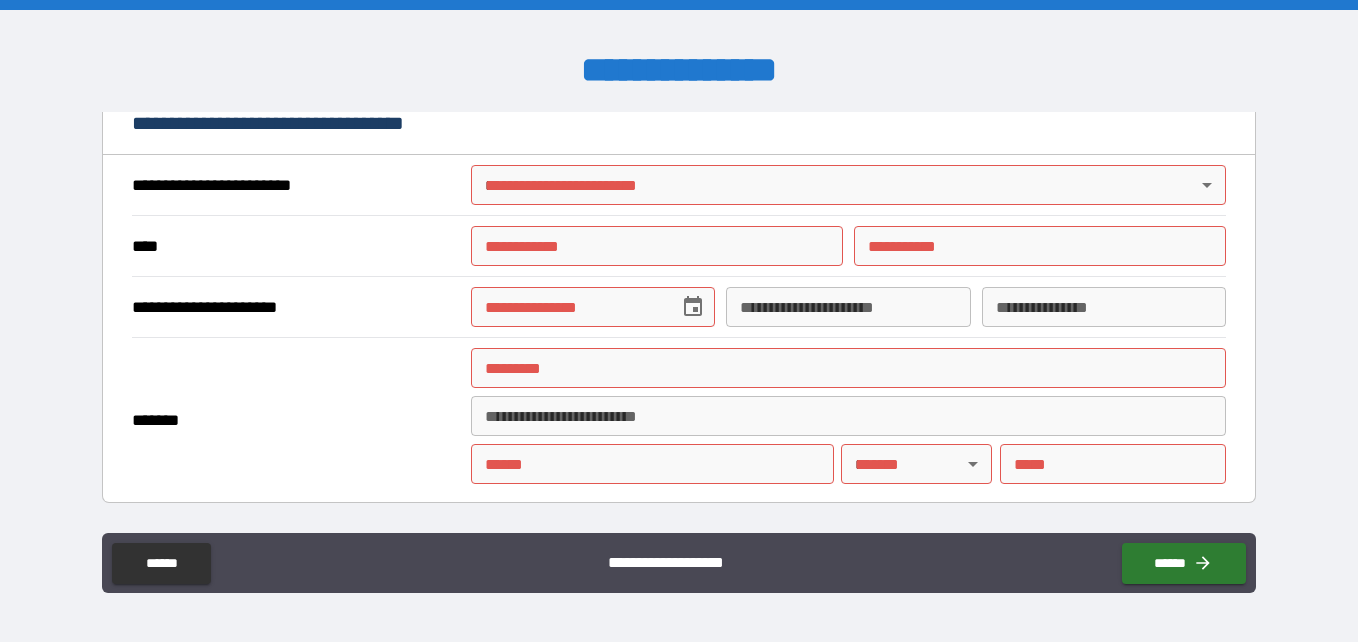 scroll, scrollTop: 700, scrollLeft: 0, axis: vertical 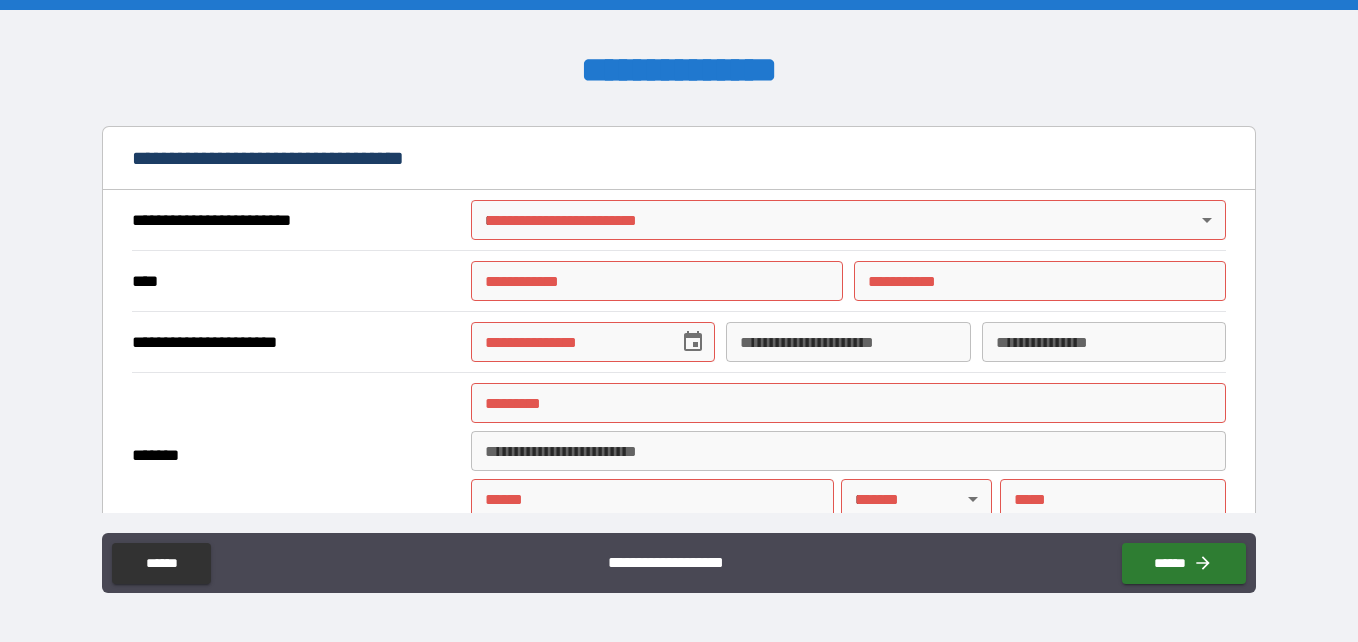 type on "********" 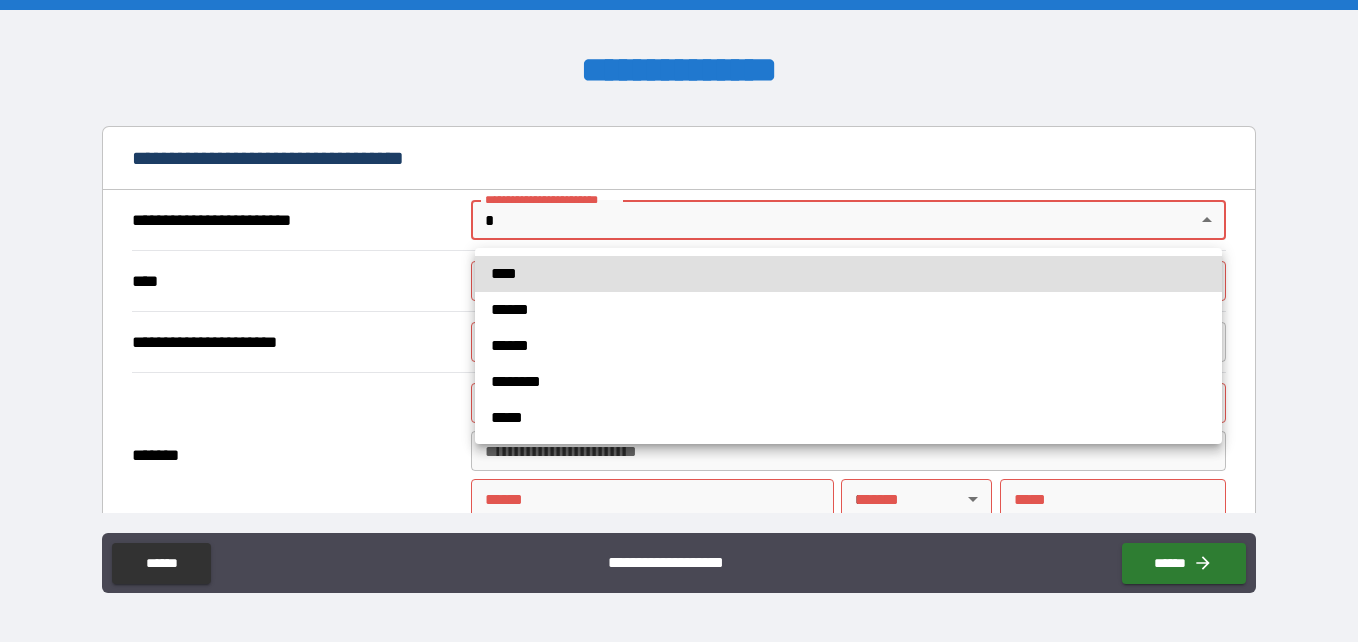 click on "**********" at bounding box center (679, 321) 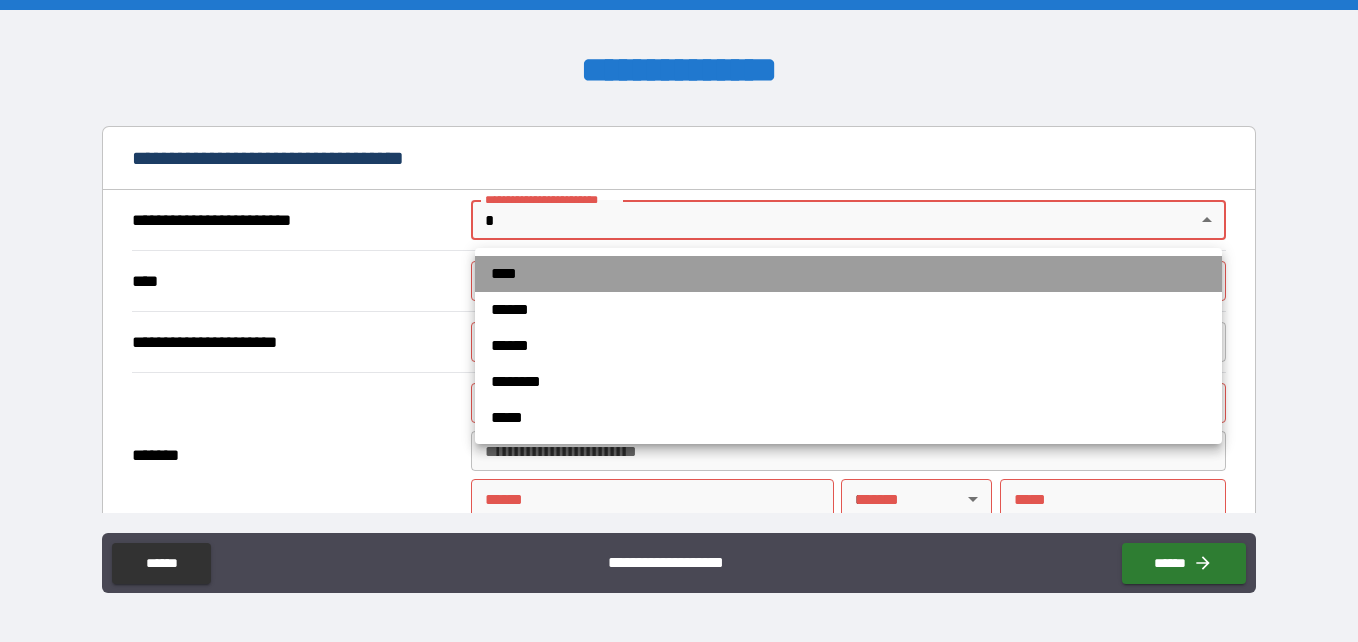click on "****" at bounding box center (848, 274) 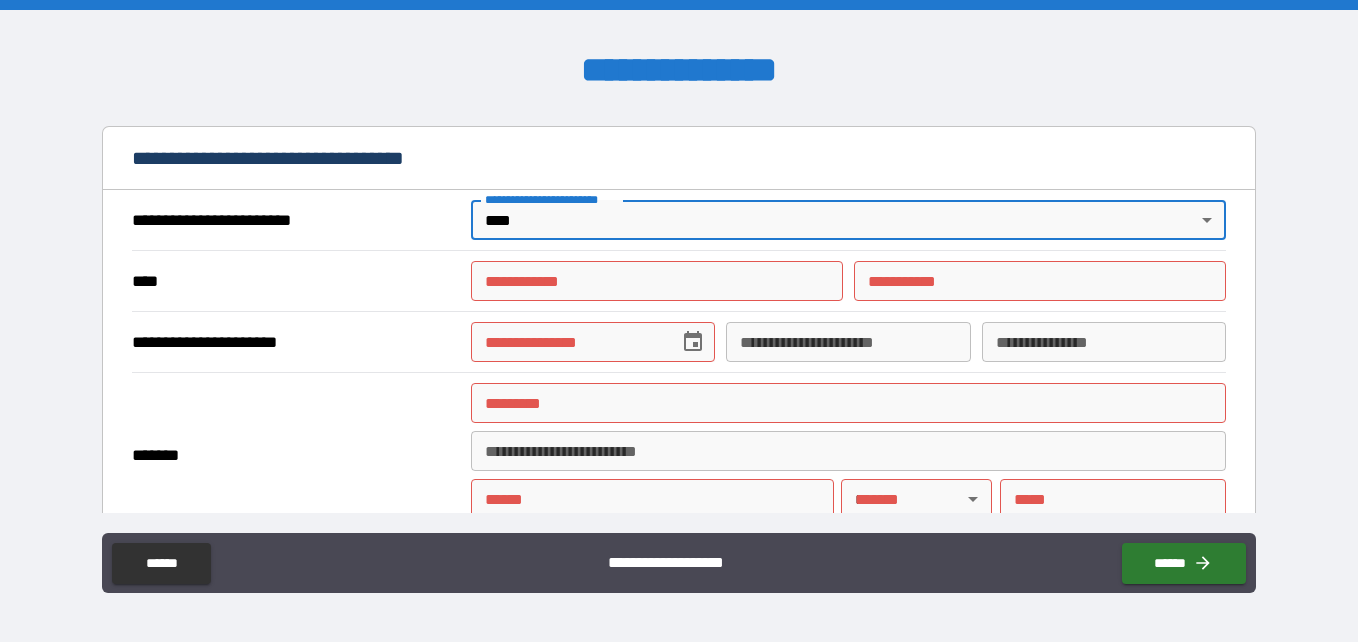 click on "**********" at bounding box center (657, 281) 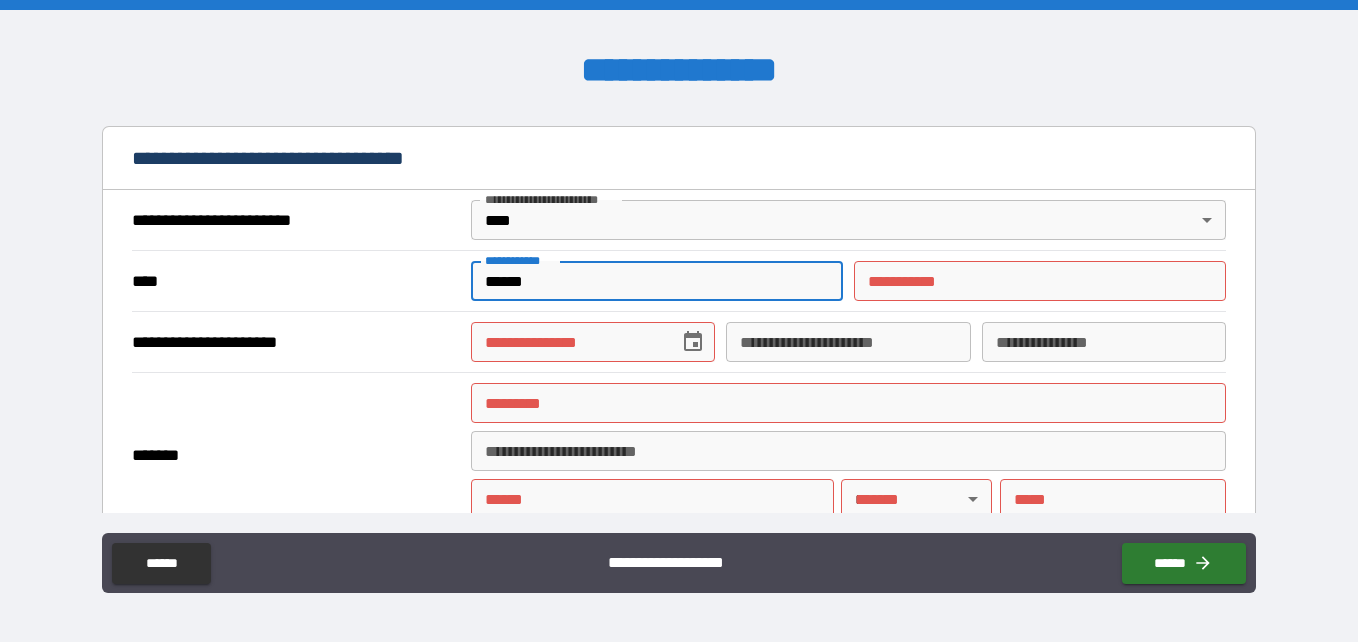 type on "******" 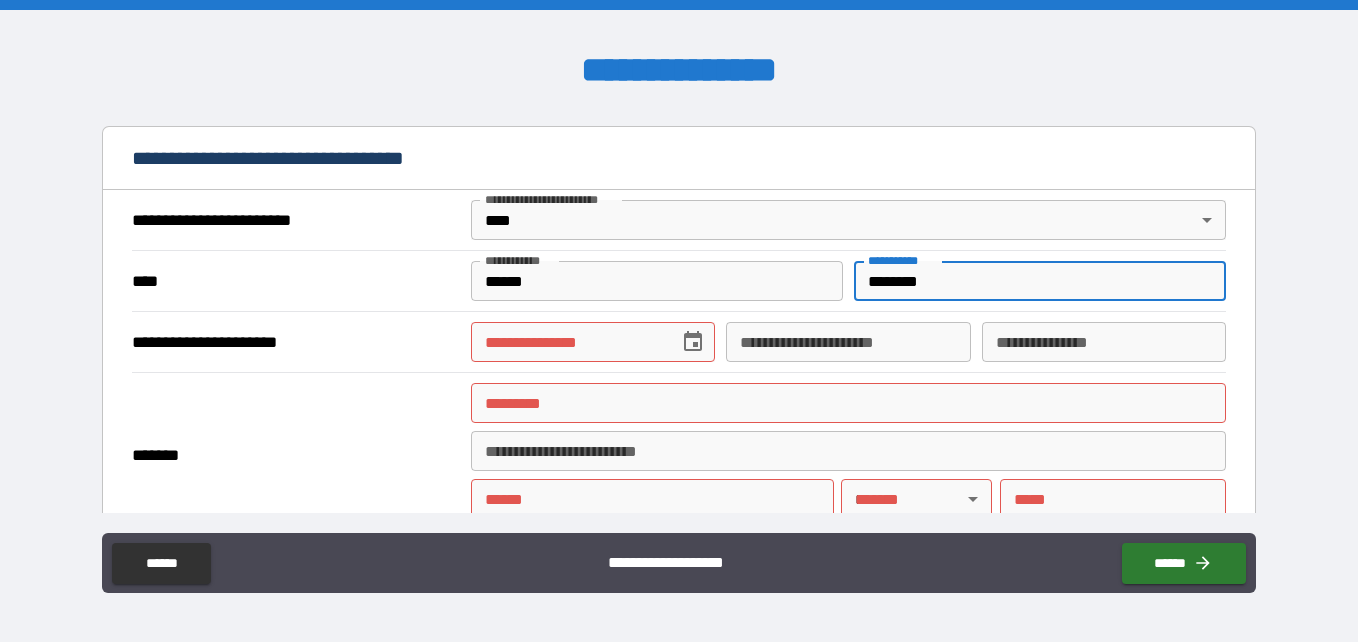 type on "********" 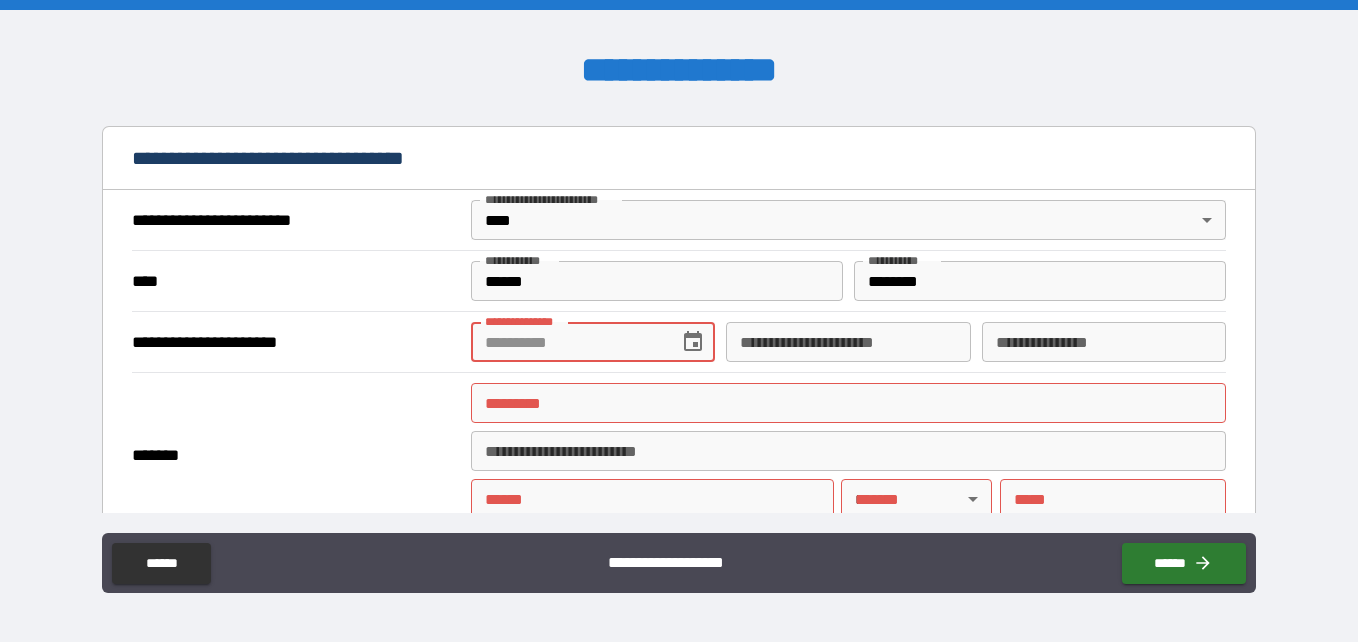 click on "**********" at bounding box center [568, 342] 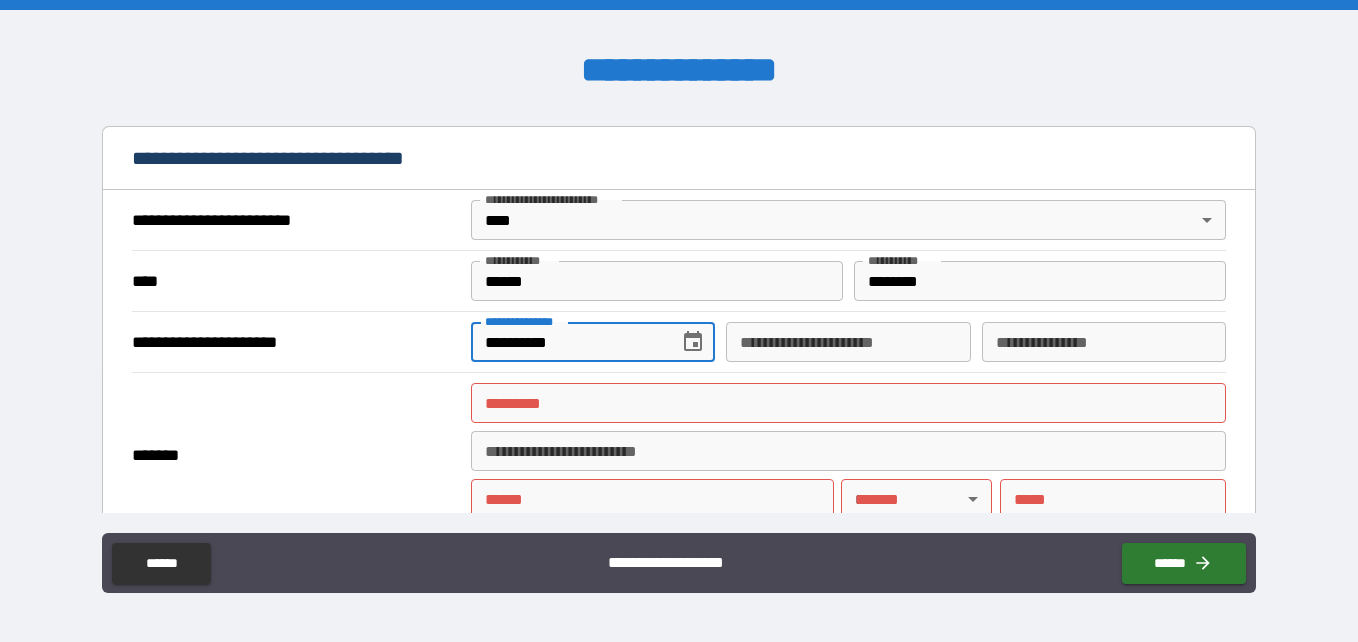 type on "**********" 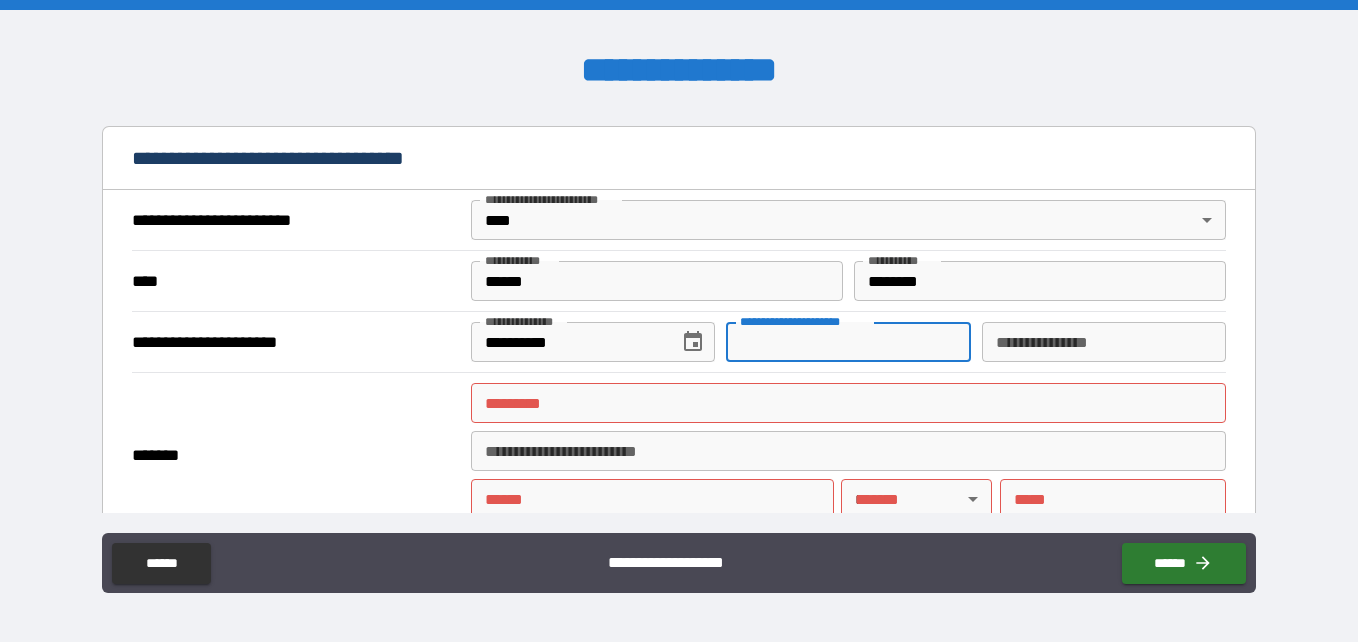 click on "**********" at bounding box center [848, 342] 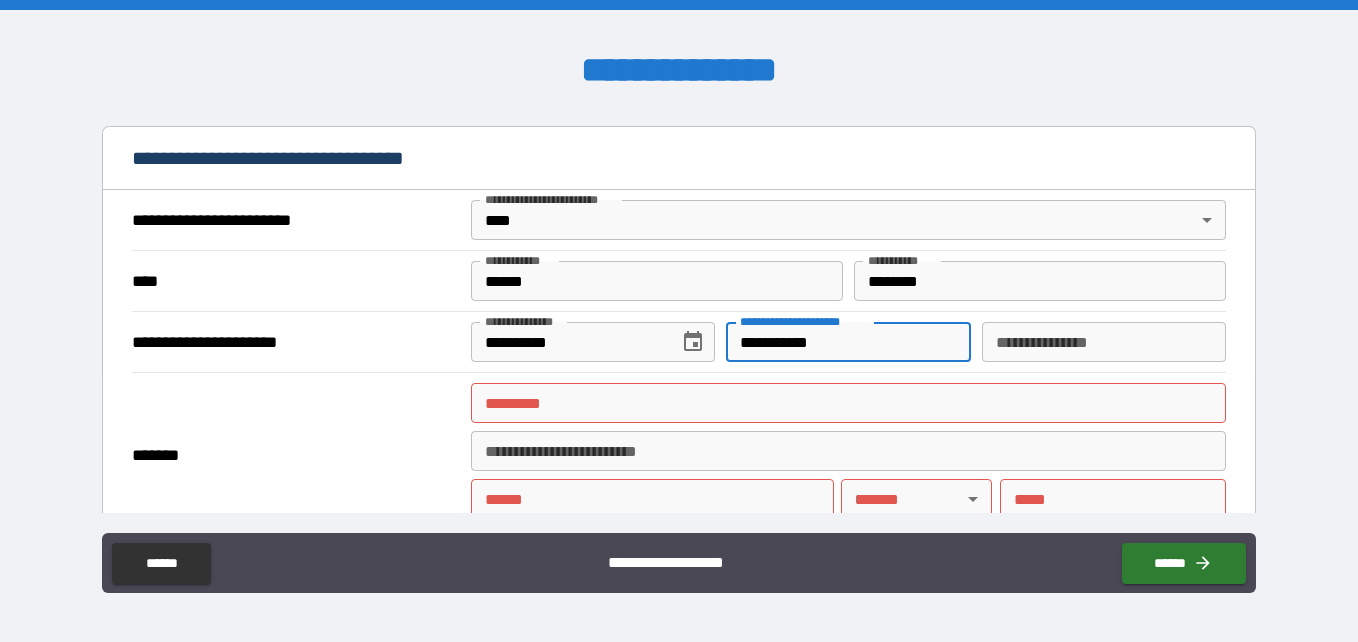 type on "**********" 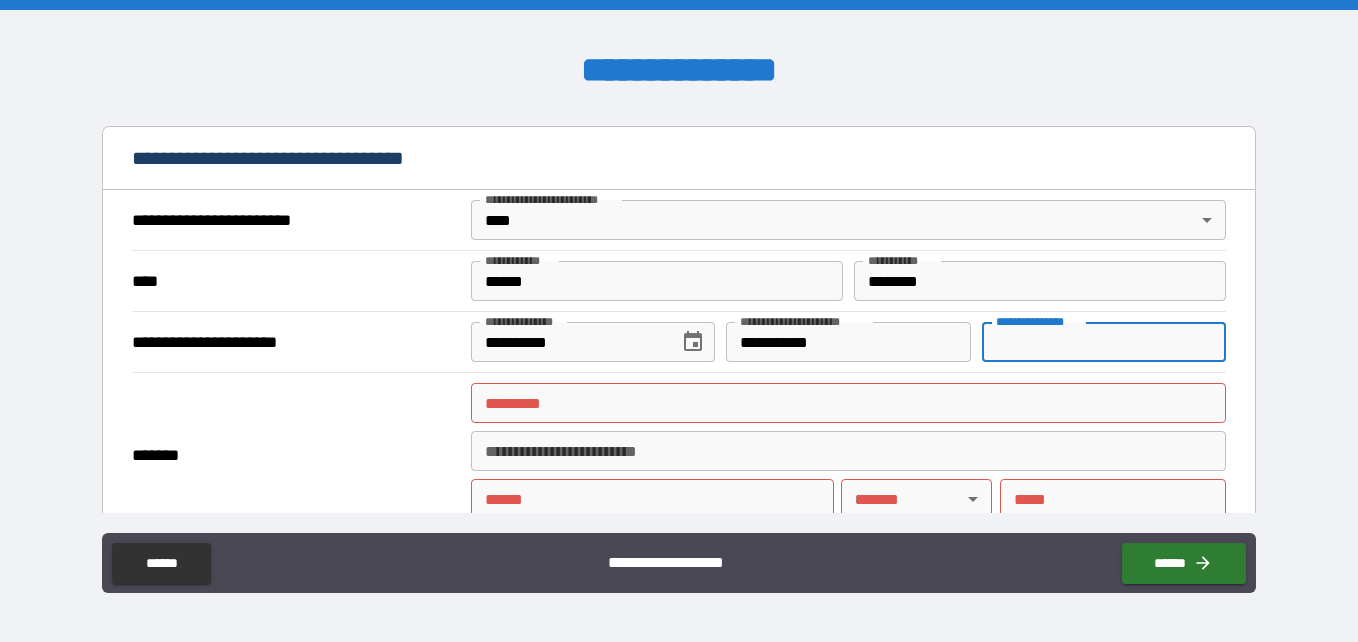 click on "**********" at bounding box center (1104, 342) 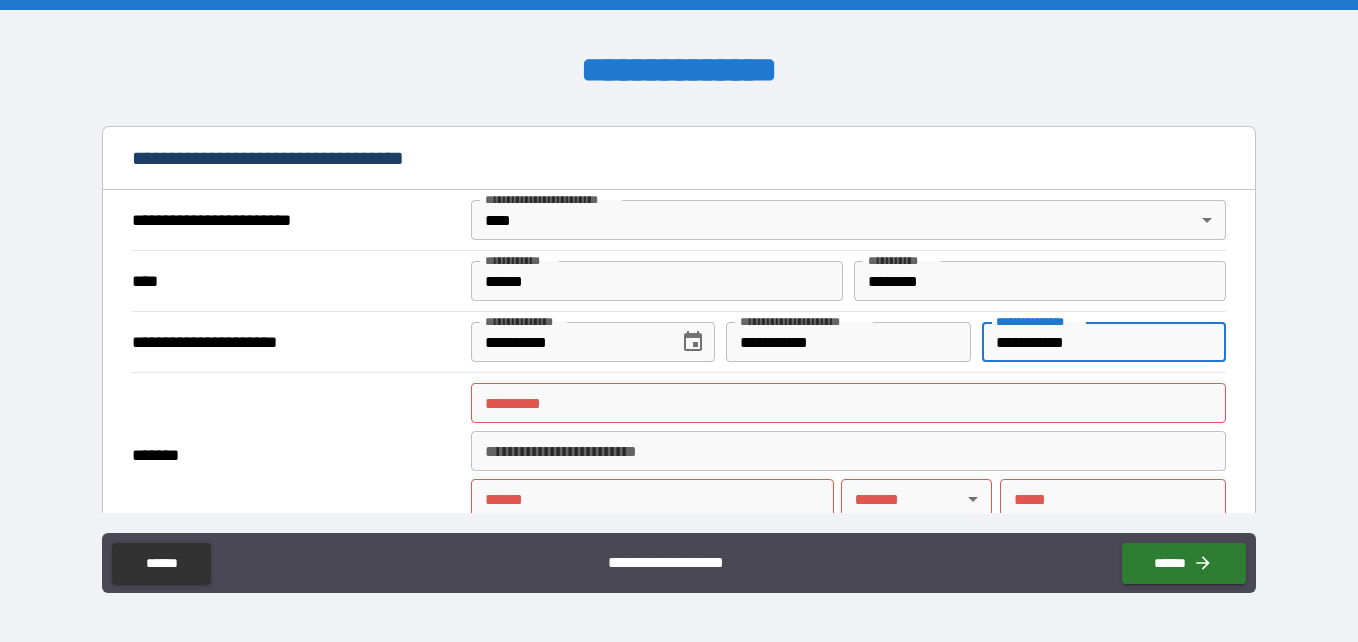 type on "**********" 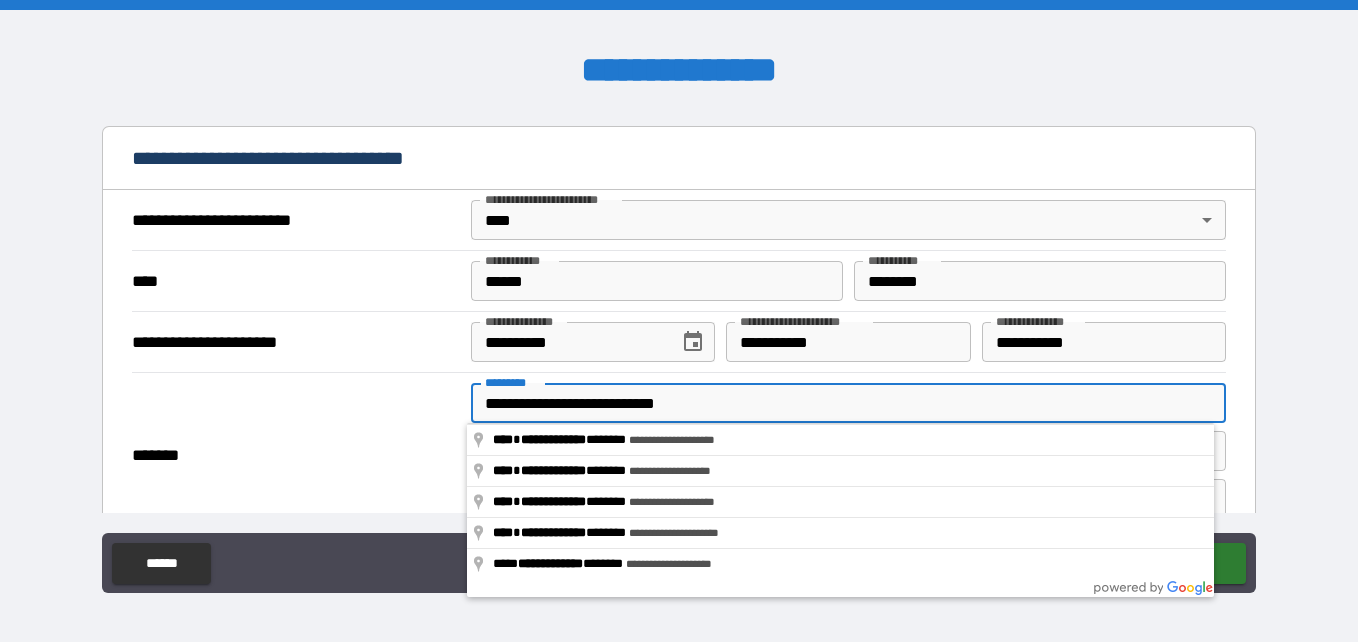 type on "**********" 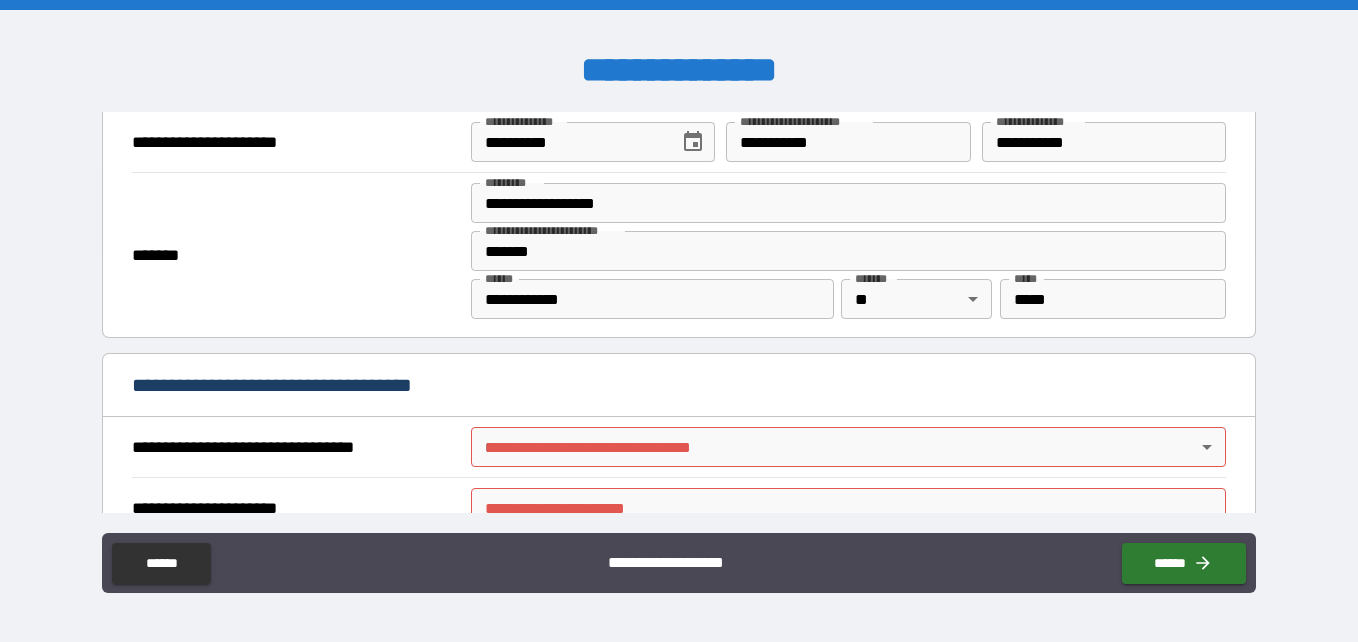 scroll, scrollTop: 1000, scrollLeft: 0, axis: vertical 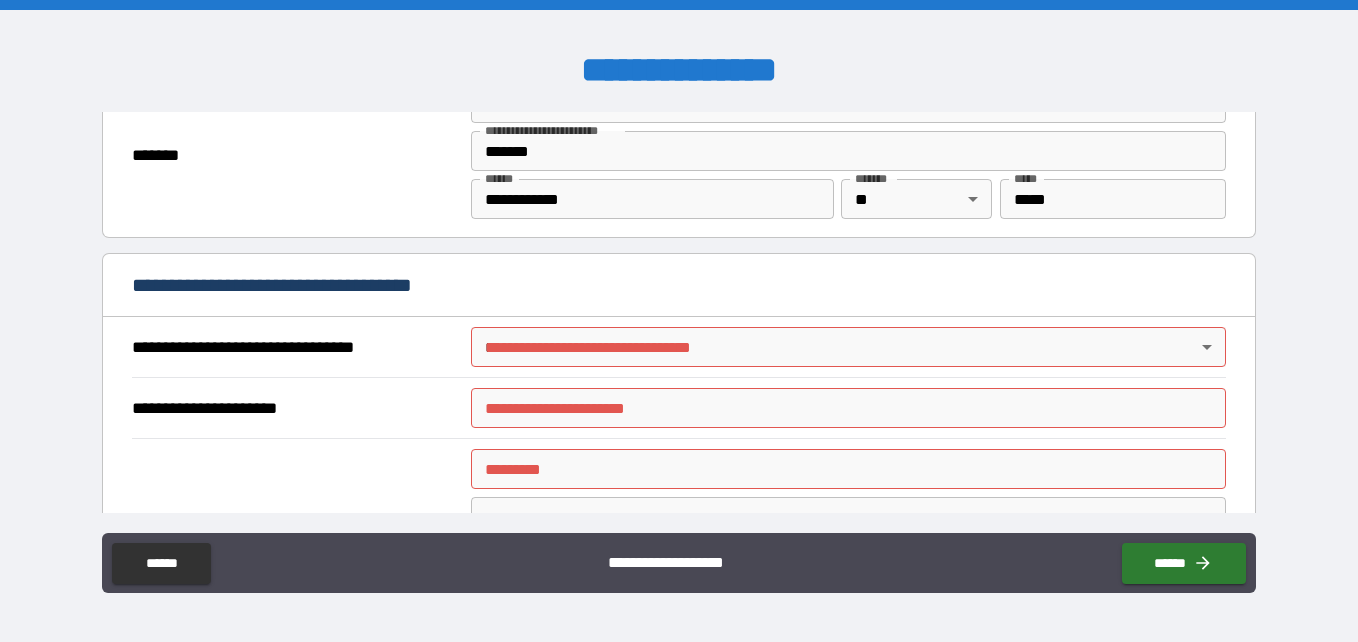 click on "**********" at bounding box center (679, 321) 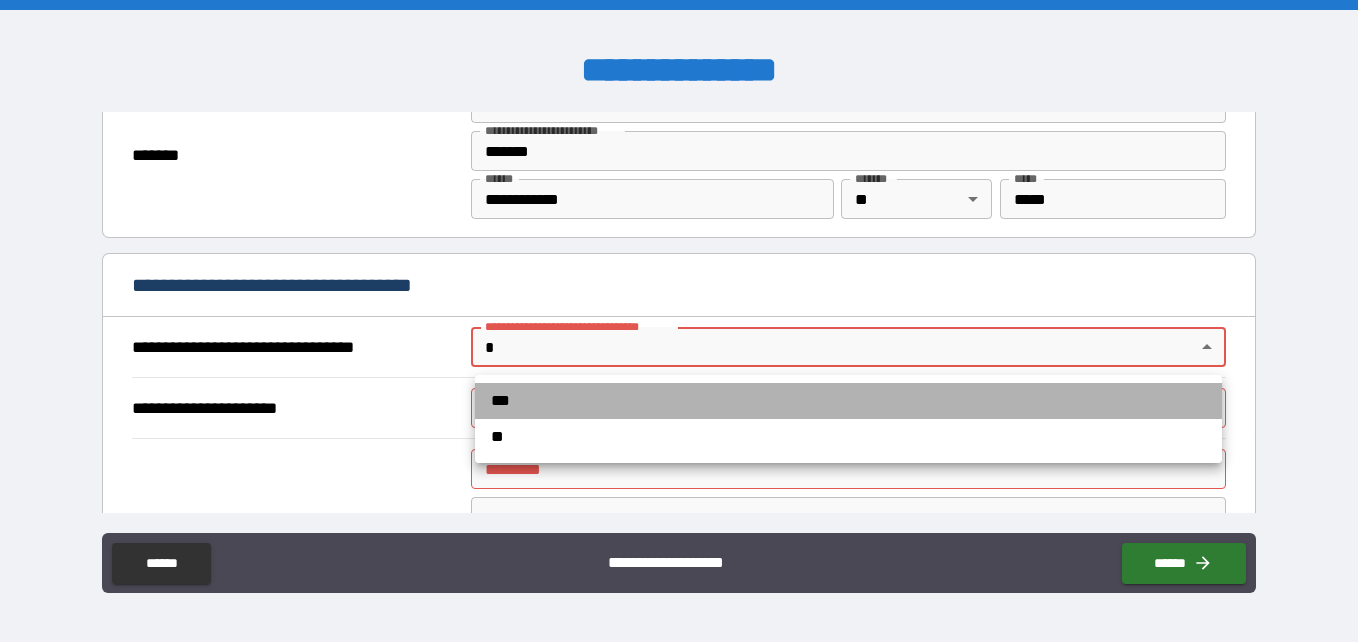 click on "***" at bounding box center [848, 401] 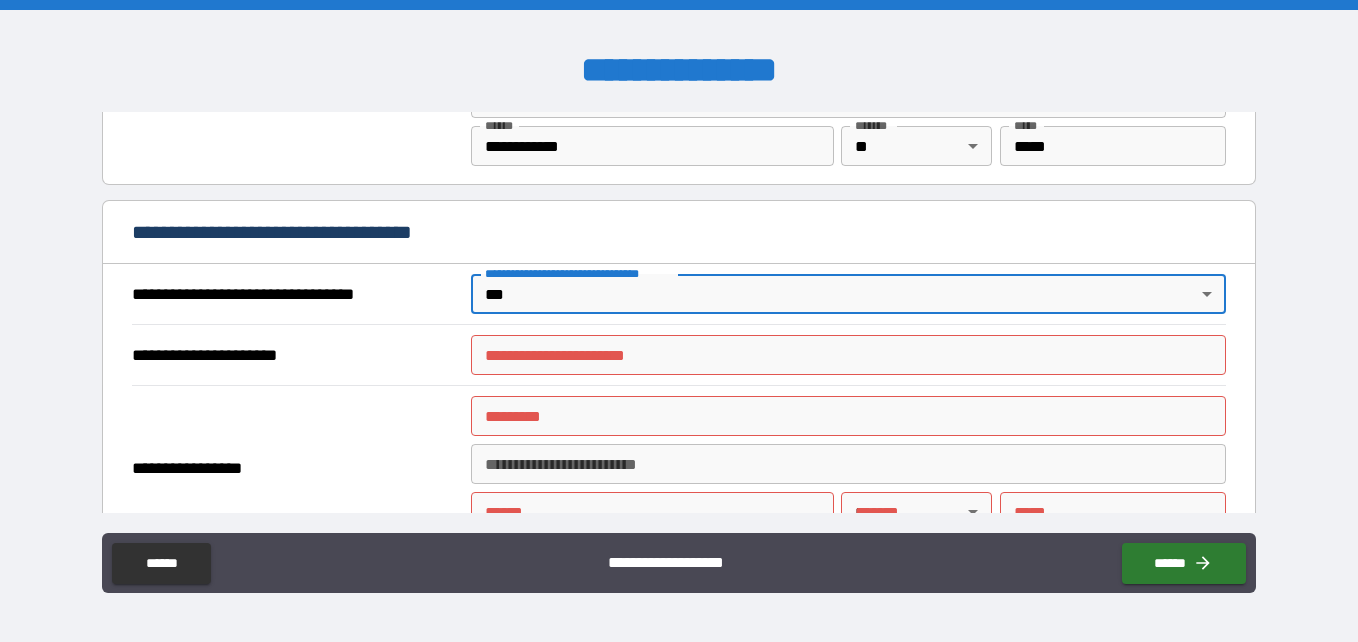 scroll, scrollTop: 1100, scrollLeft: 0, axis: vertical 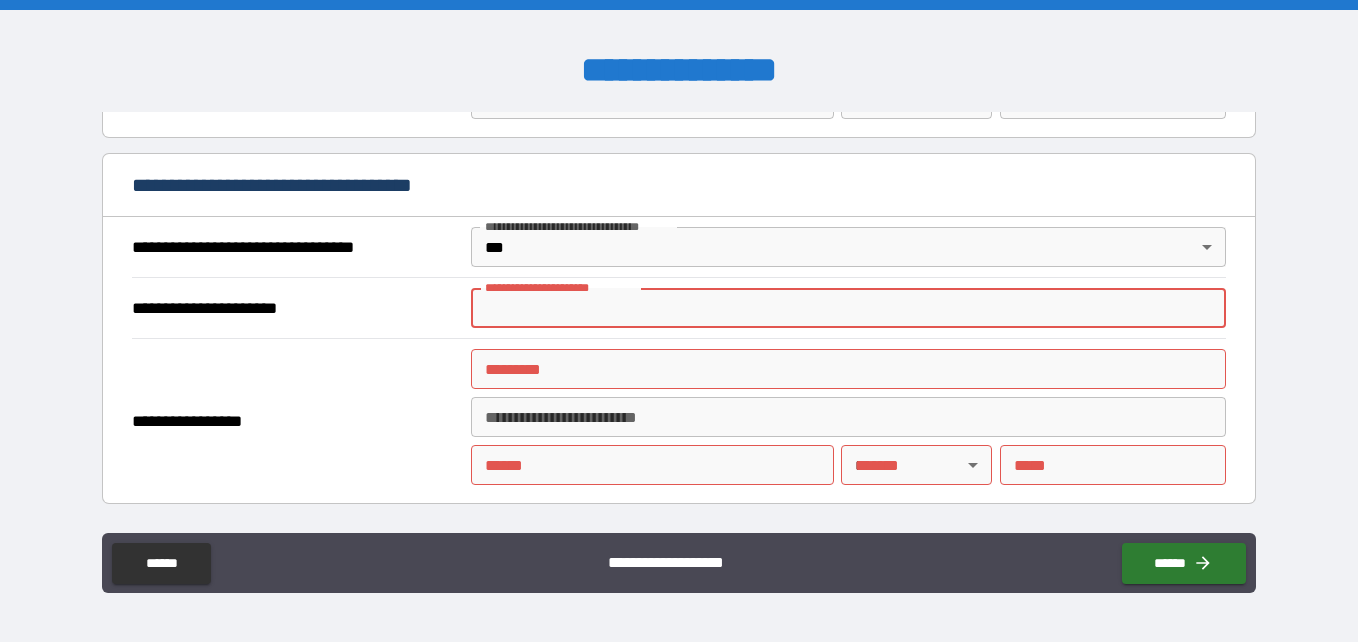 click on "**********" at bounding box center [848, 308] 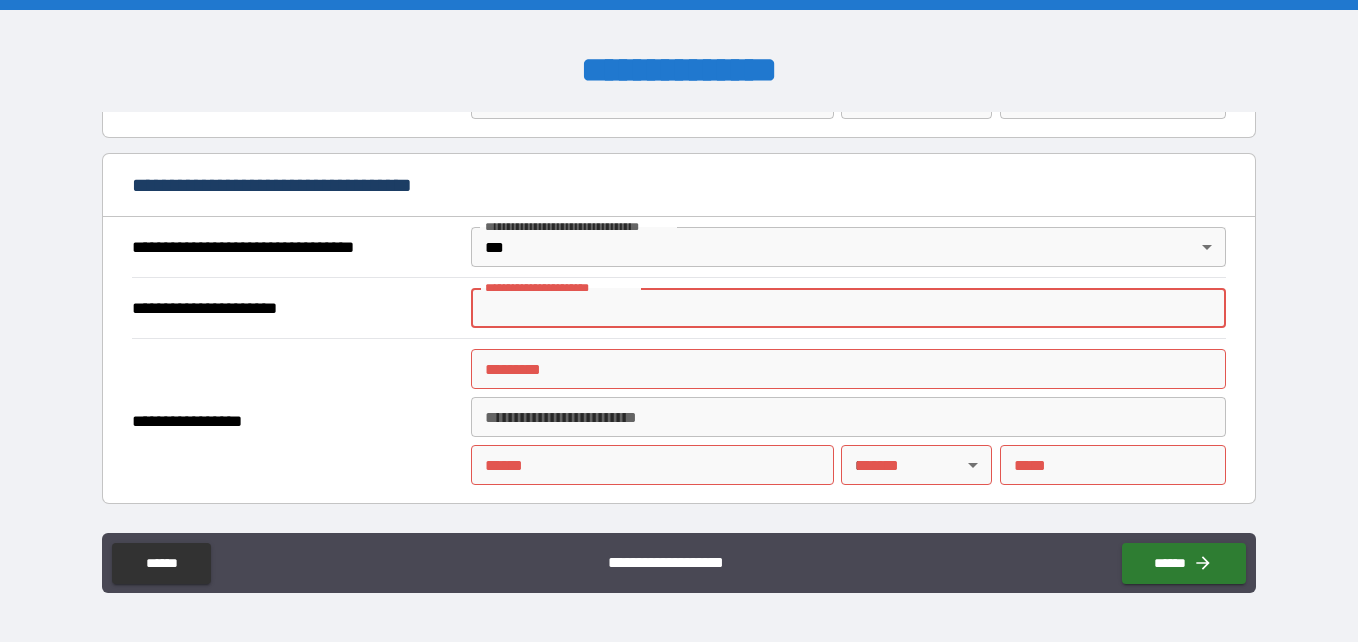 click on "**********" at bounding box center (679, 321) 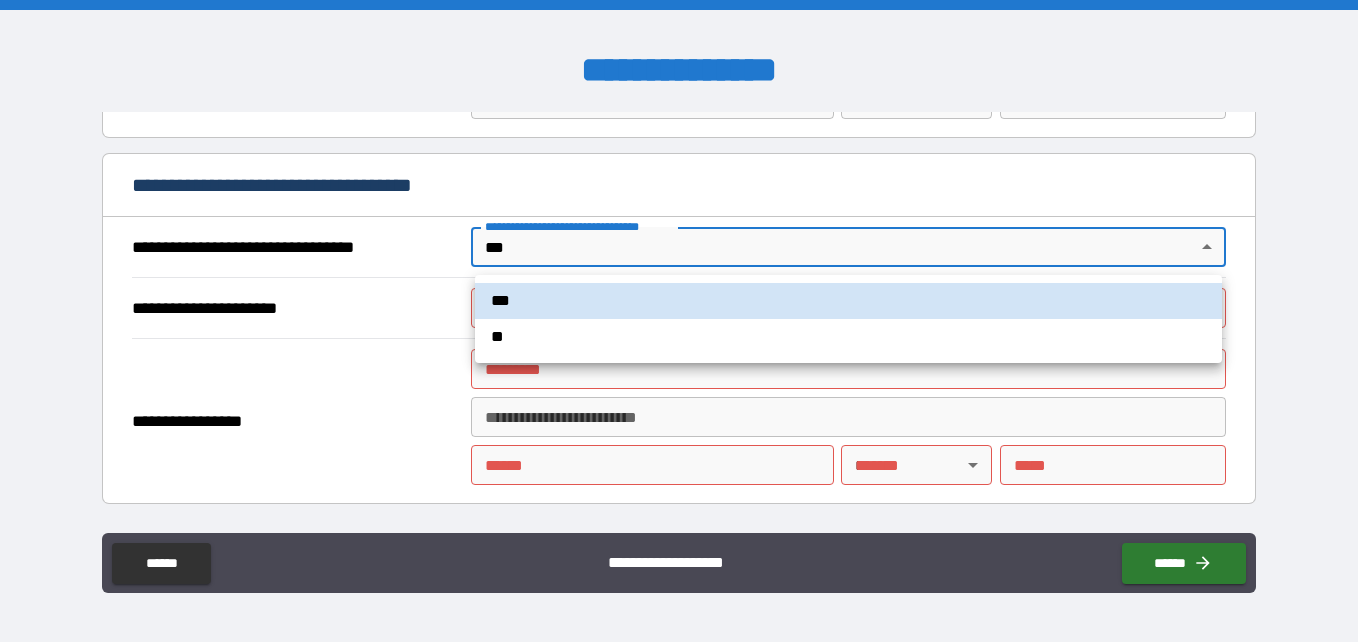 click on "**" at bounding box center [848, 337] 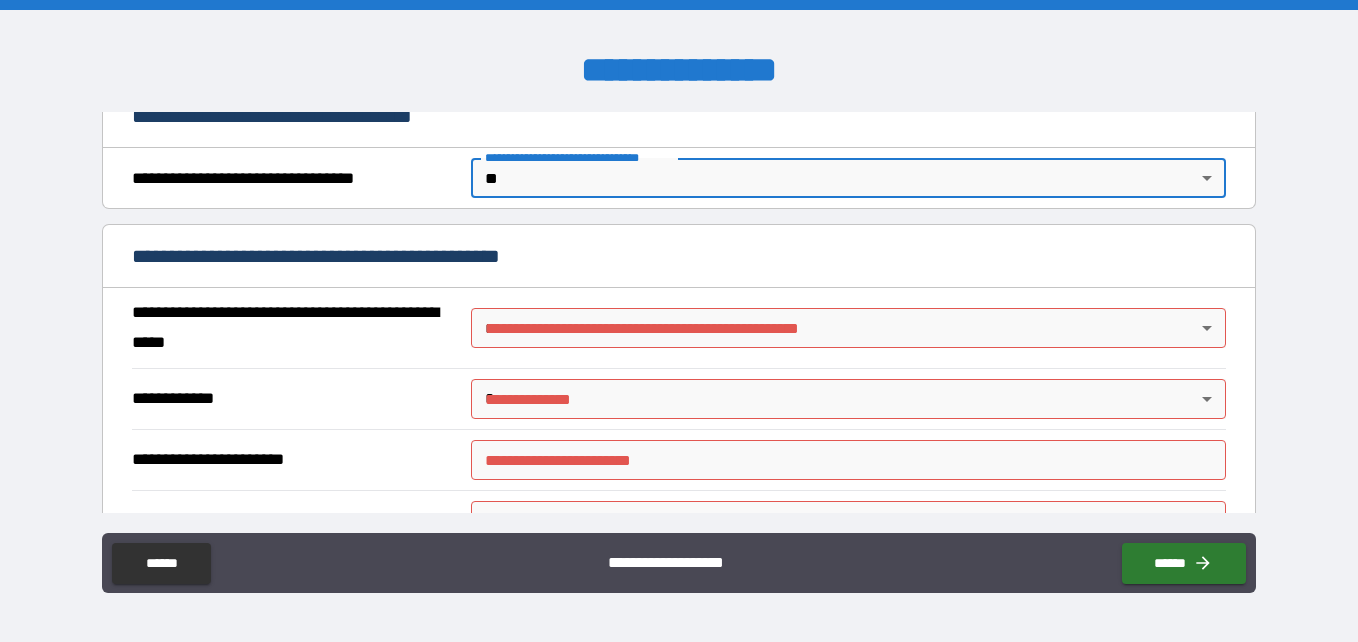 scroll, scrollTop: 1300, scrollLeft: 0, axis: vertical 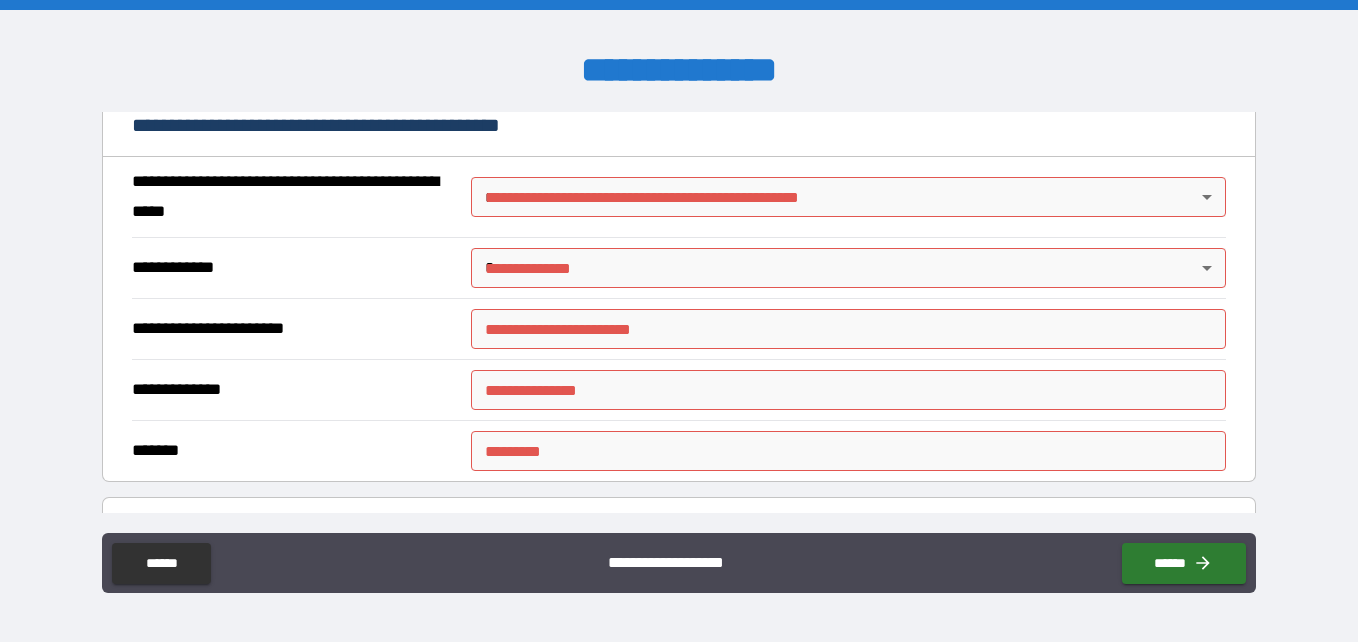 click on "**********" at bounding box center [679, 321] 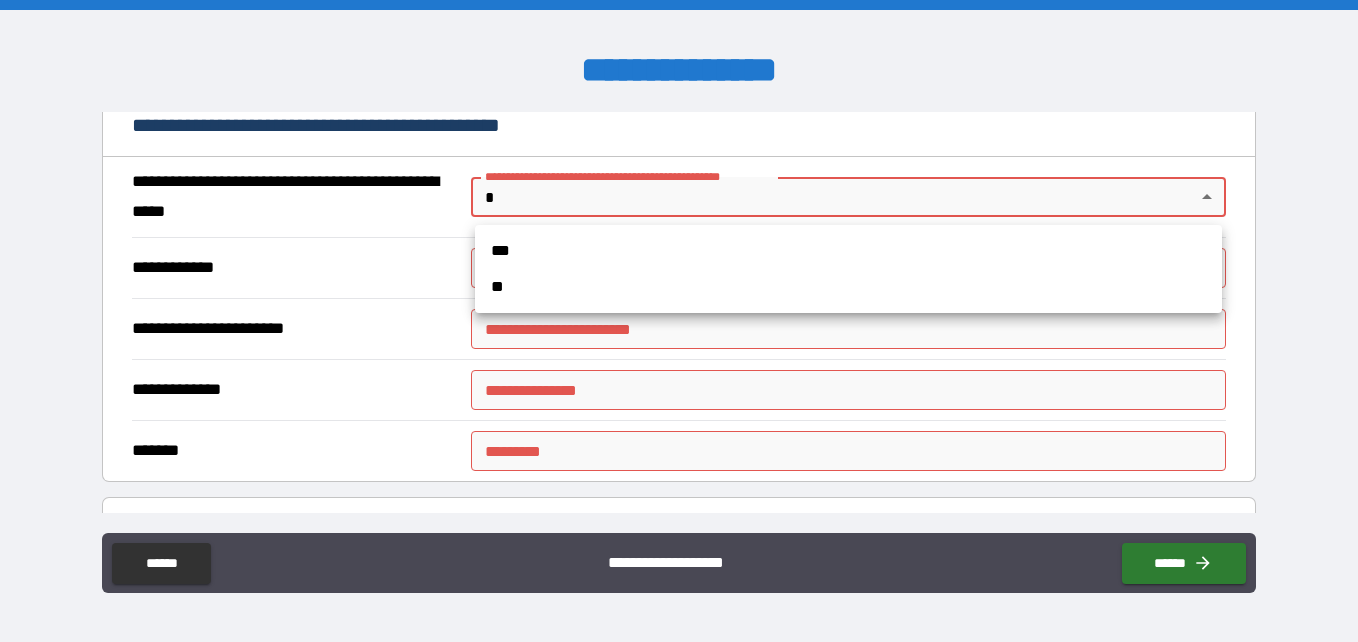 click on "***" at bounding box center [848, 251] 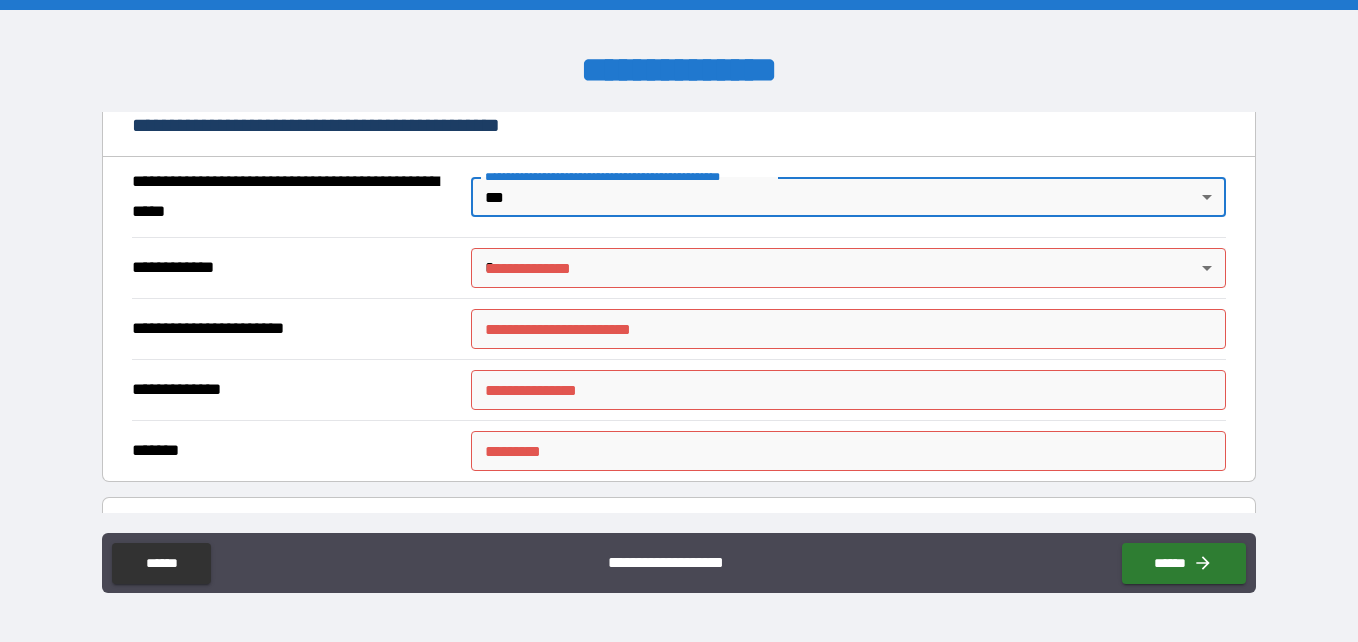 click on "**********" at bounding box center (679, 321) 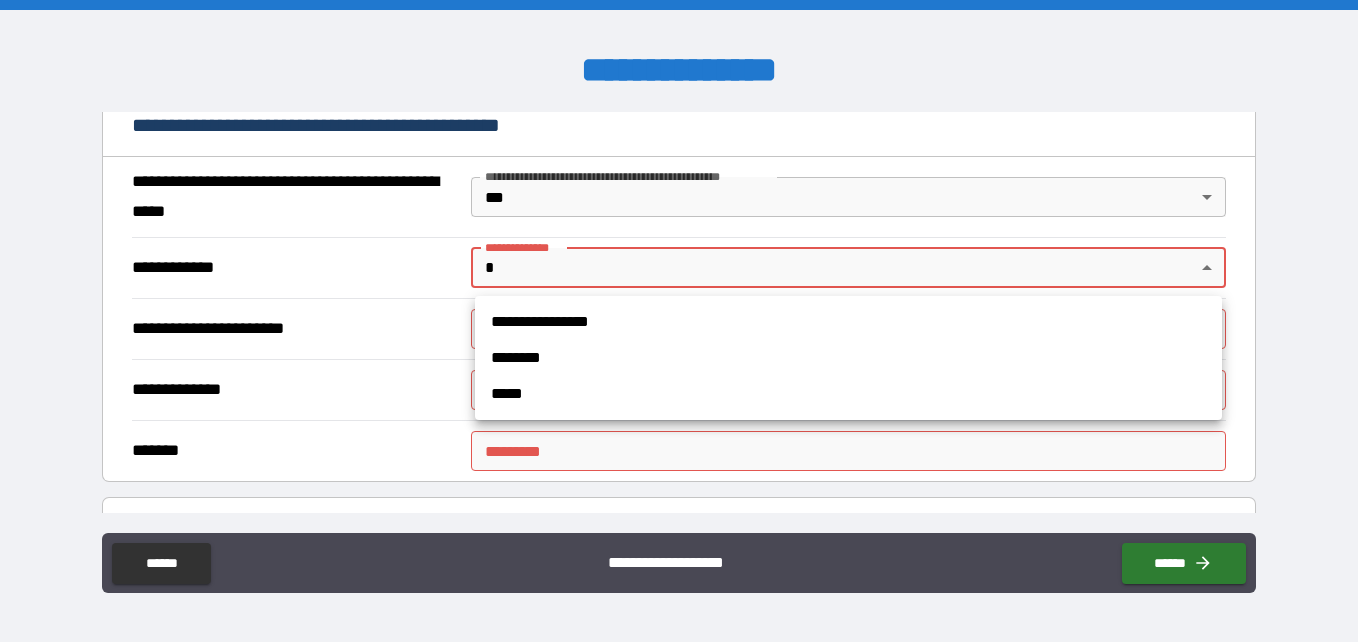 click on "*****" at bounding box center [848, 394] 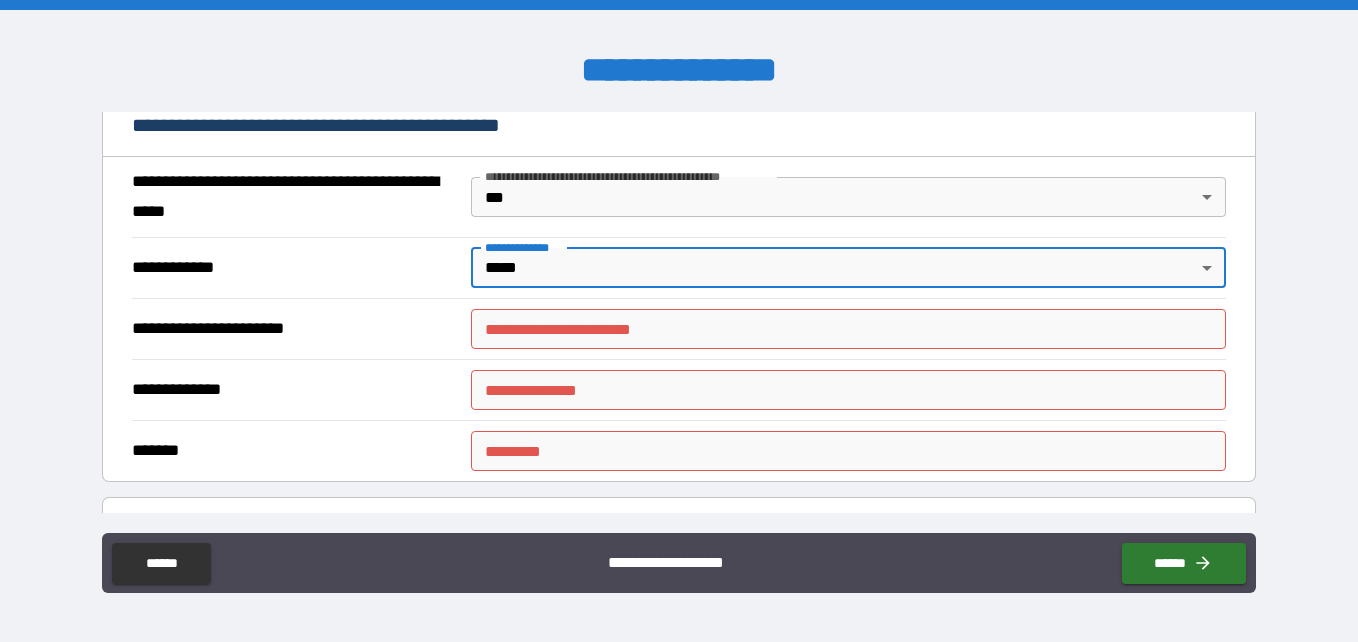 click on "**********" at bounding box center [848, 329] 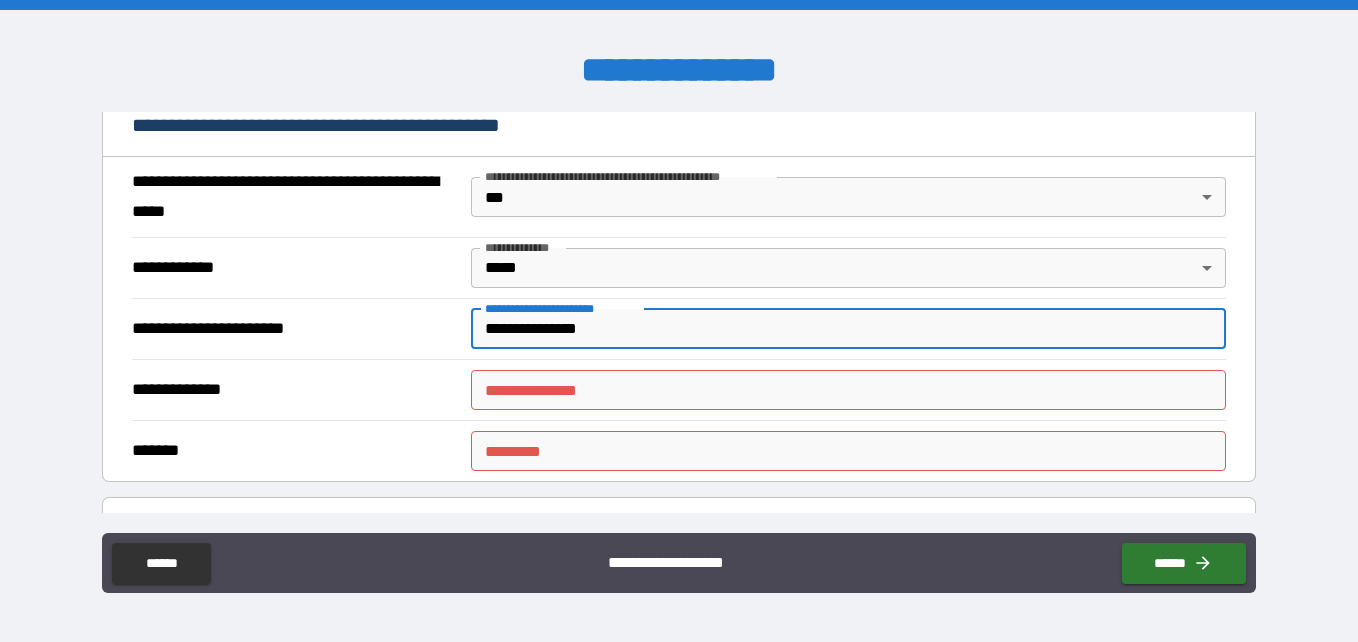 type on "**********" 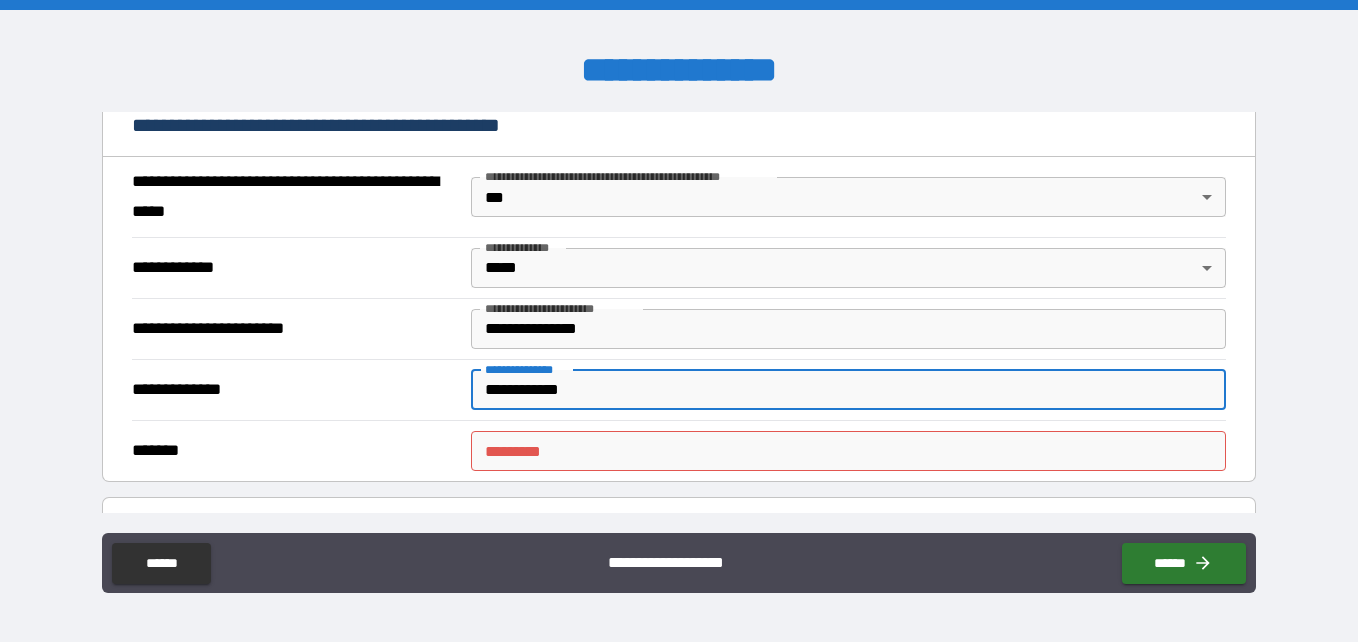 type on "**********" 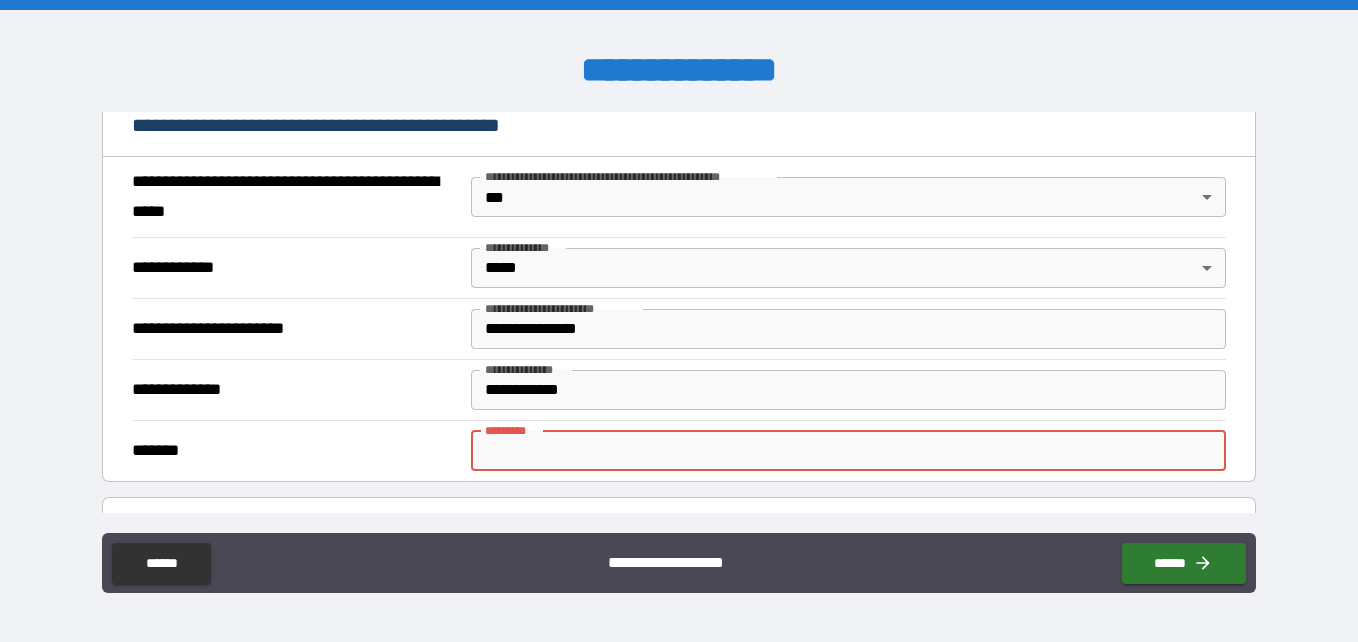click on "*******   *" at bounding box center [848, 451] 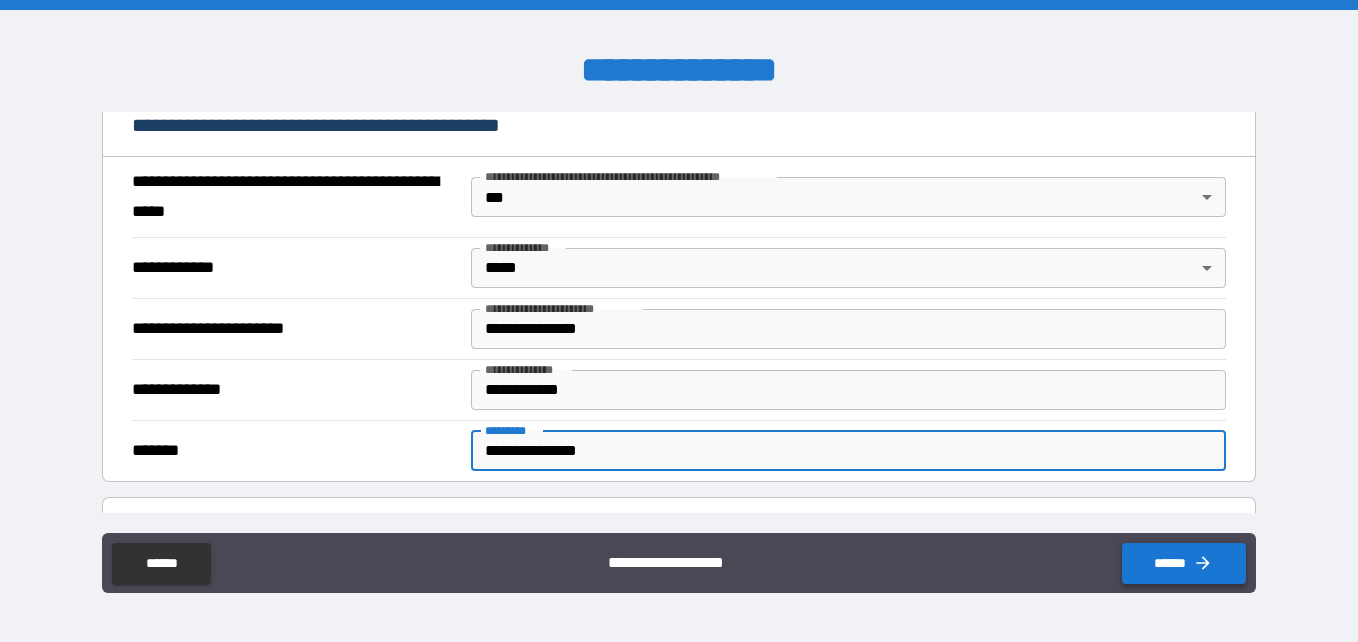 type on "**********" 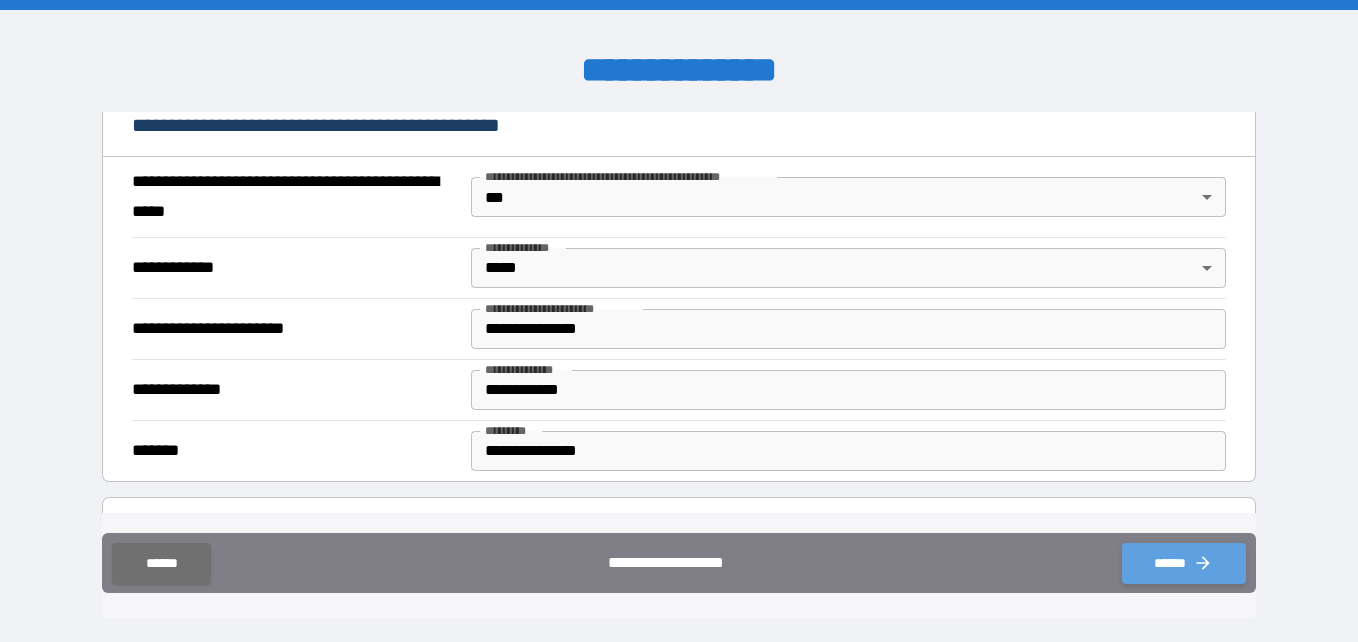 click on "******" at bounding box center (1184, 563) 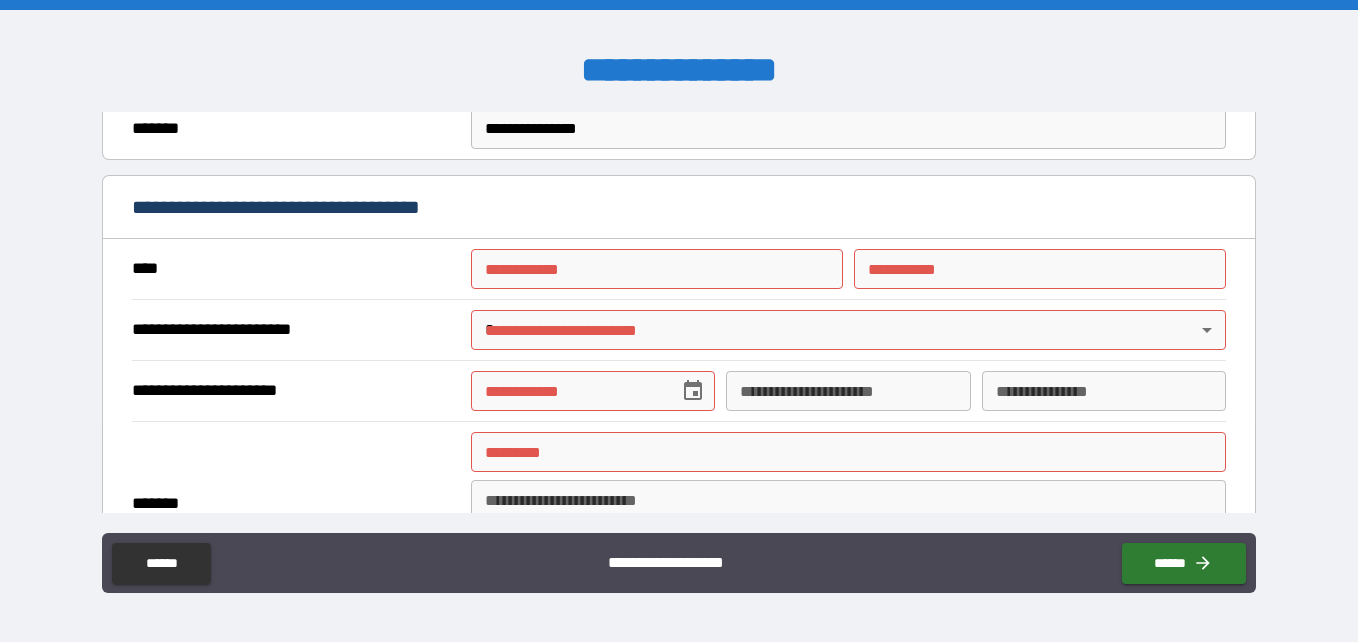 scroll, scrollTop: 1700, scrollLeft: 0, axis: vertical 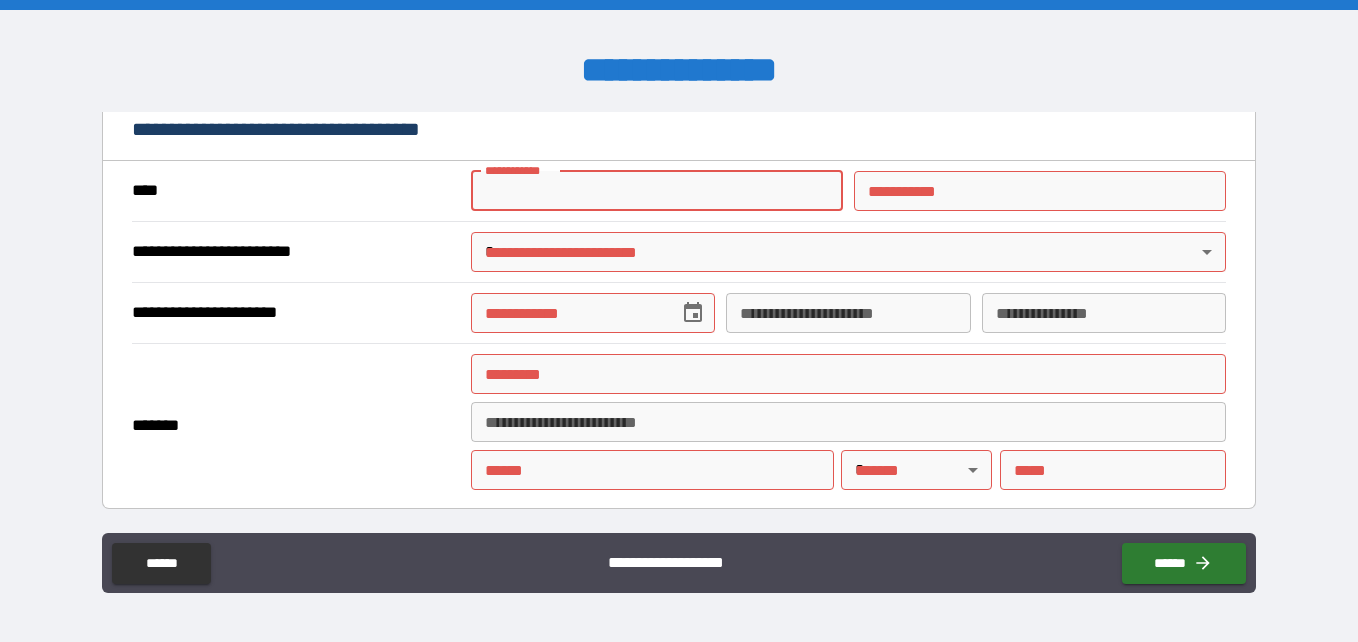 click on "**********" at bounding box center [657, 191] 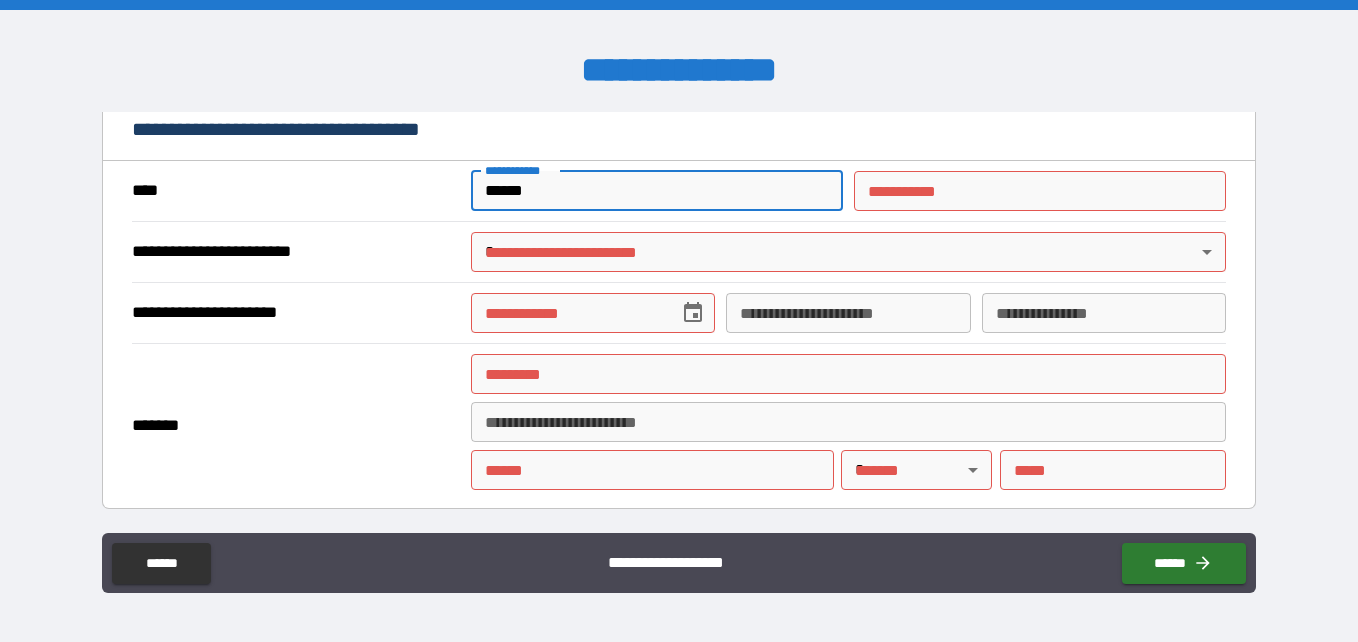 type on "******" 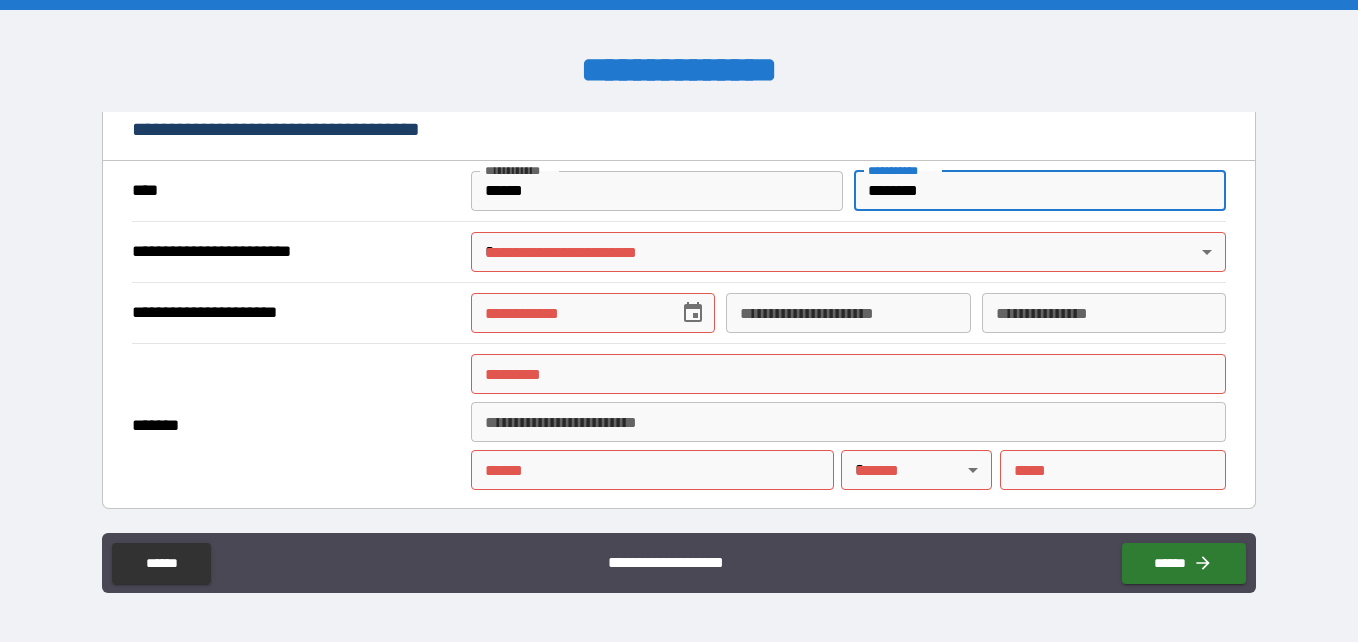 type on "********" 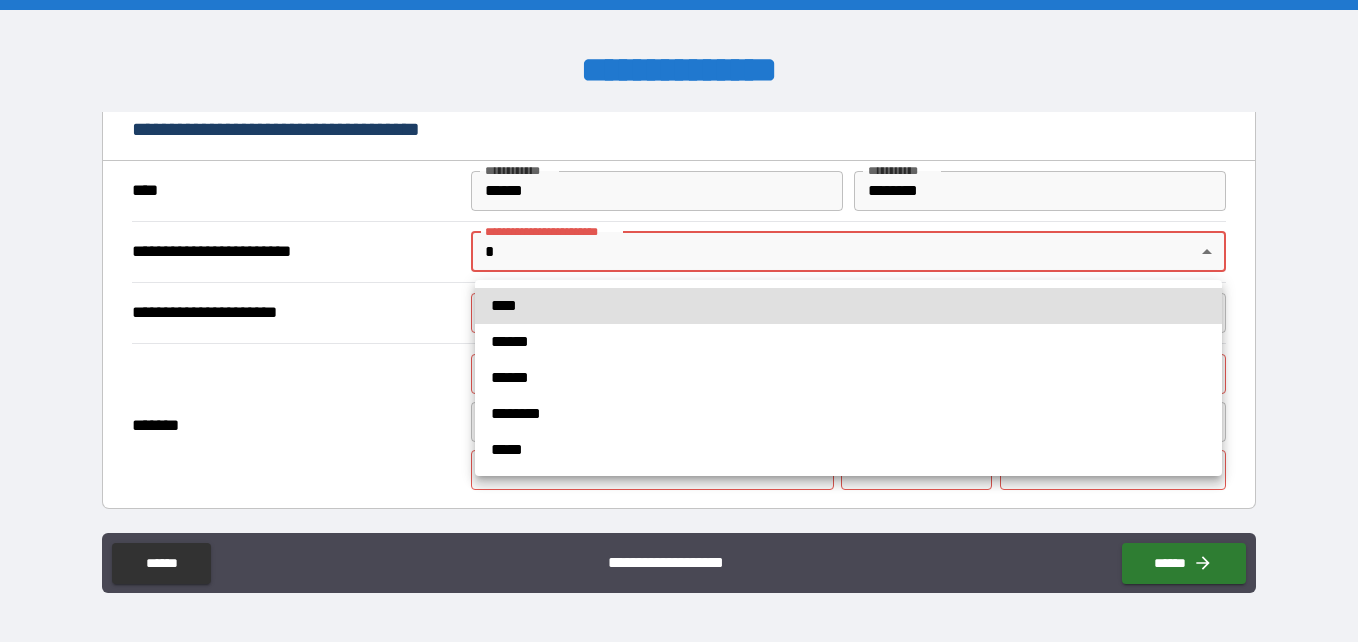 click on "**********" at bounding box center (679, 321) 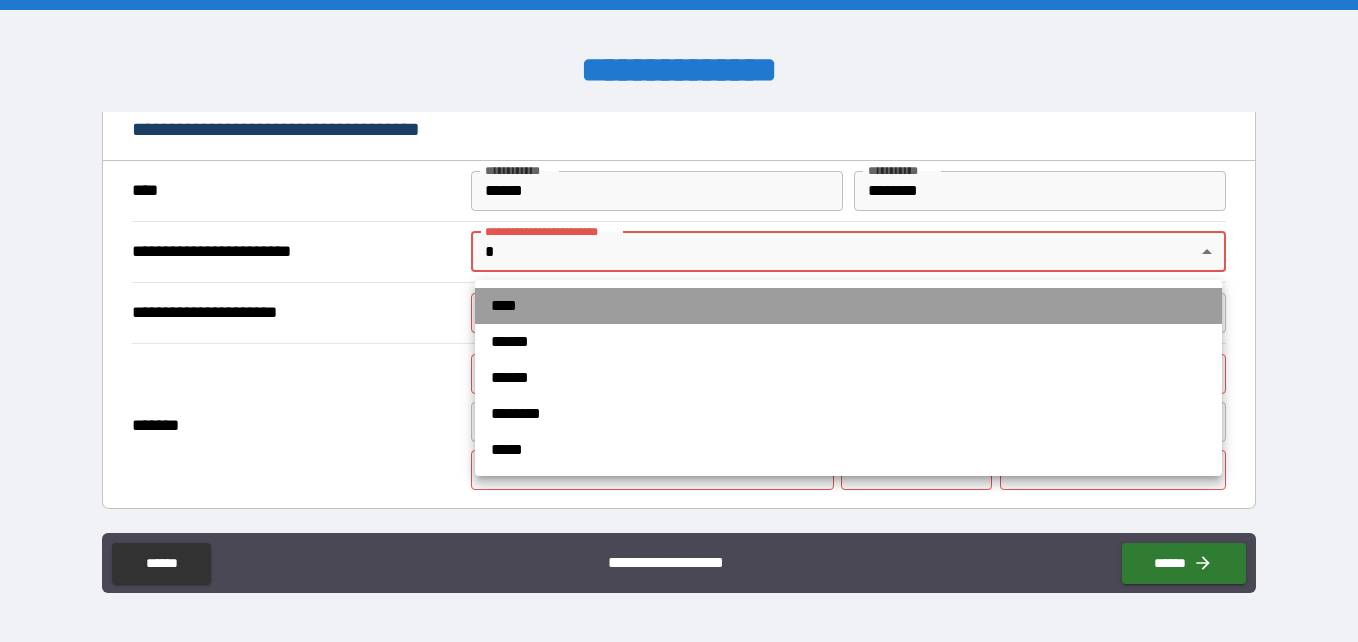 click on "****" at bounding box center (848, 306) 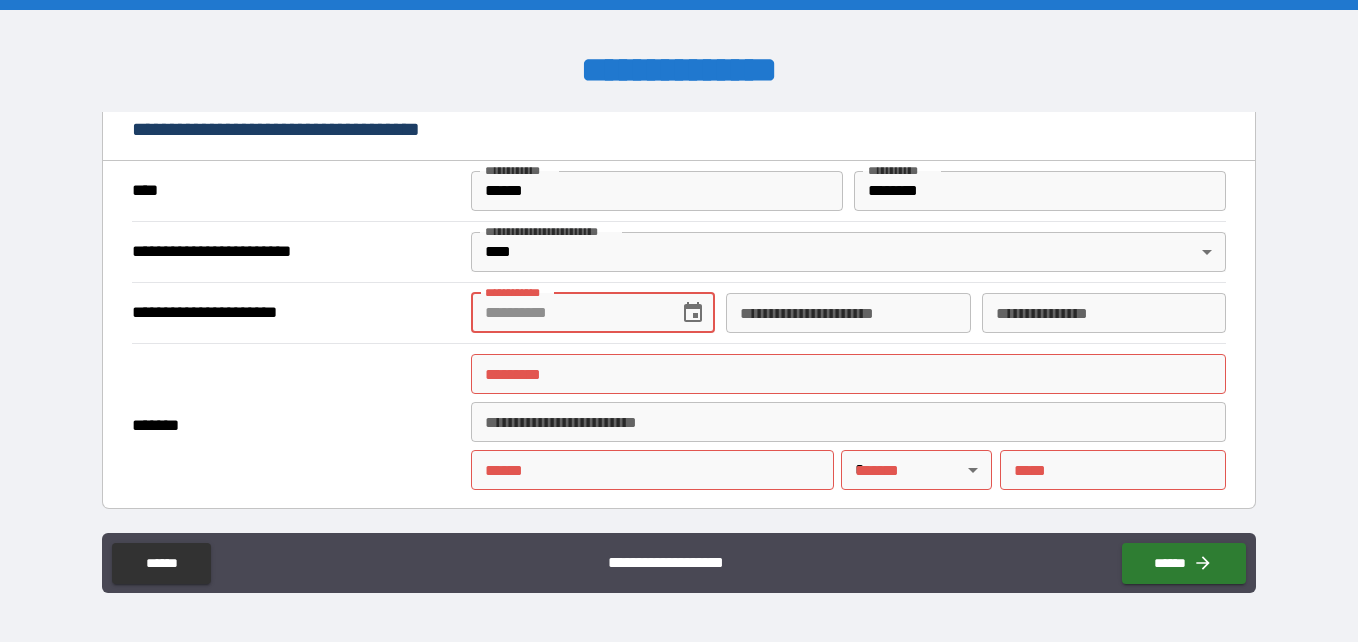 click on "**********" at bounding box center (568, 313) 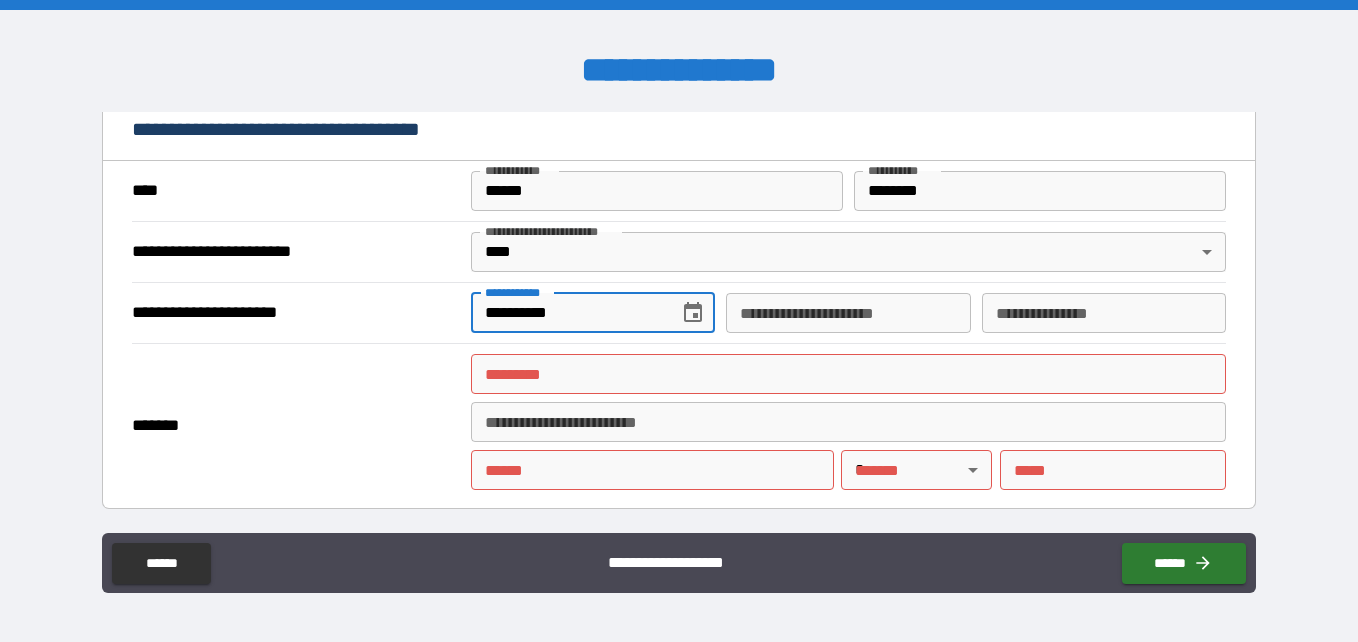 type on "**********" 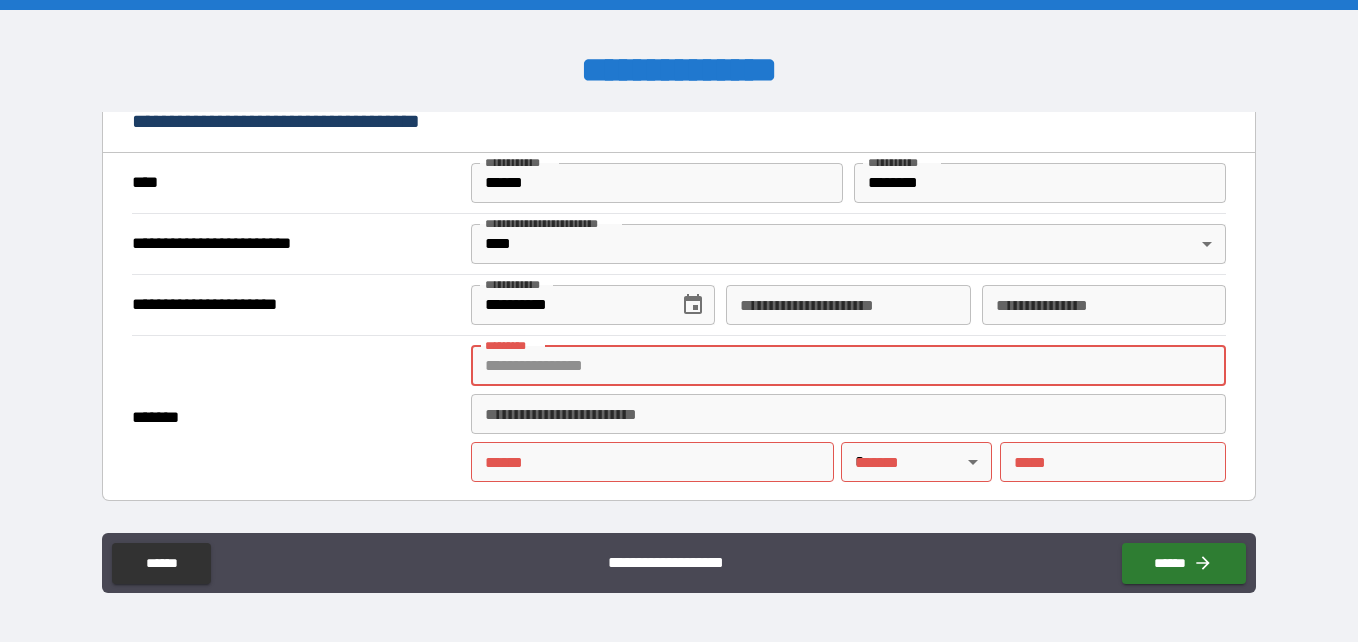 scroll, scrollTop: 1700, scrollLeft: 0, axis: vertical 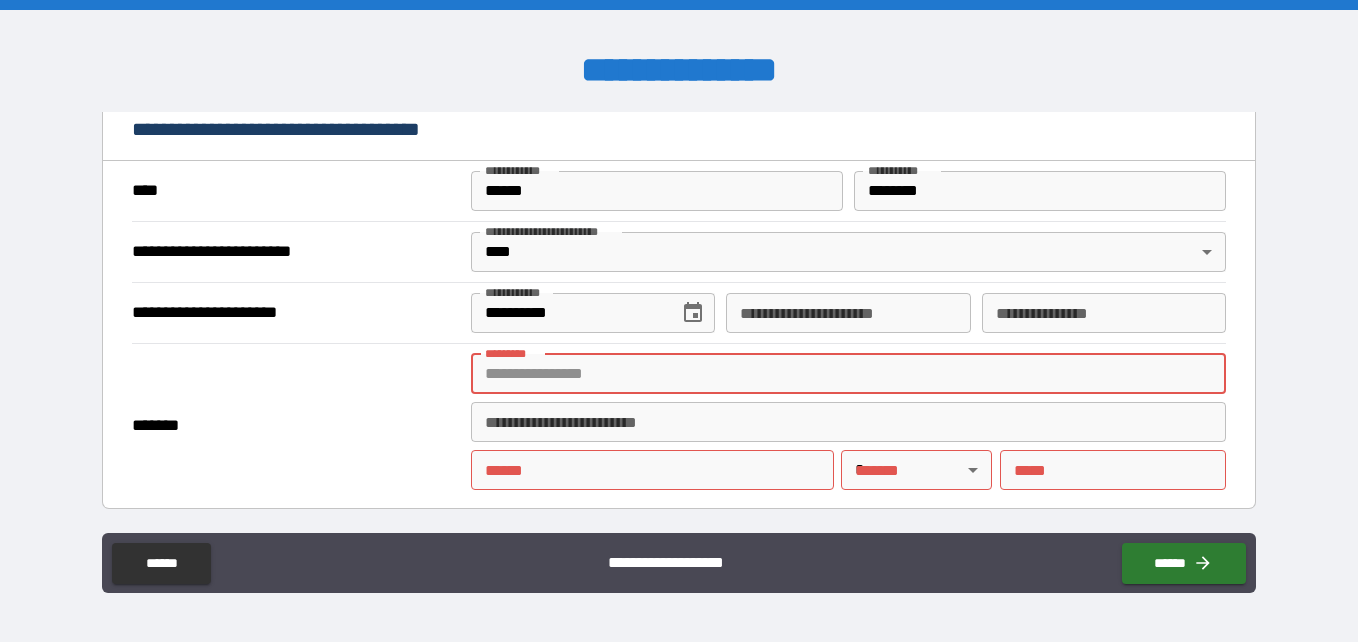 click on "*******   *" at bounding box center (848, 374) 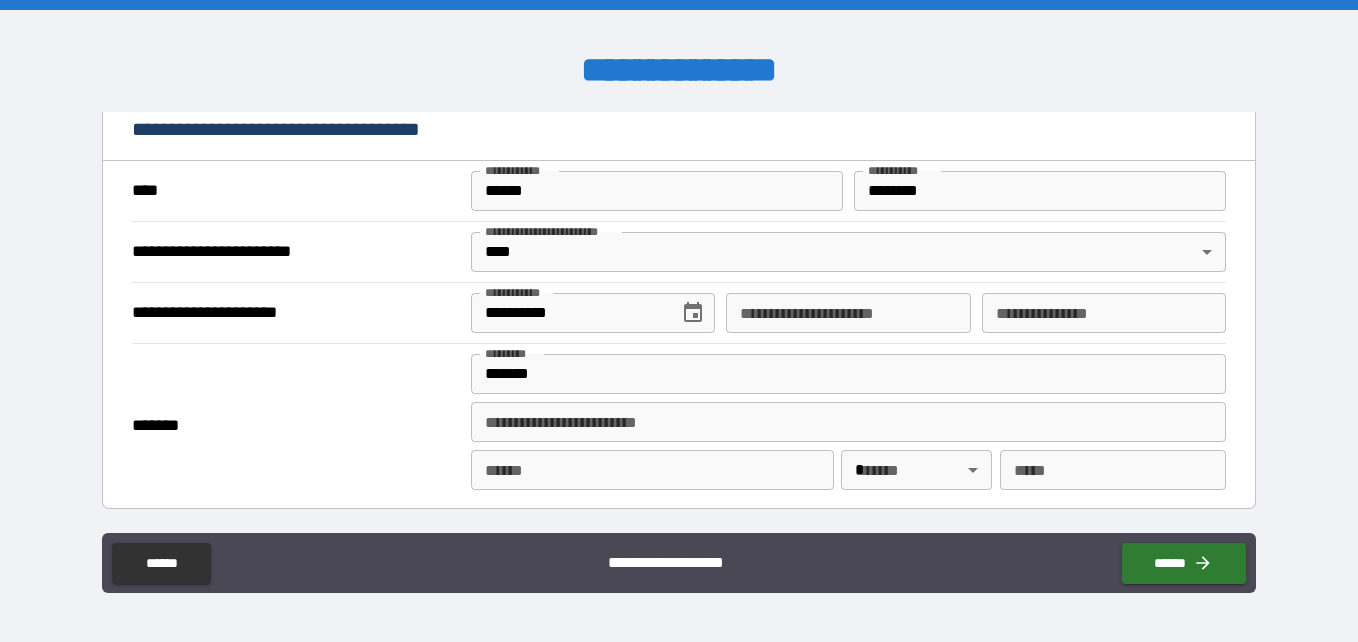 type on "**********" 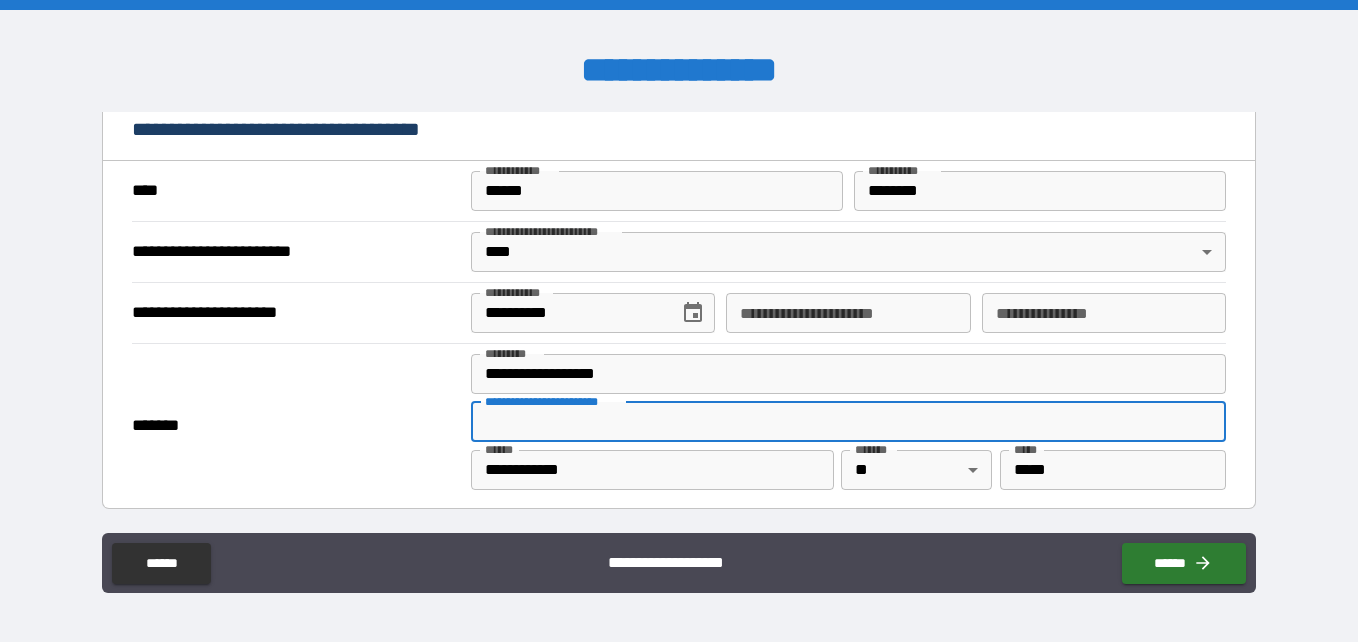 click on "**********" at bounding box center [848, 422] 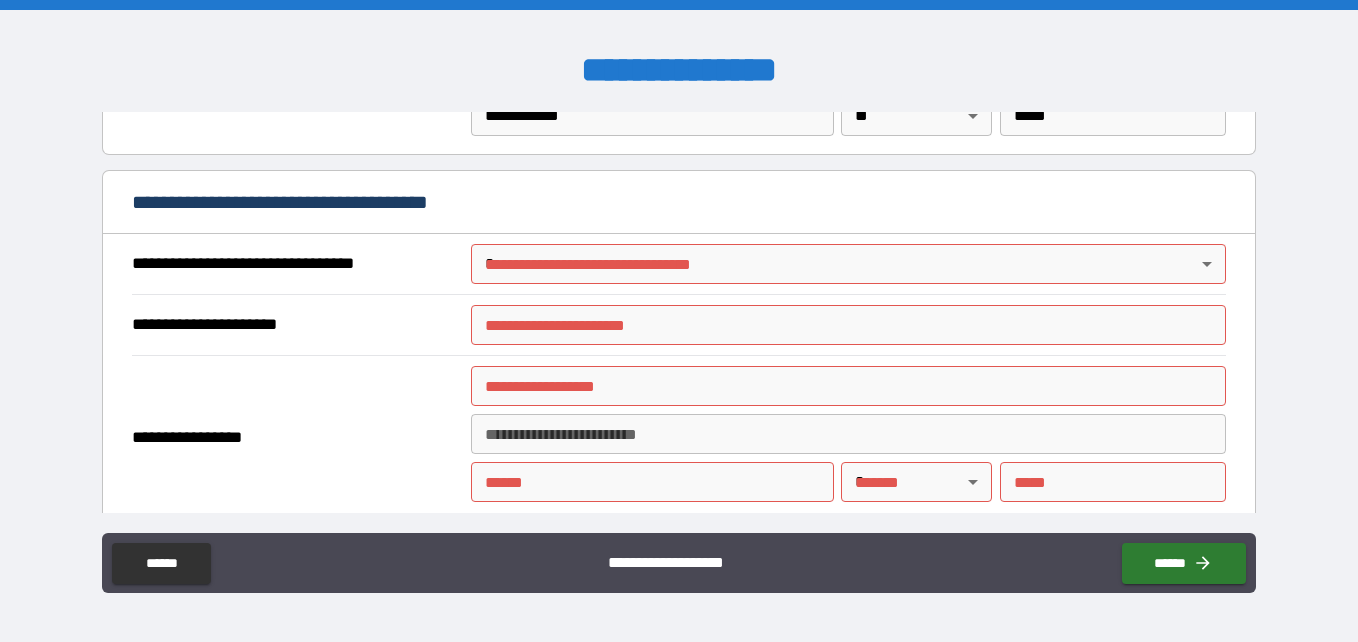 scroll, scrollTop: 2100, scrollLeft: 0, axis: vertical 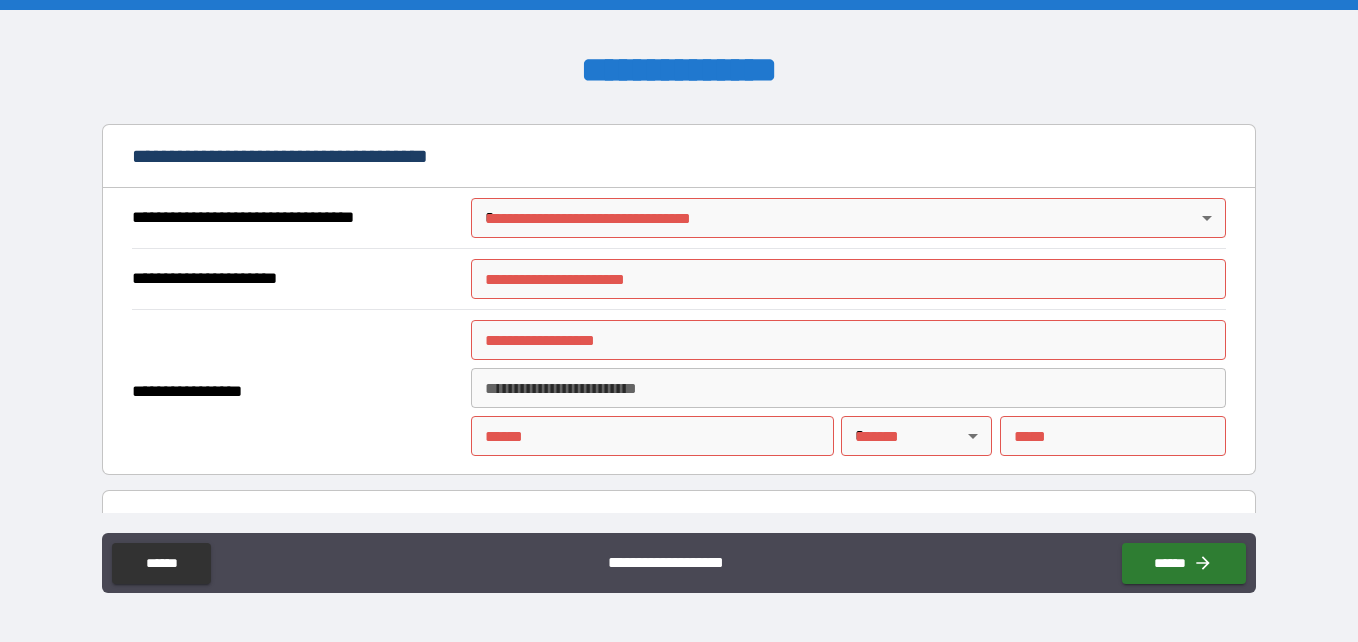 type on "*******" 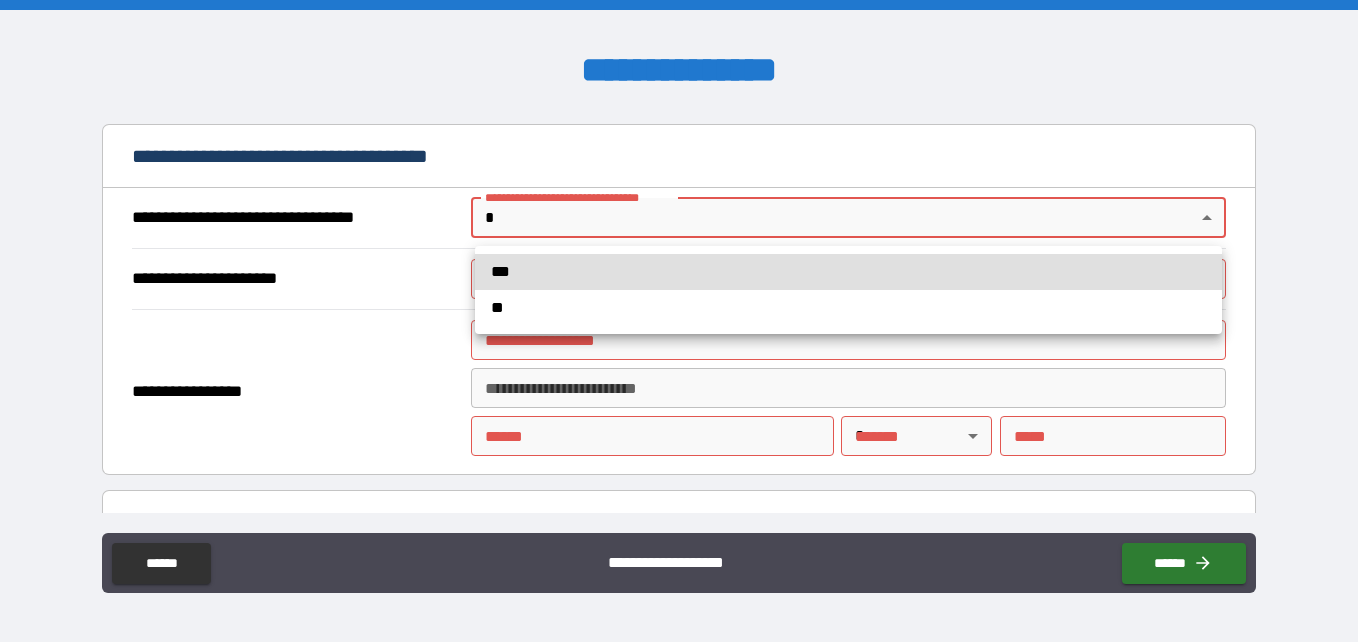 click on "**********" at bounding box center [679, 321] 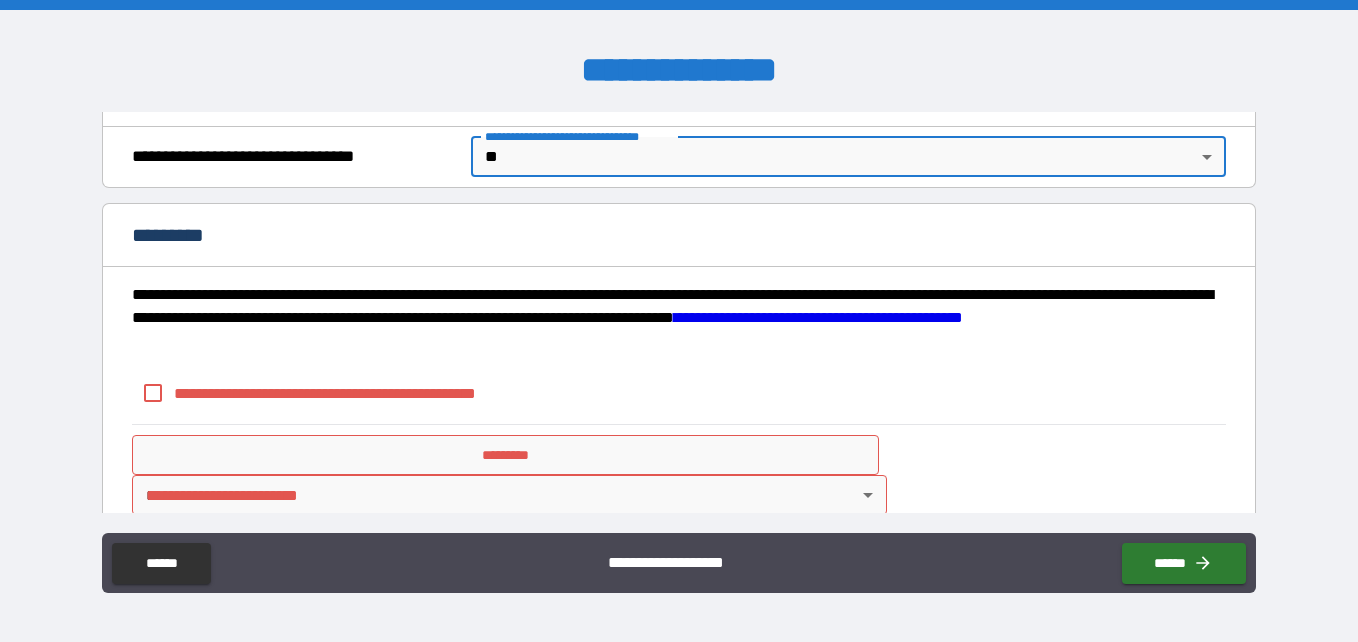 scroll, scrollTop: 2194, scrollLeft: 0, axis: vertical 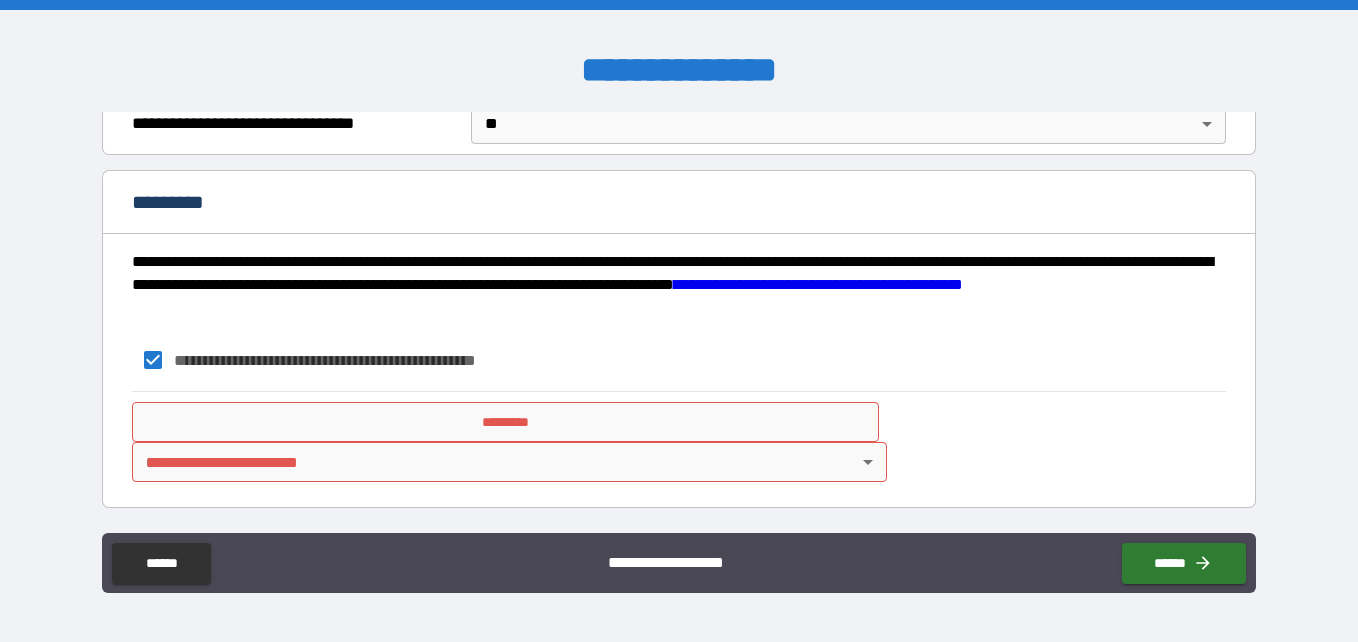 click on "**********" at bounding box center [679, 321] 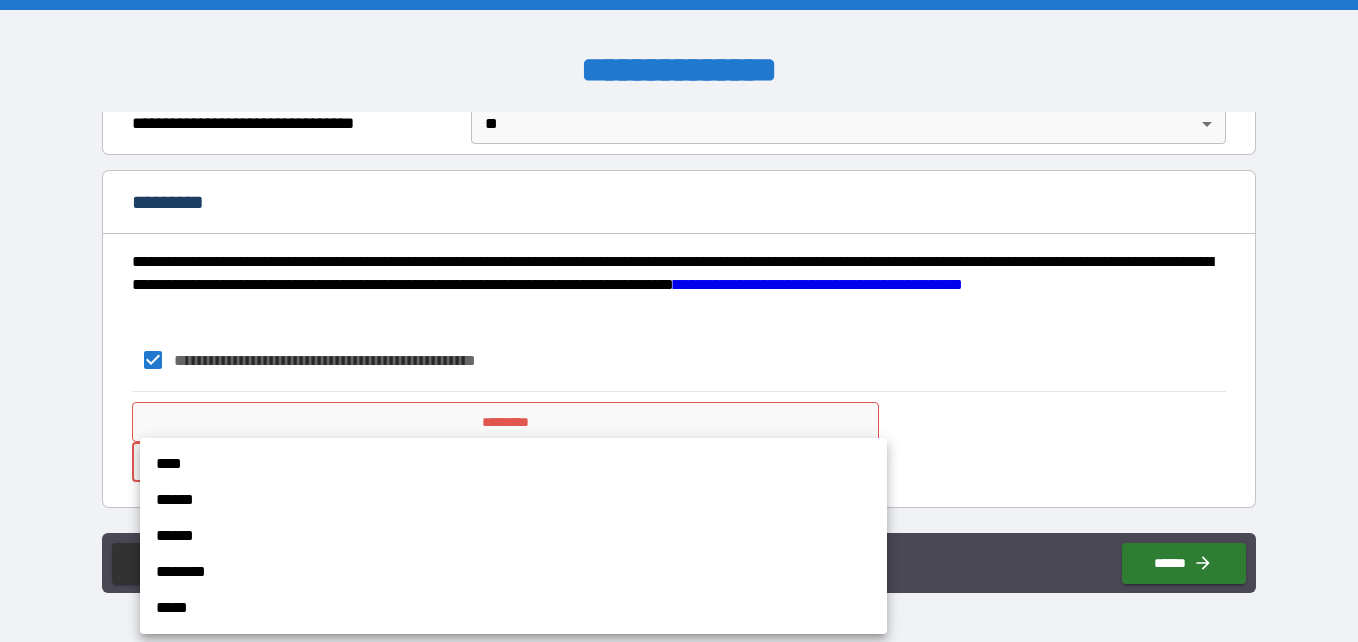 drag, startPoint x: 208, startPoint y: 460, endPoint x: 235, endPoint y: 448, distance: 29.546574 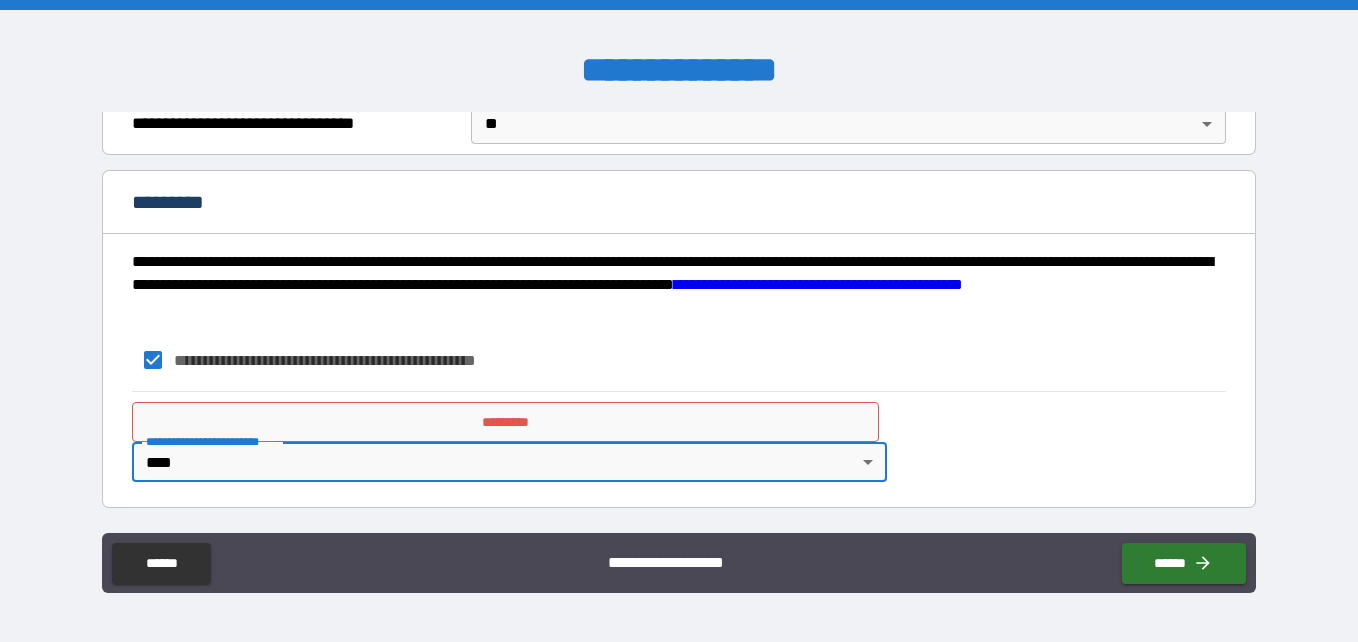 type on "*" 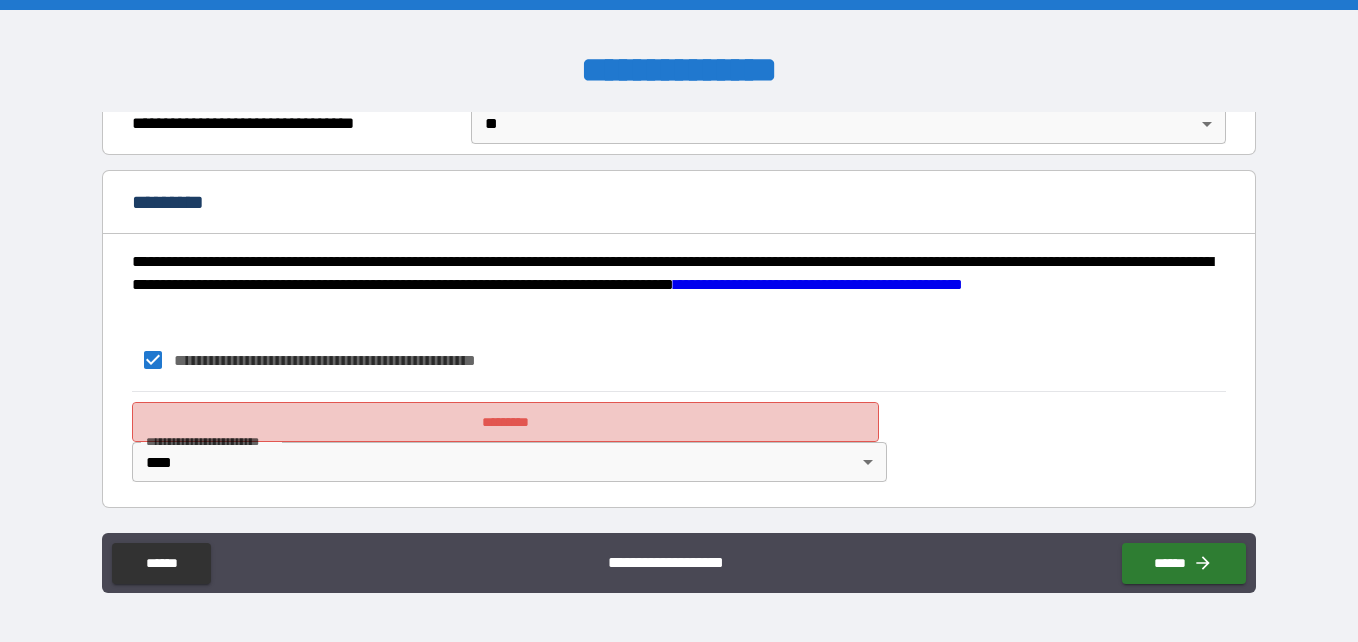 click on "*********" at bounding box center [505, 422] 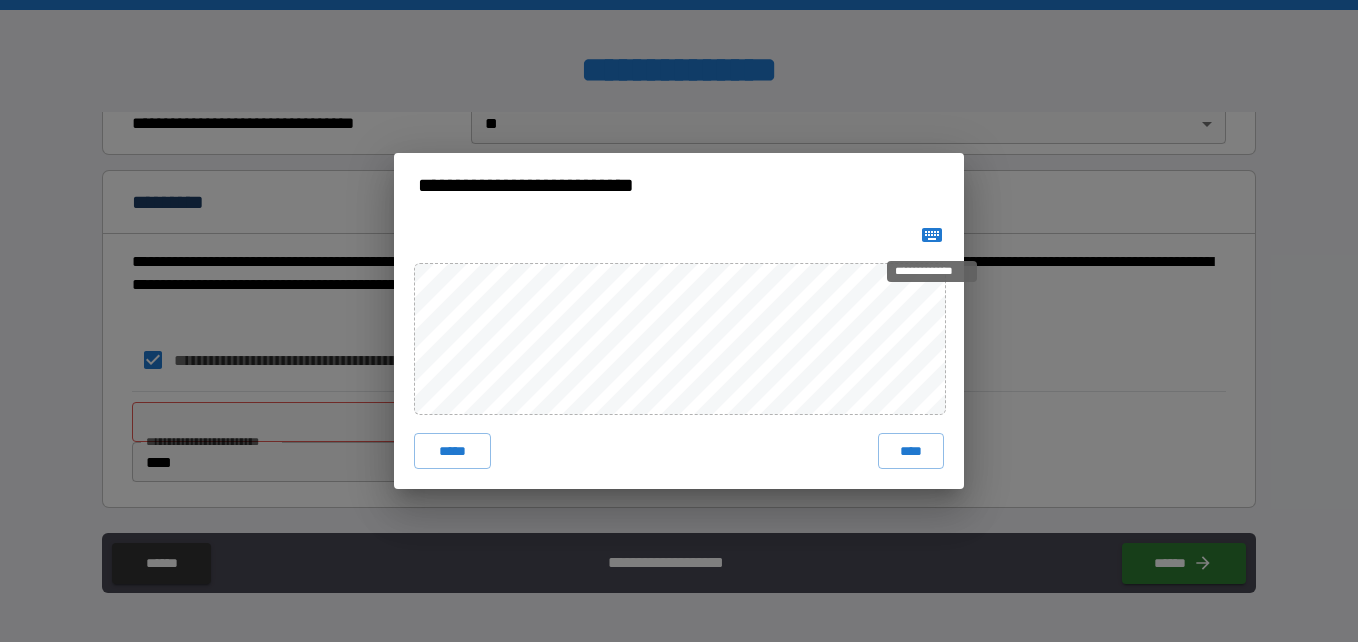 click 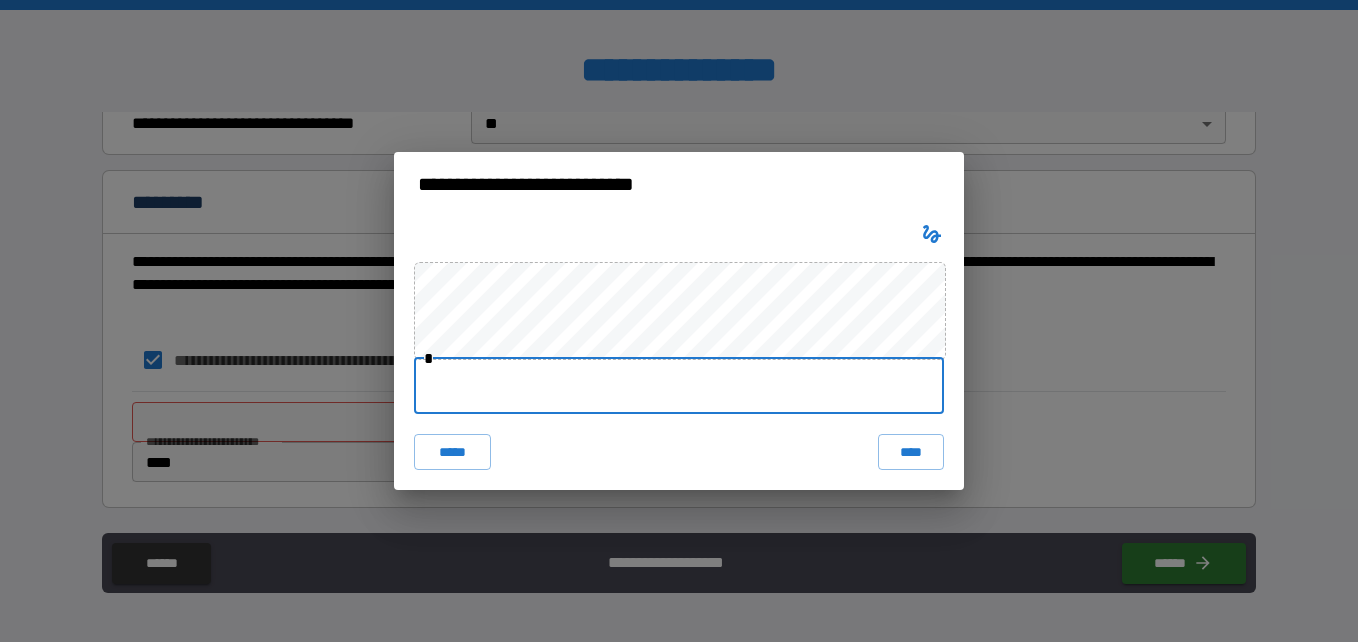click at bounding box center (679, 386) 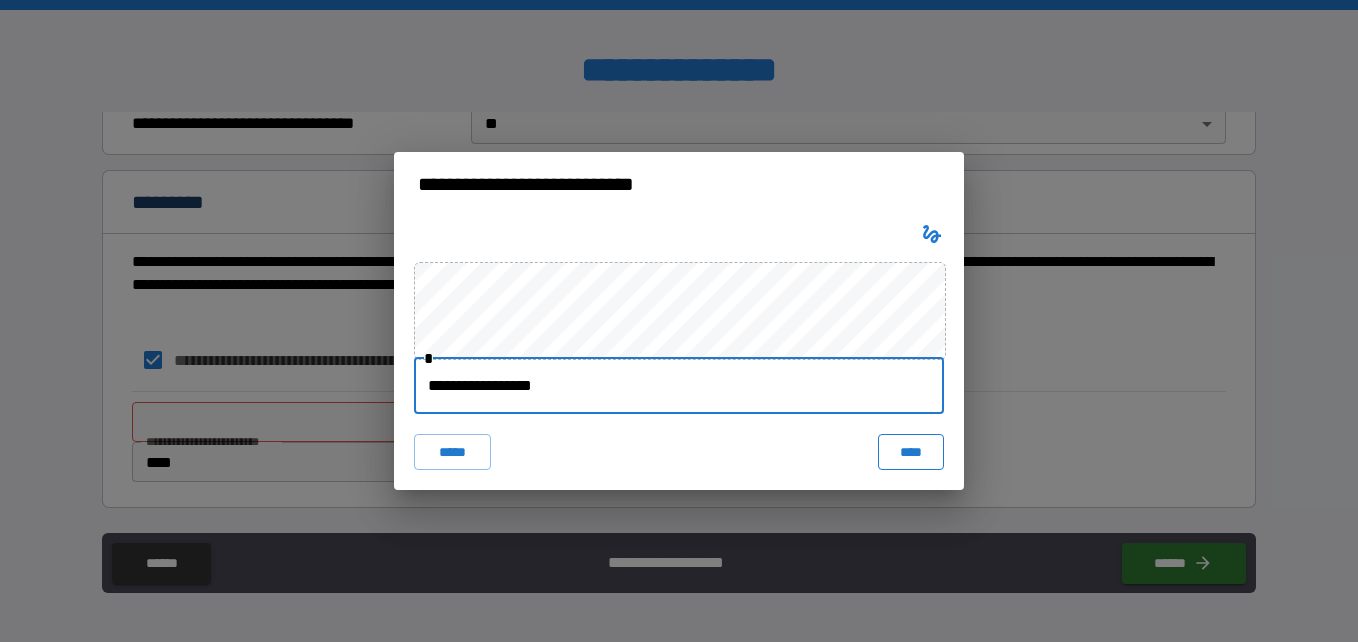 type on "**********" 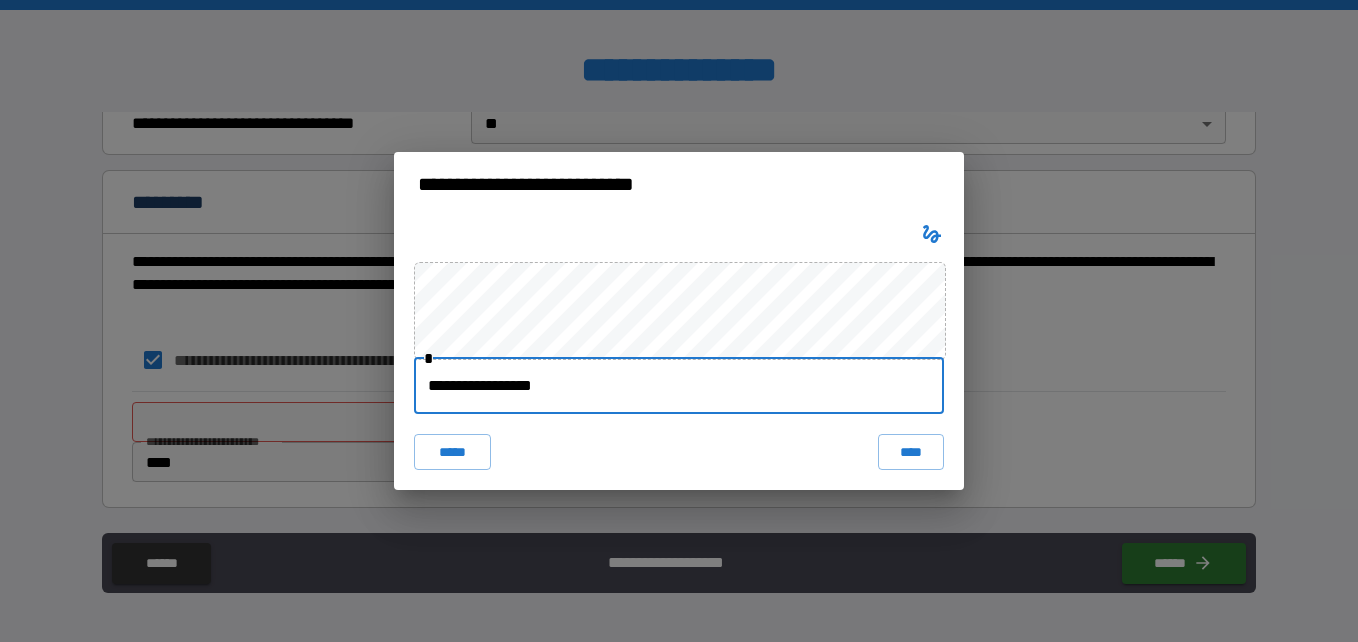 click on "****" at bounding box center (911, 452) 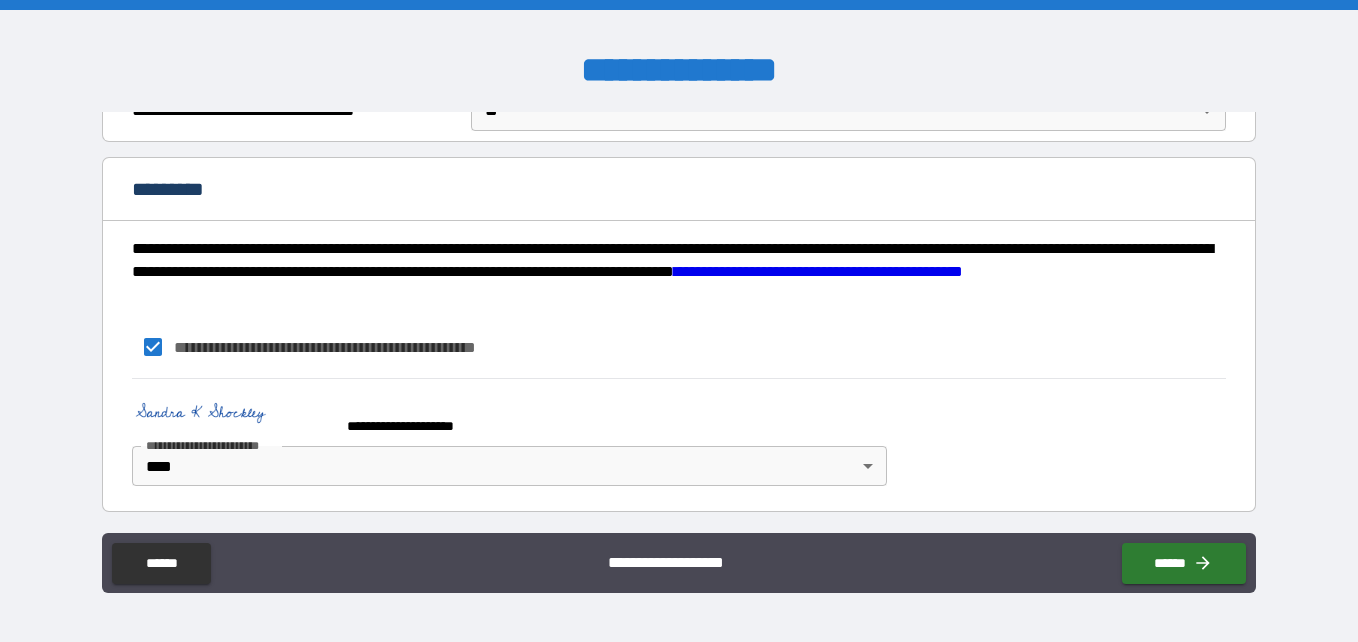 scroll, scrollTop: 2211, scrollLeft: 0, axis: vertical 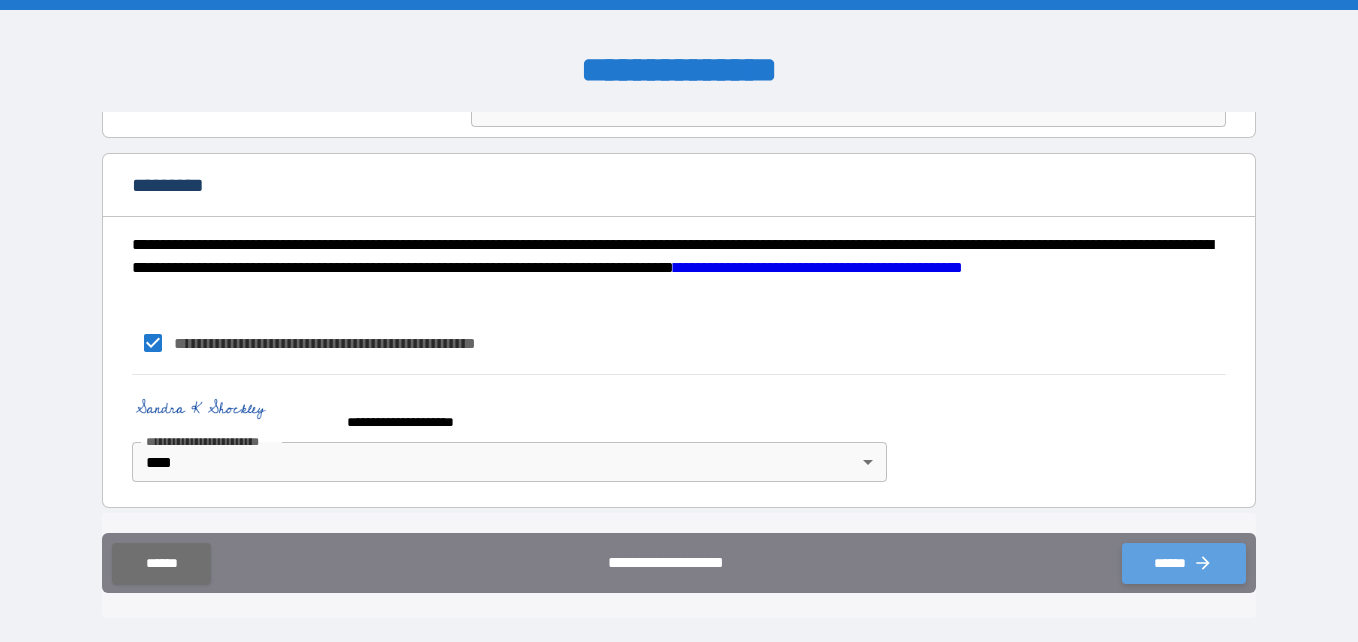 click on "******" at bounding box center [1184, 563] 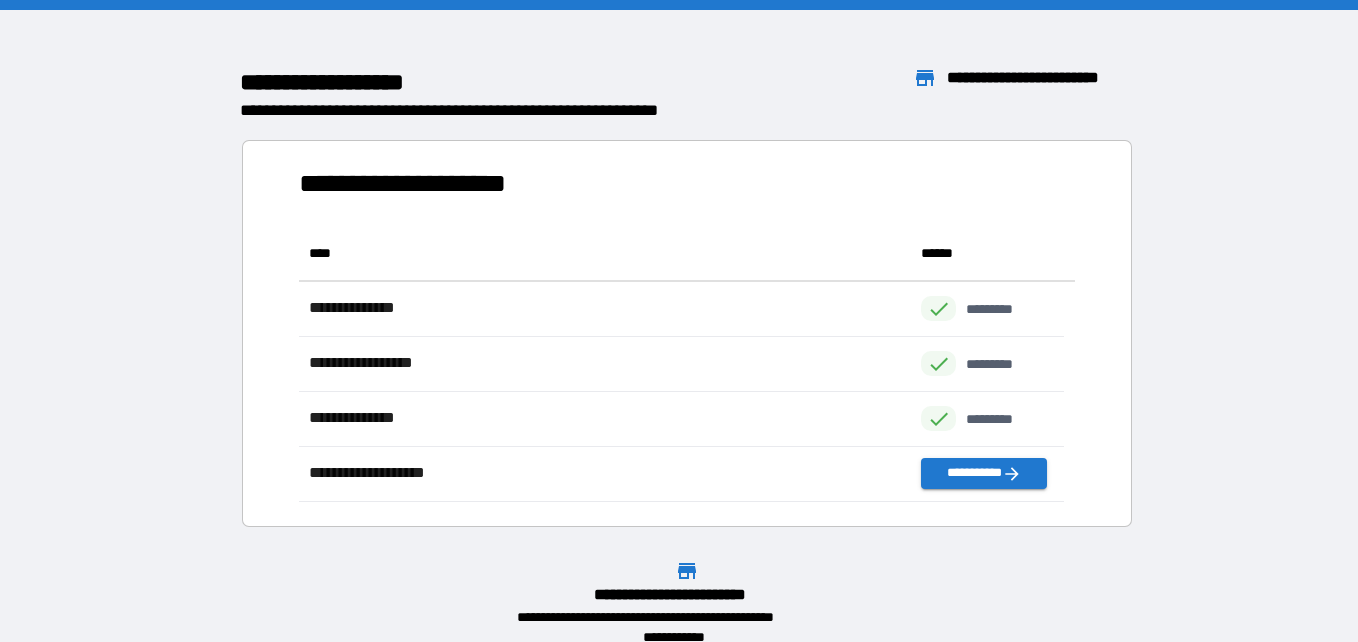 scroll, scrollTop: 16, scrollLeft: 16, axis: both 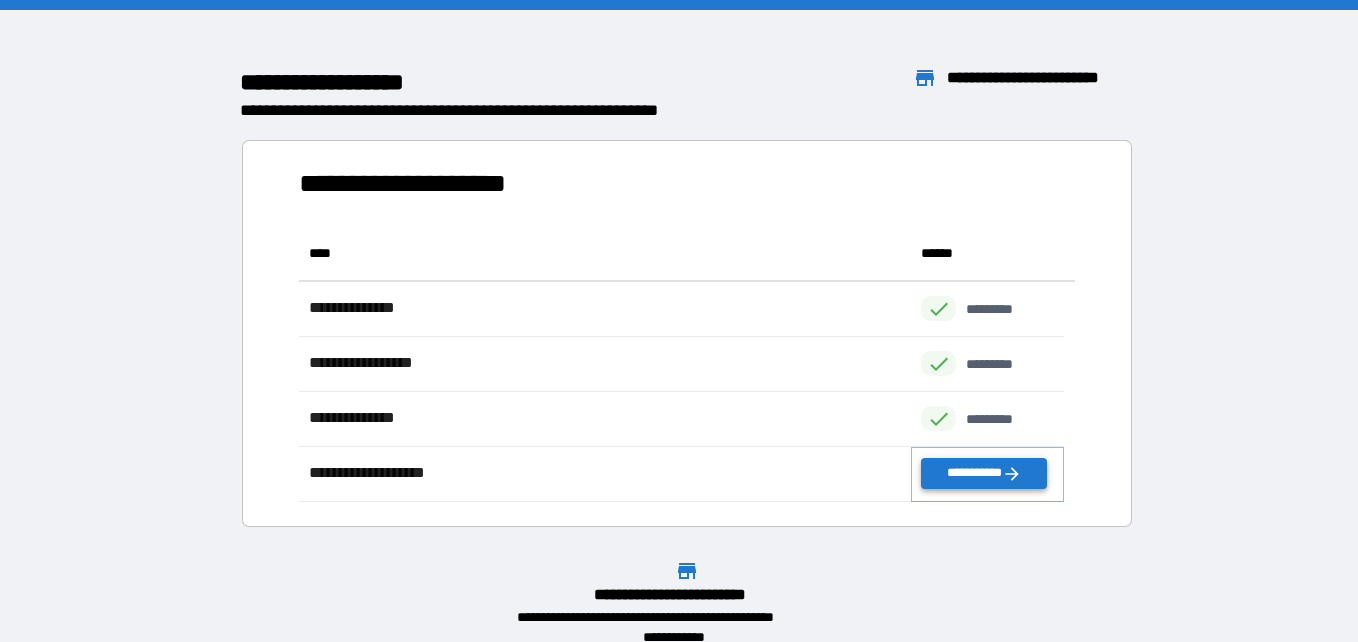 click on "**********" at bounding box center [983, 473] 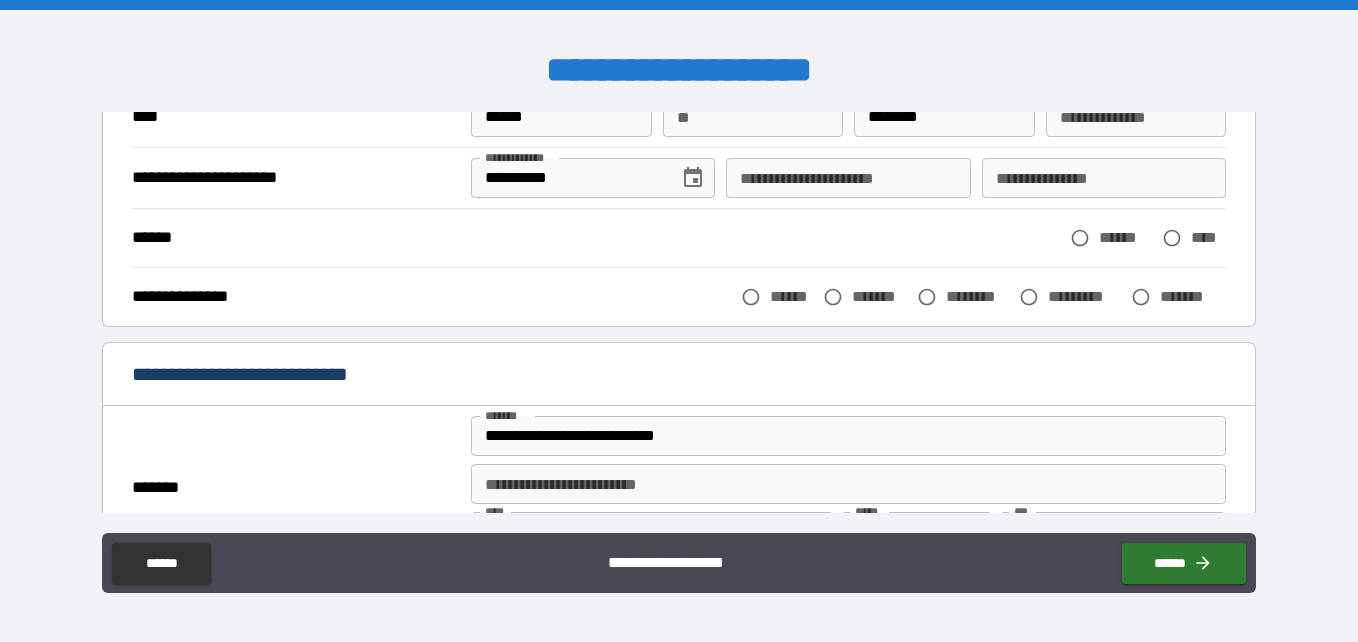 scroll, scrollTop: 200, scrollLeft: 0, axis: vertical 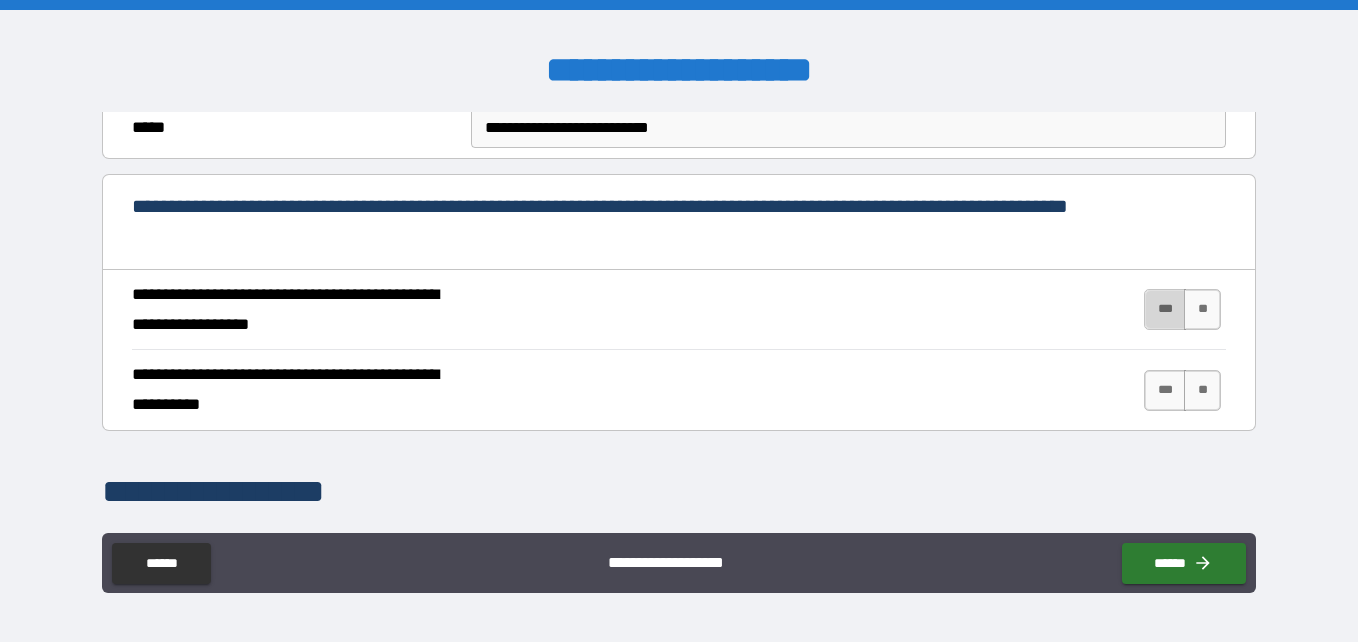 click on "***" at bounding box center (1165, 309) 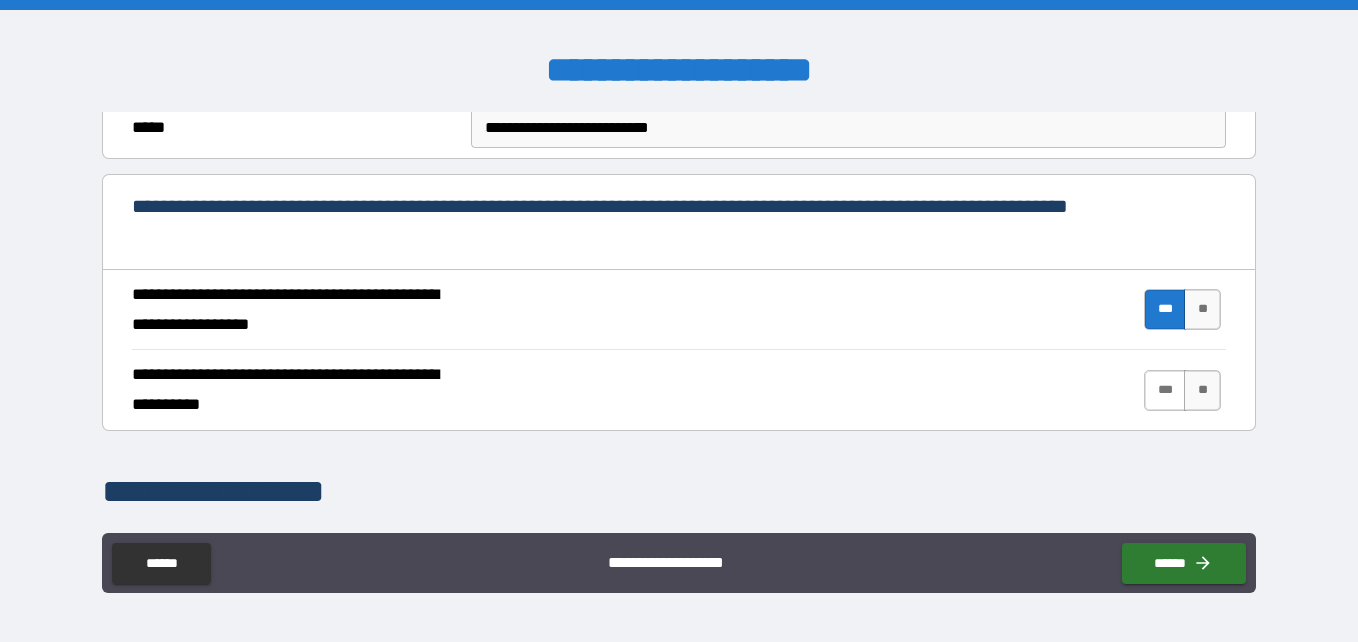 click on "***" at bounding box center [1165, 390] 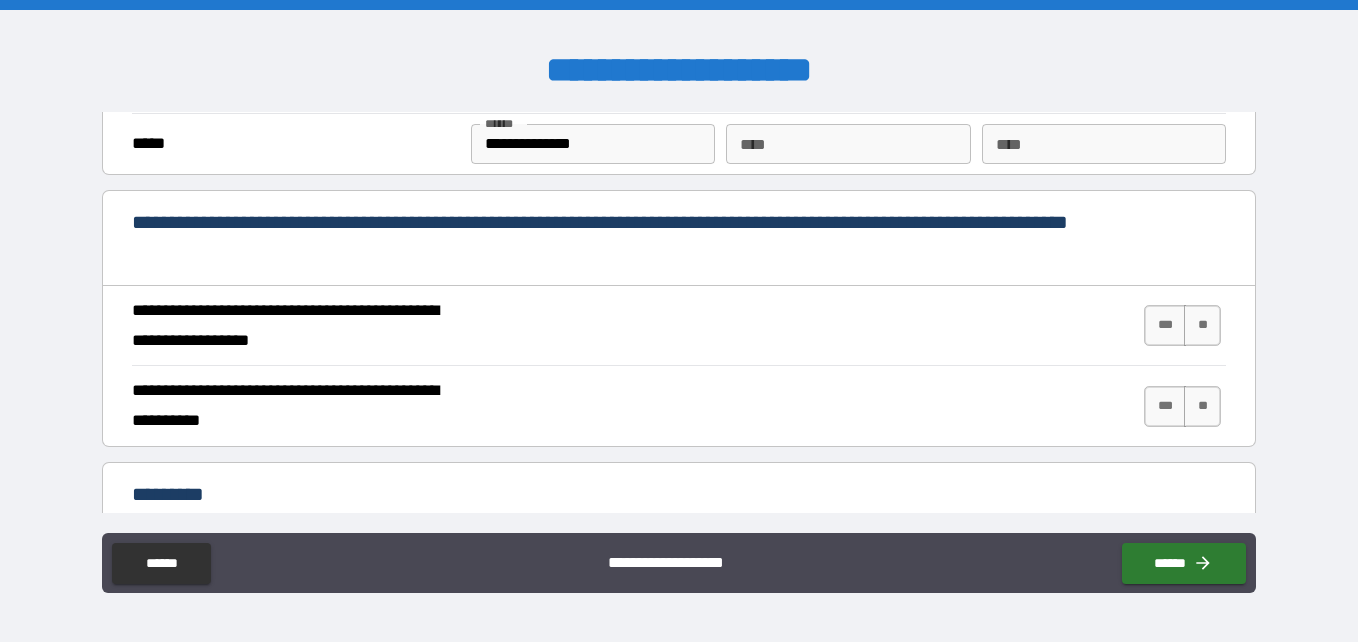 scroll, scrollTop: 1800, scrollLeft: 0, axis: vertical 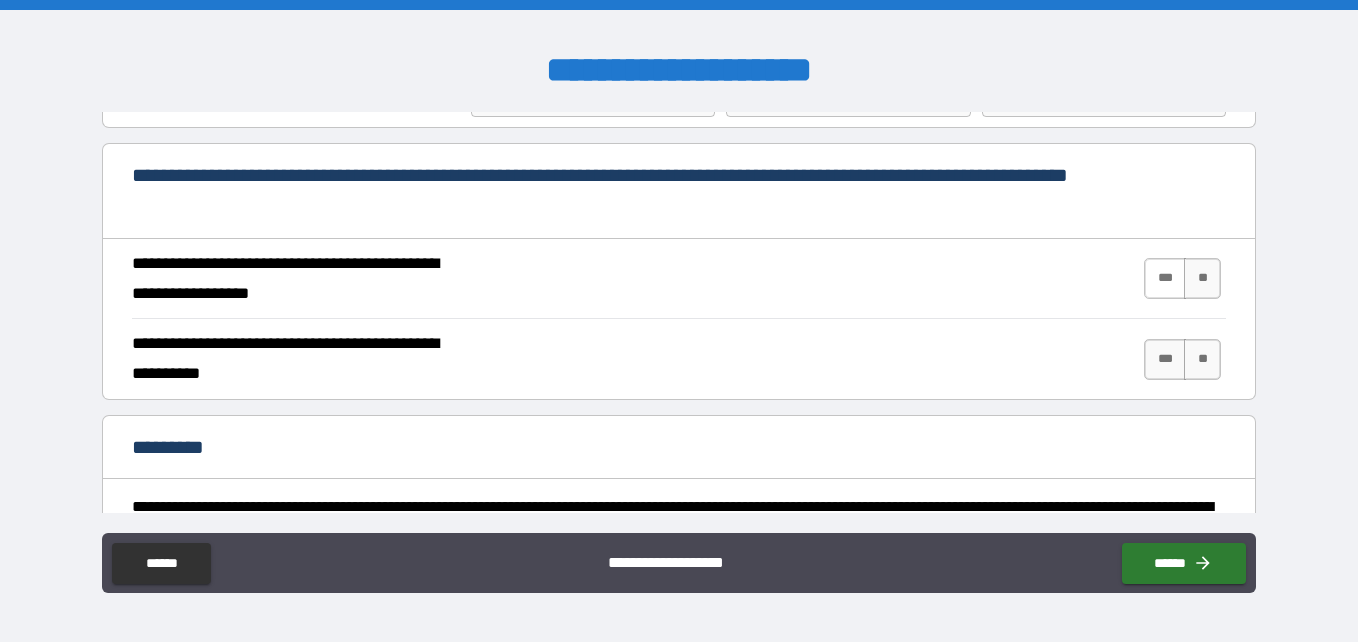 click on "***" at bounding box center [1165, 278] 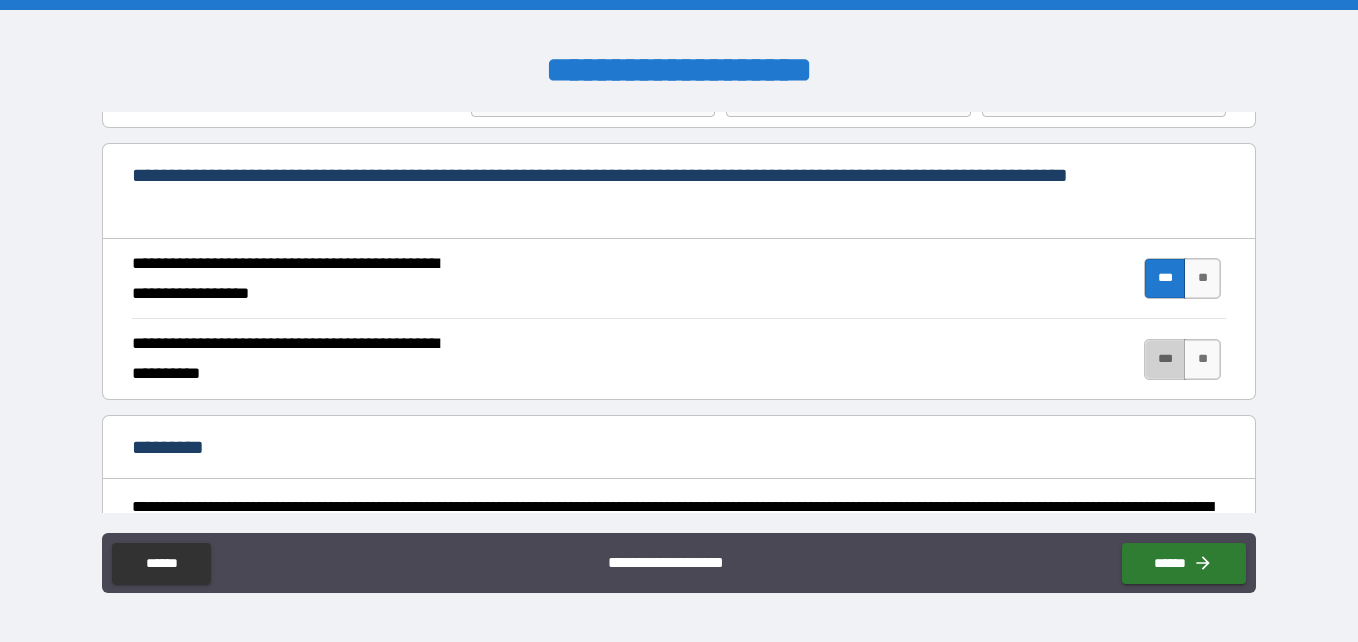 drag, startPoint x: 1144, startPoint y: 359, endPoint x: 1022, endPoint y: 353, distance: 122.14745 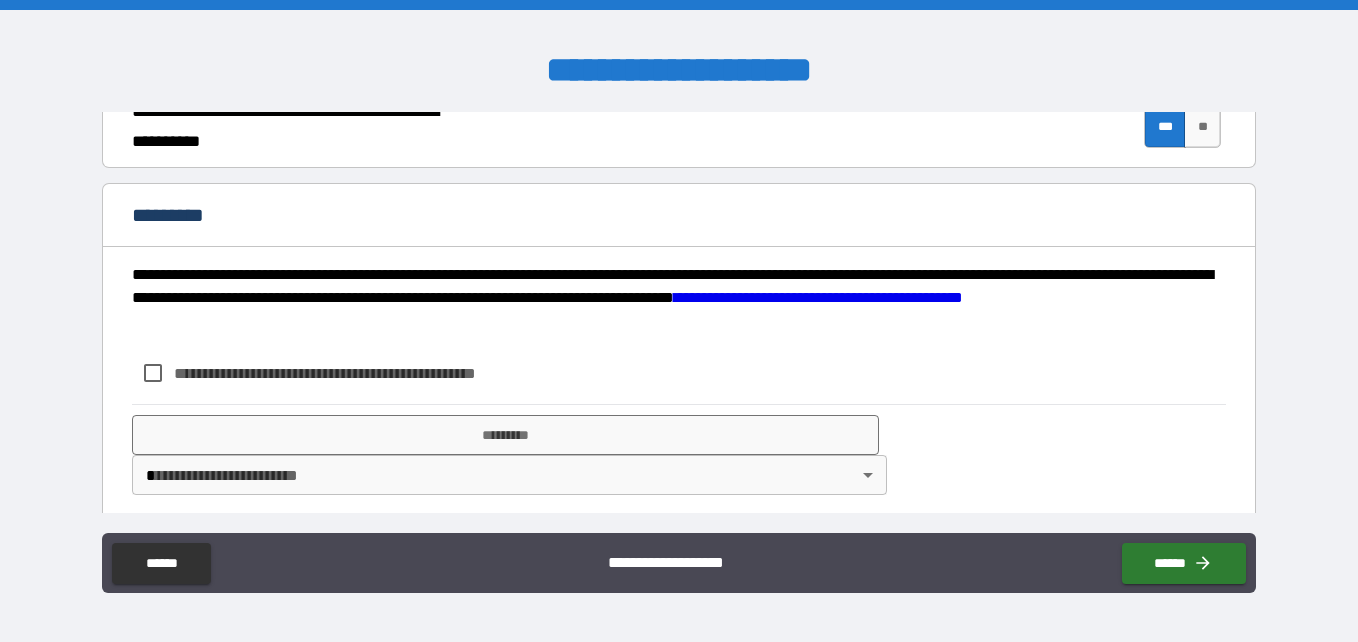 scroll, scrollTop: 2045, scrollLeft: 0, axis: vertical 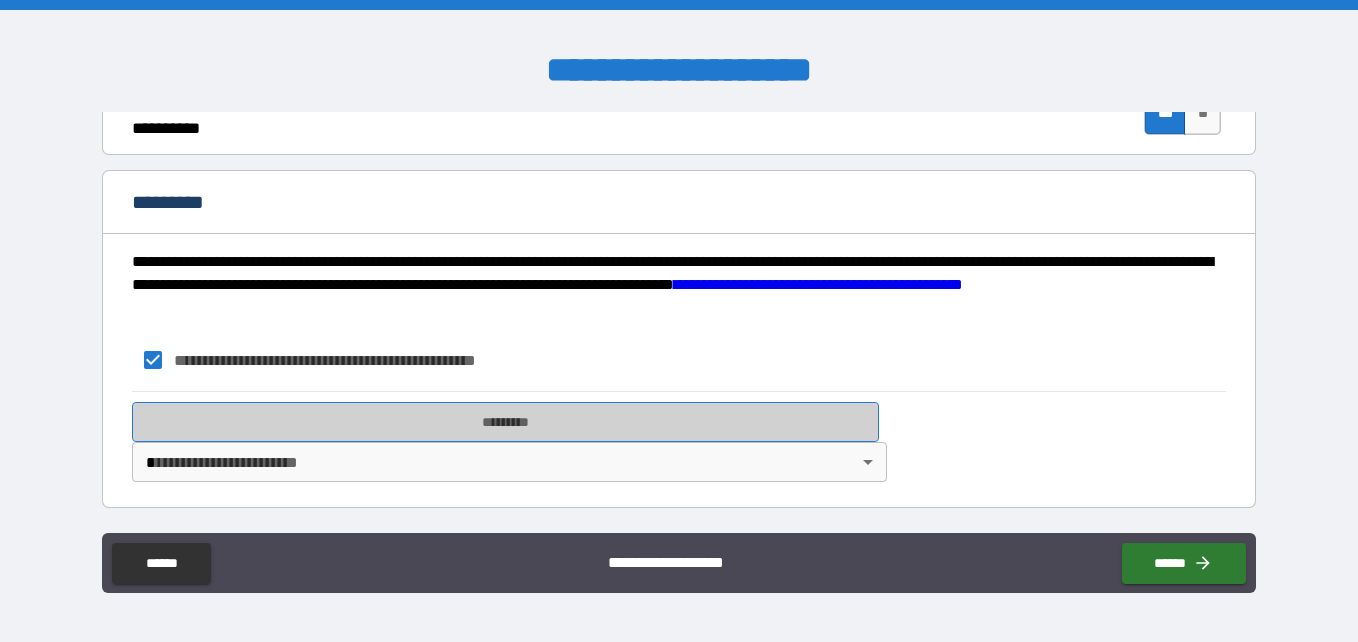 click on "*********" at bounding box center (505, 422) 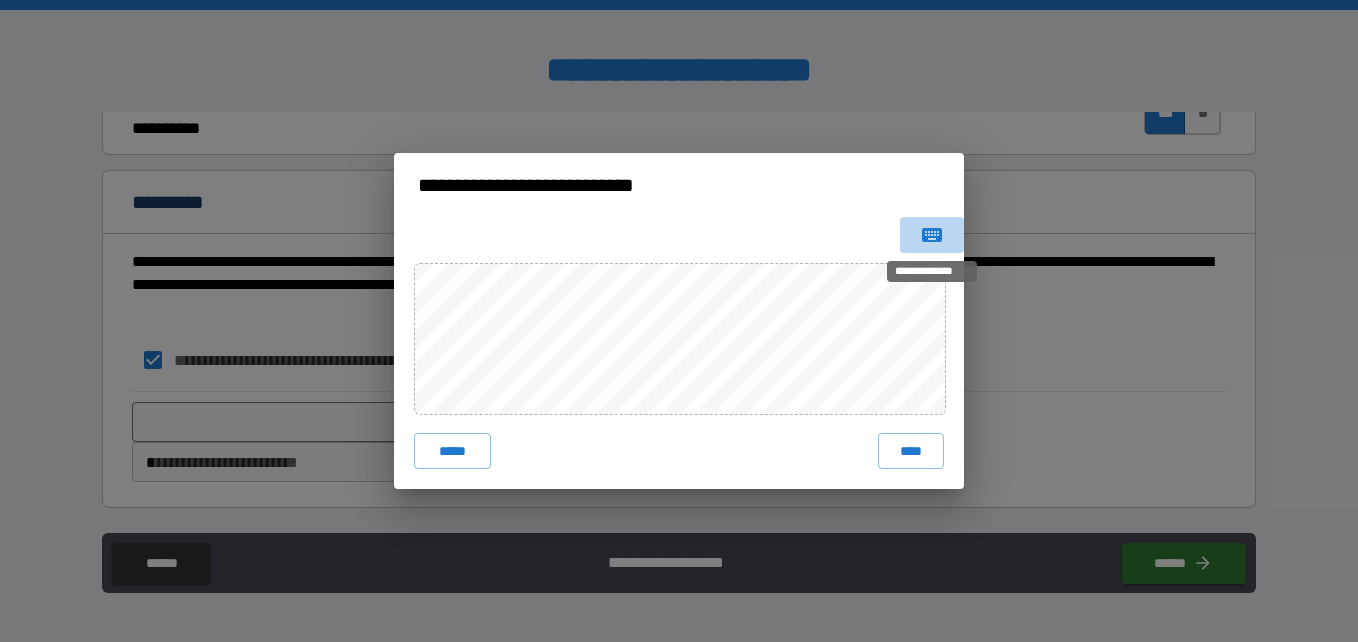 click 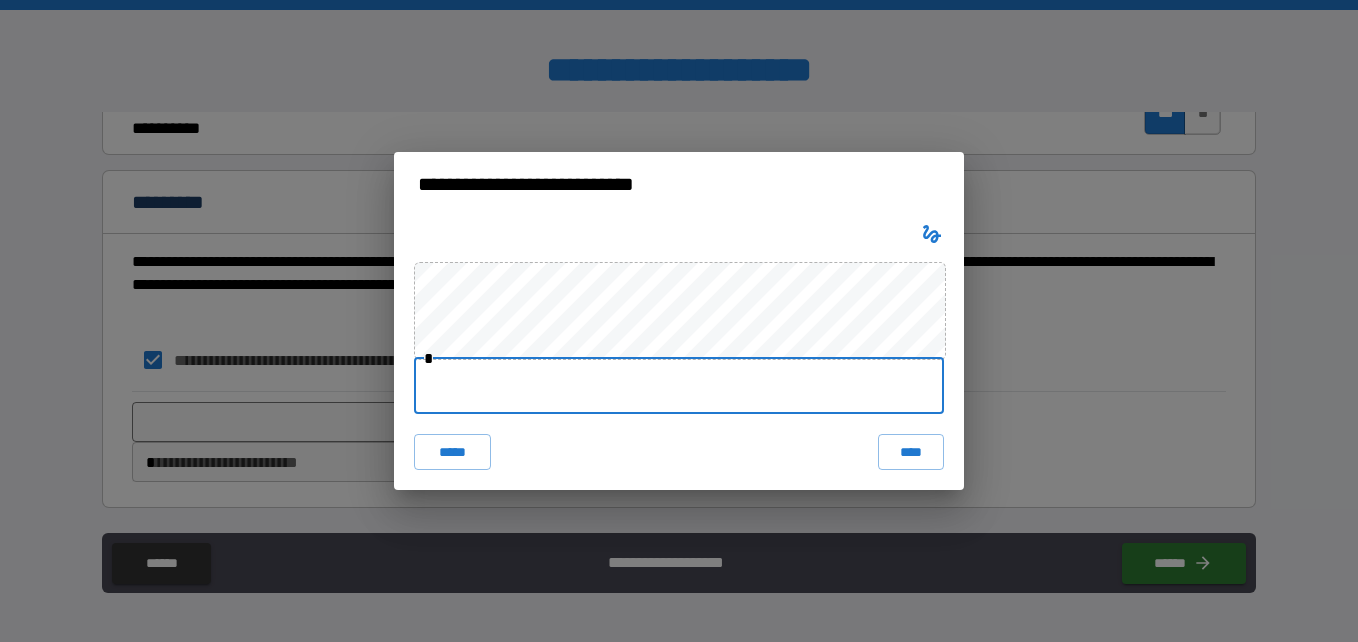 drag, startPoint x: 474, startPoint y: 375, endPoint x: 457, endPoint y: 365, distance: 19.723083 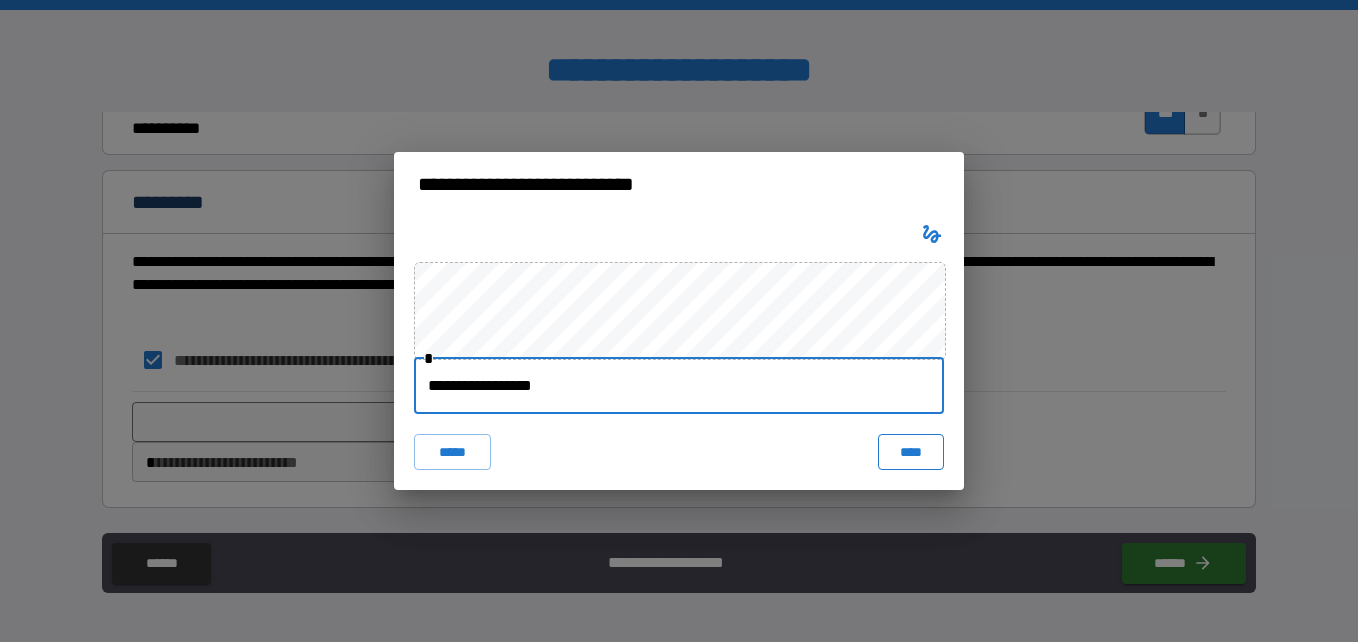type on "**********" 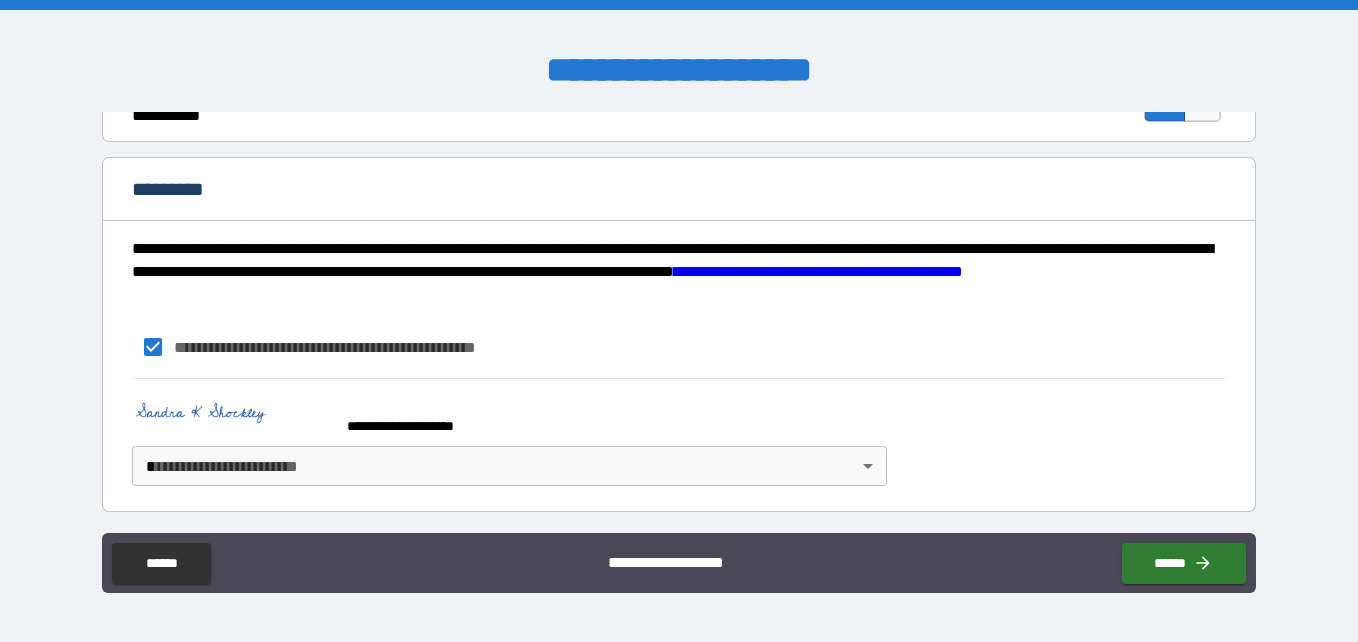 scroll, scrollTop: 2062, scrollLeft: 0, axis: vertical 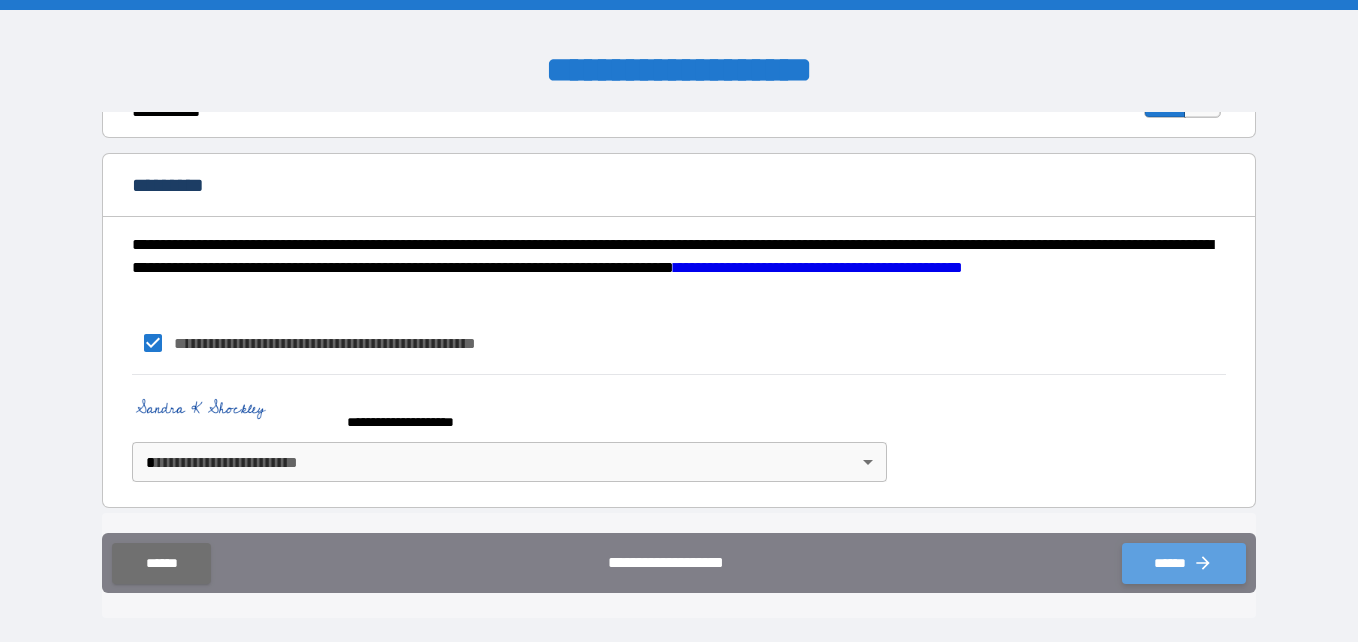 click on "******" at bounding box center (1184, 563) 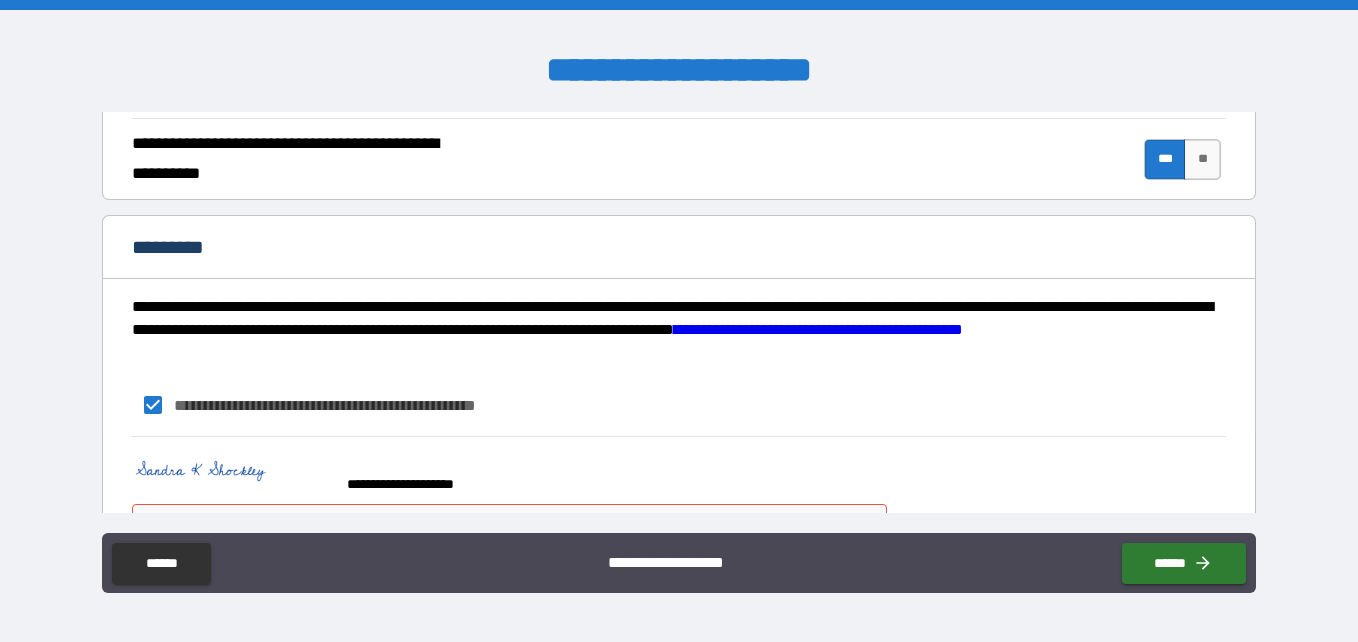 scroll, scrollTop: 2062, scrollLeft: 0, axis: vertical 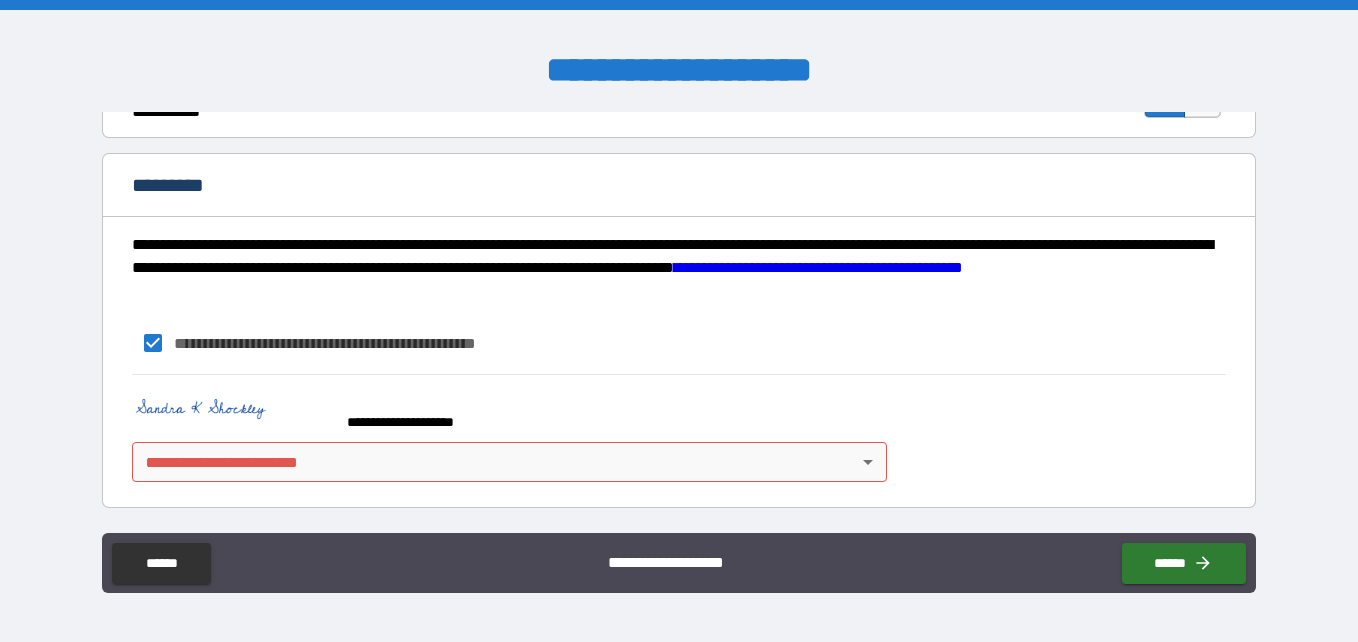 click on "**********" at bounding box center [679, 321] 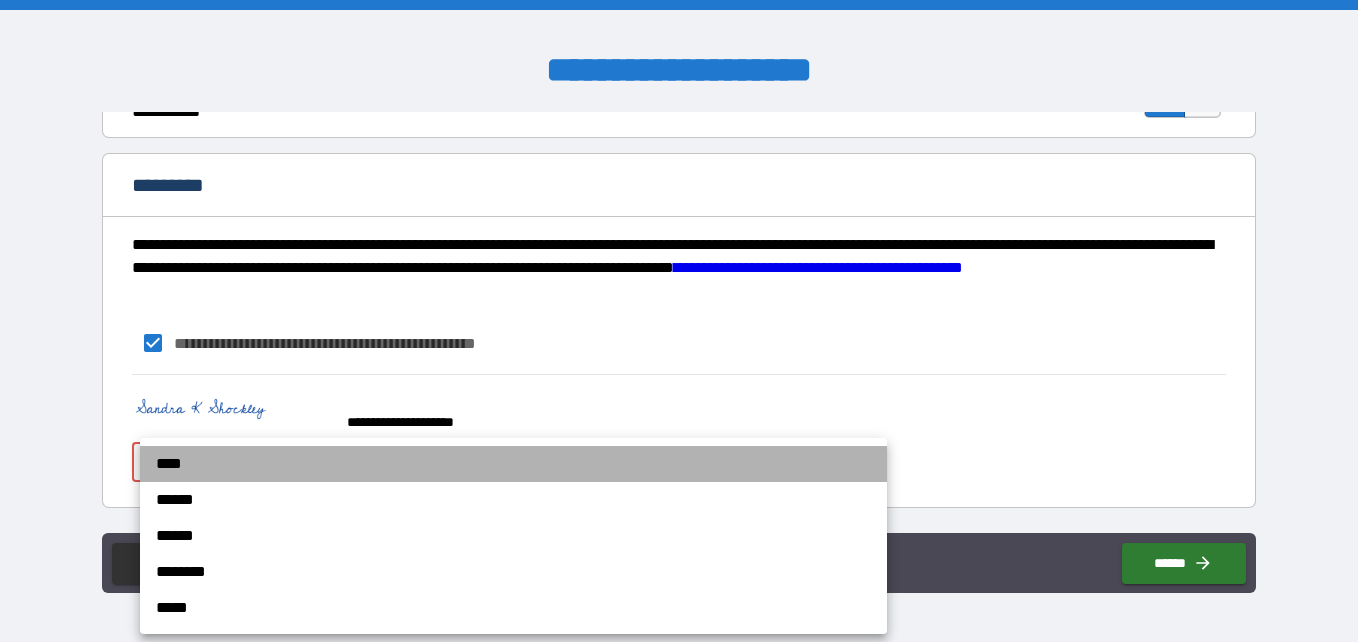 drag, startPoint x: 172, startPoint y: 466, endPoint x: 861, endPoint y: 493, distance: 689.5288 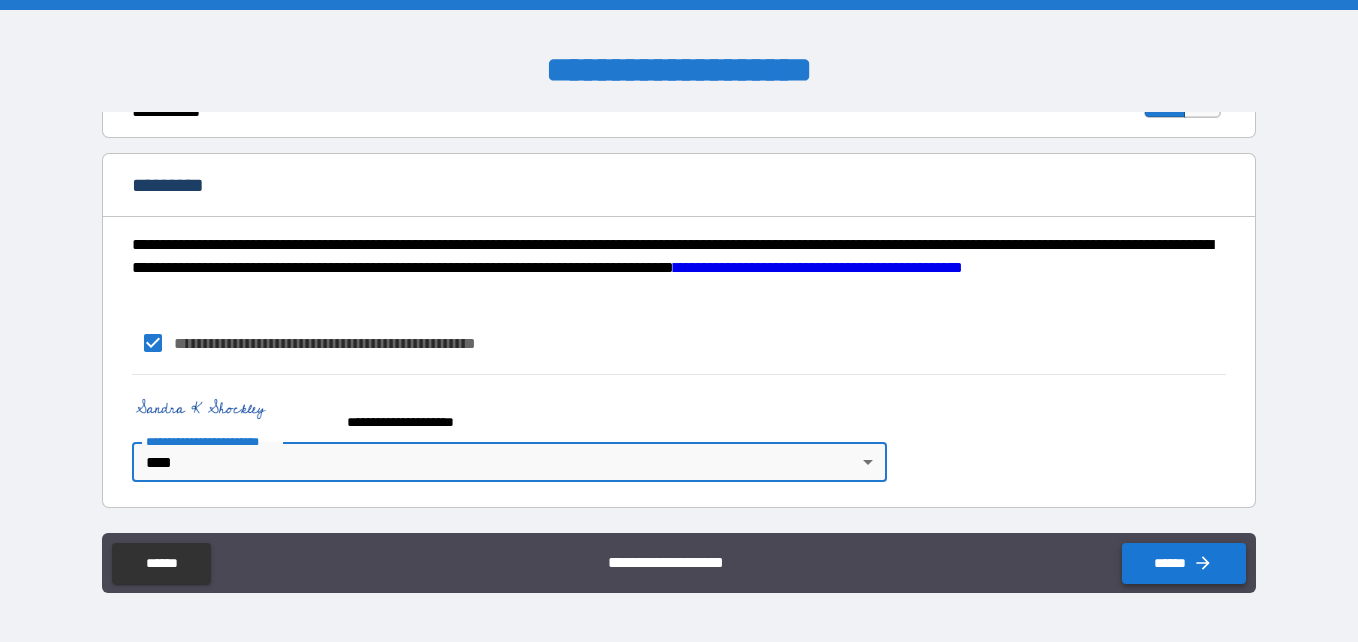 click on "******" at bounding box center (1184, 563) 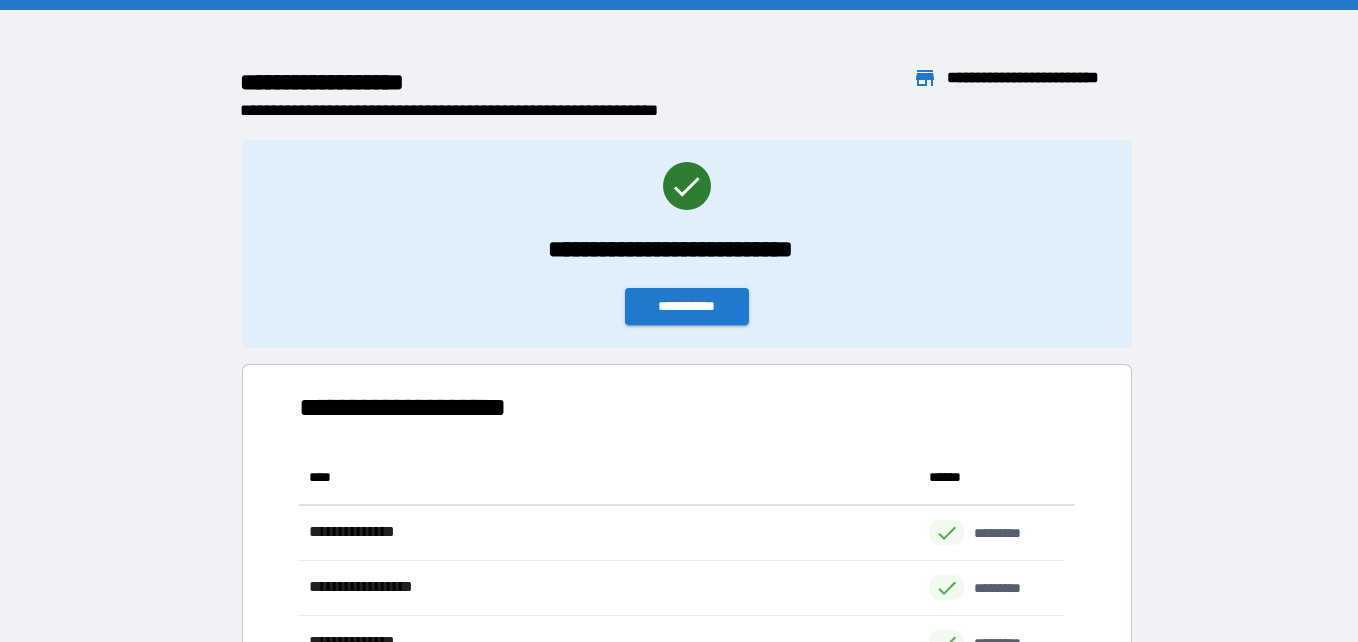 scroll, scrollTop: 16, scrollLeft: 16, axis: both 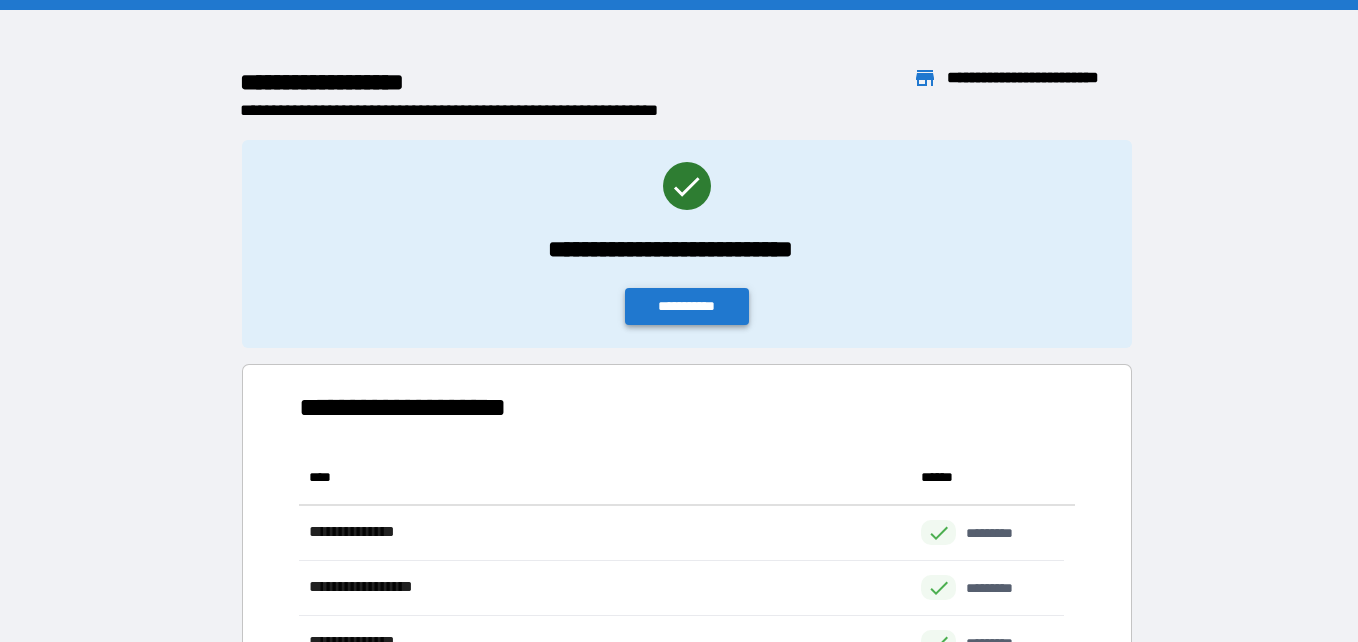 click on "**********" at bounding box center [687, 306] 